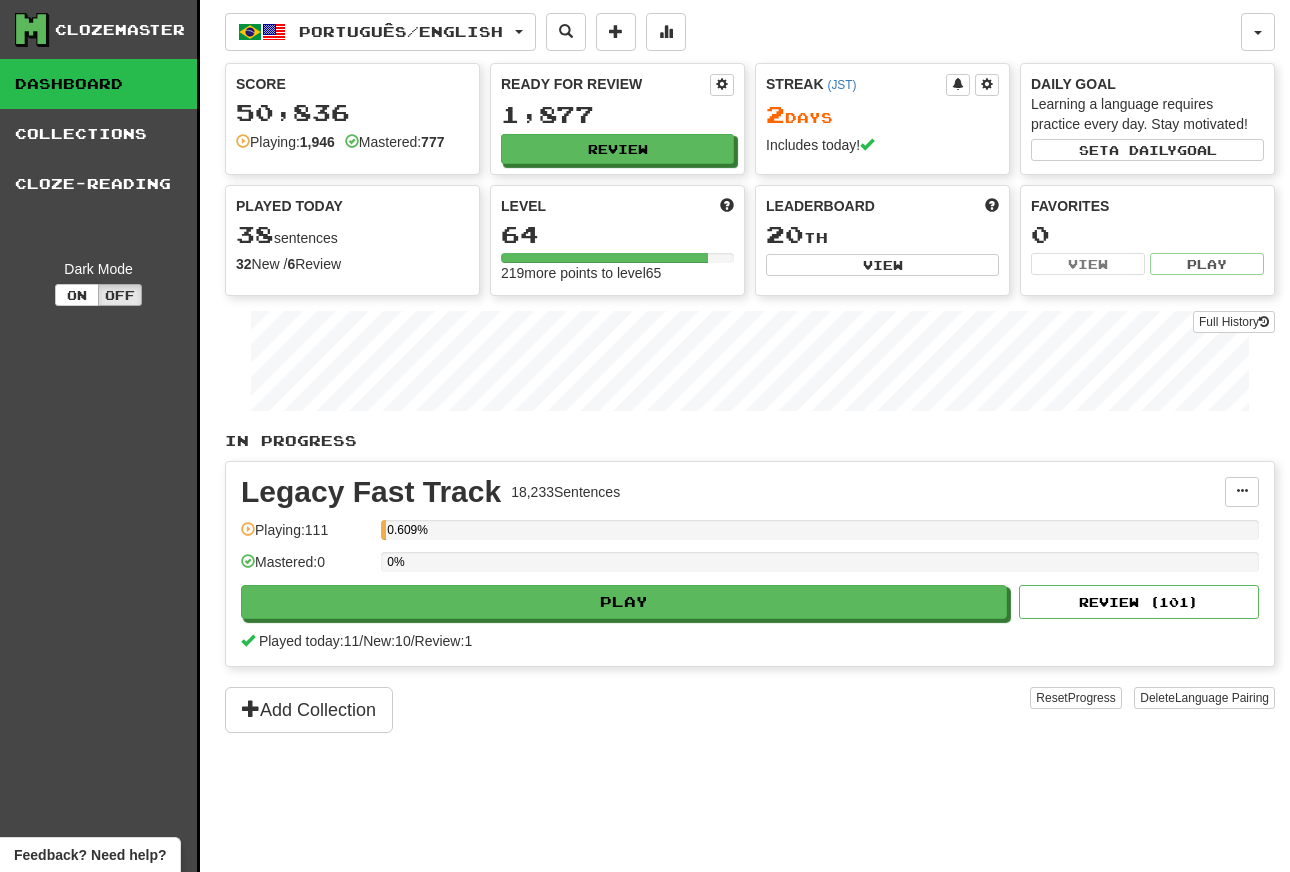 scroll, scrollTop: 0, scrollLeft: 0, axis: both 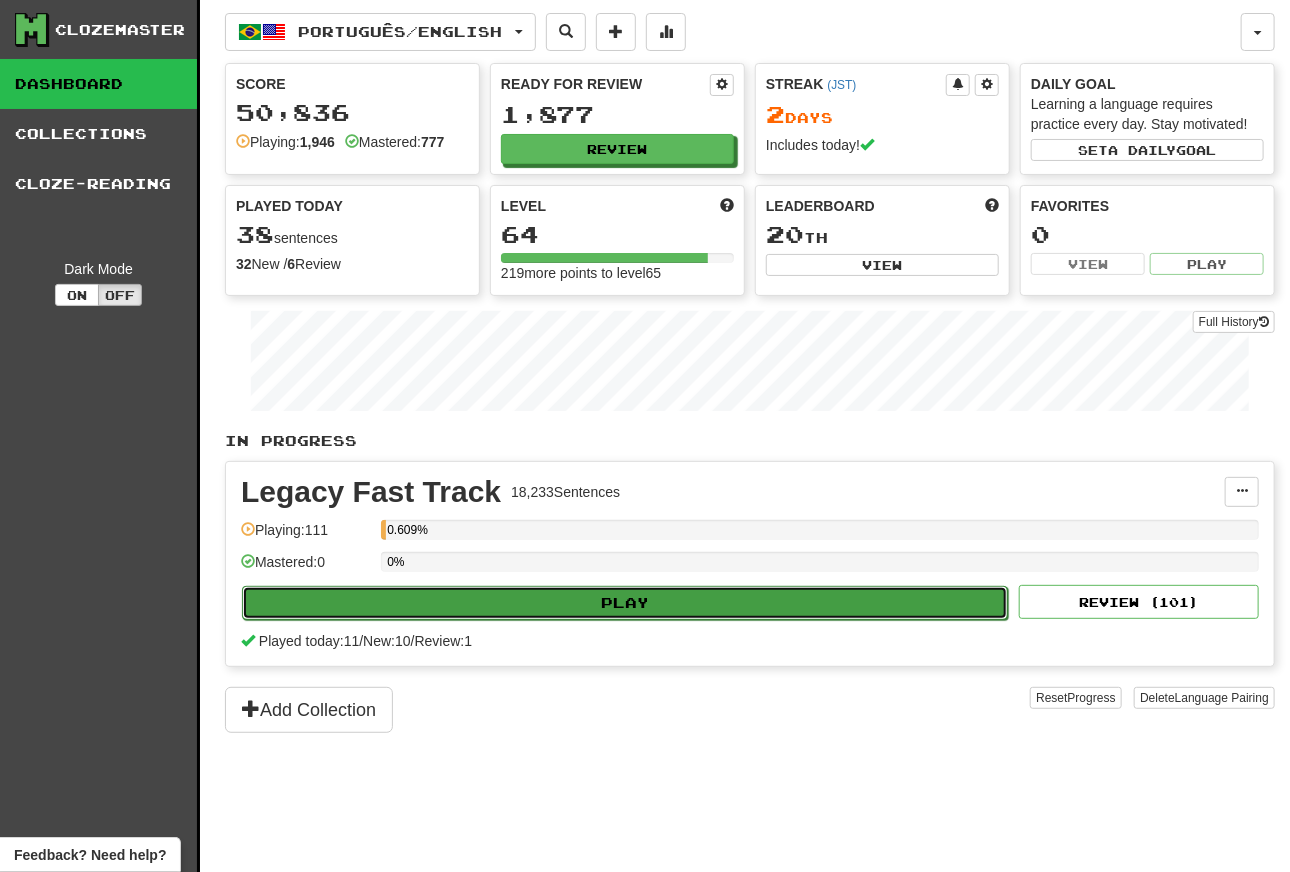 click on "Play" at bounding box center [625, 603] 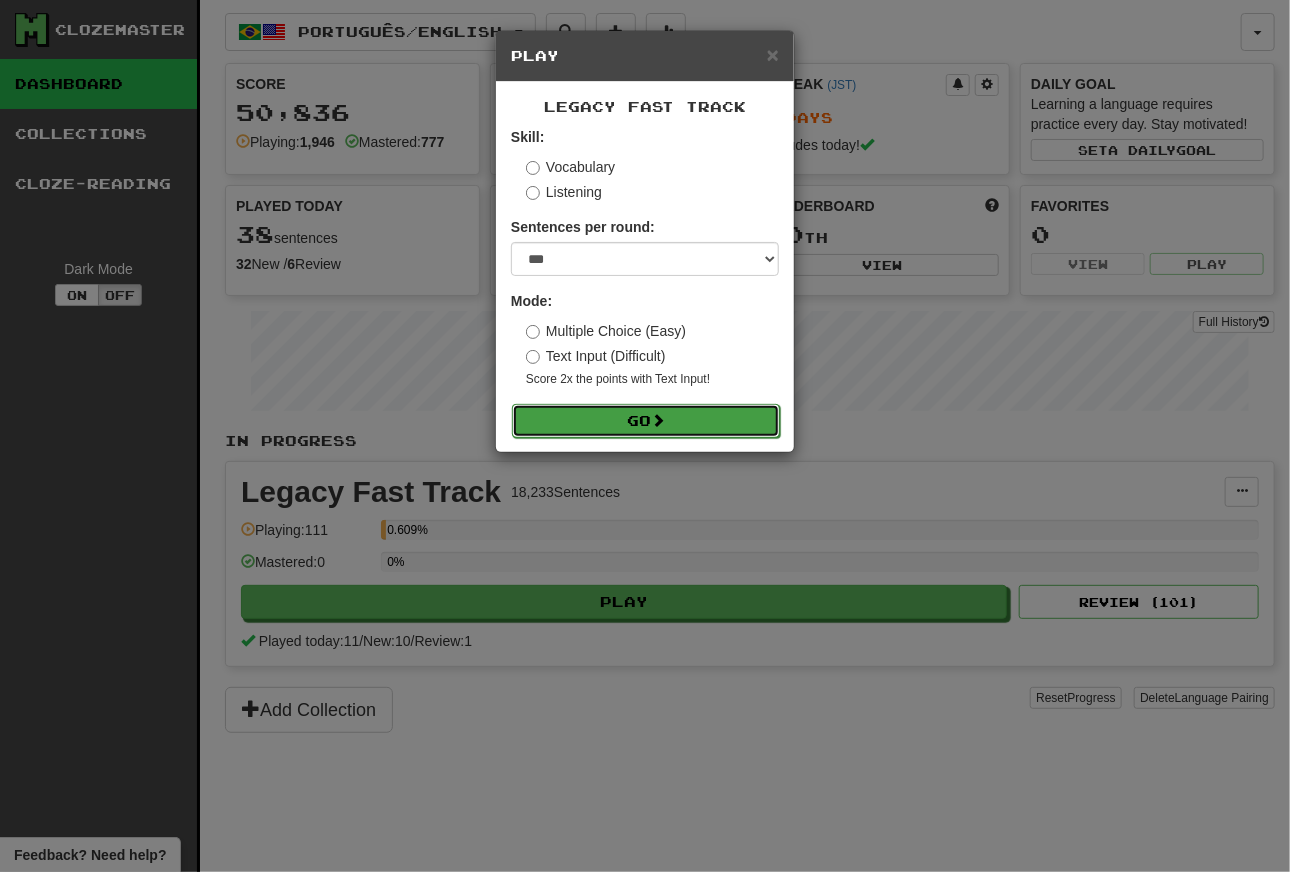 click on "Go" at bounding box center [646, 421] 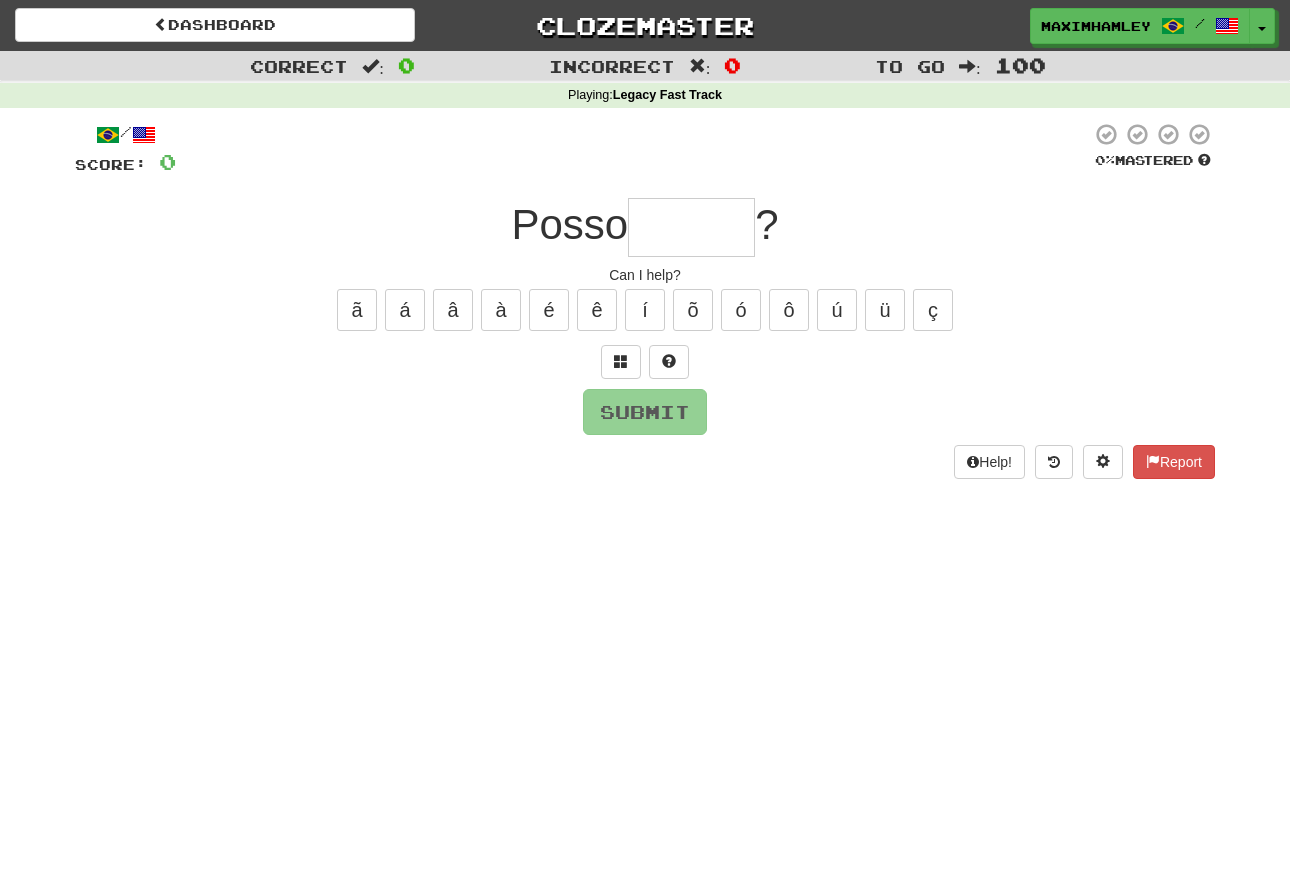 scroll, scrollTop: 0, scrollLeft: 0, axis: both 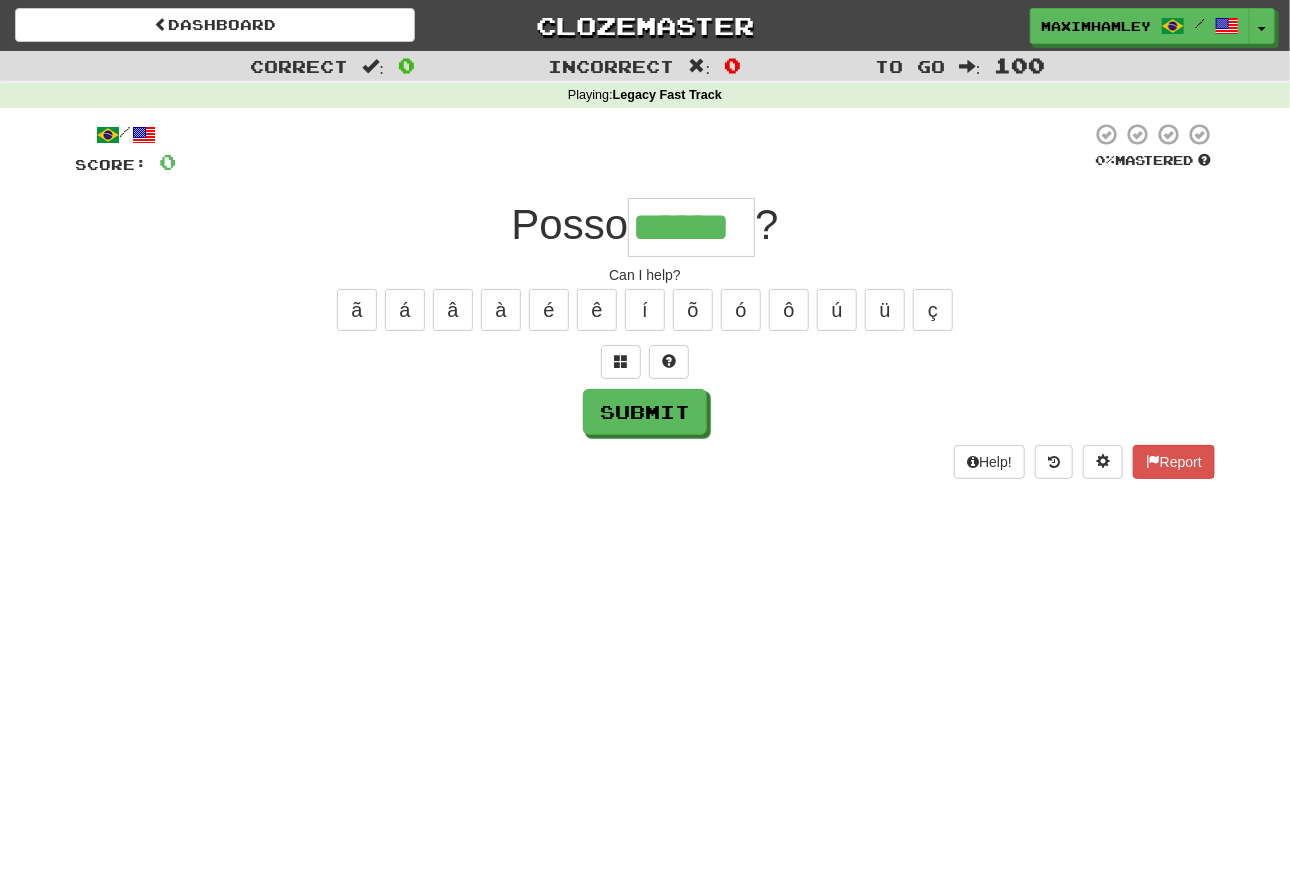 type on "******" 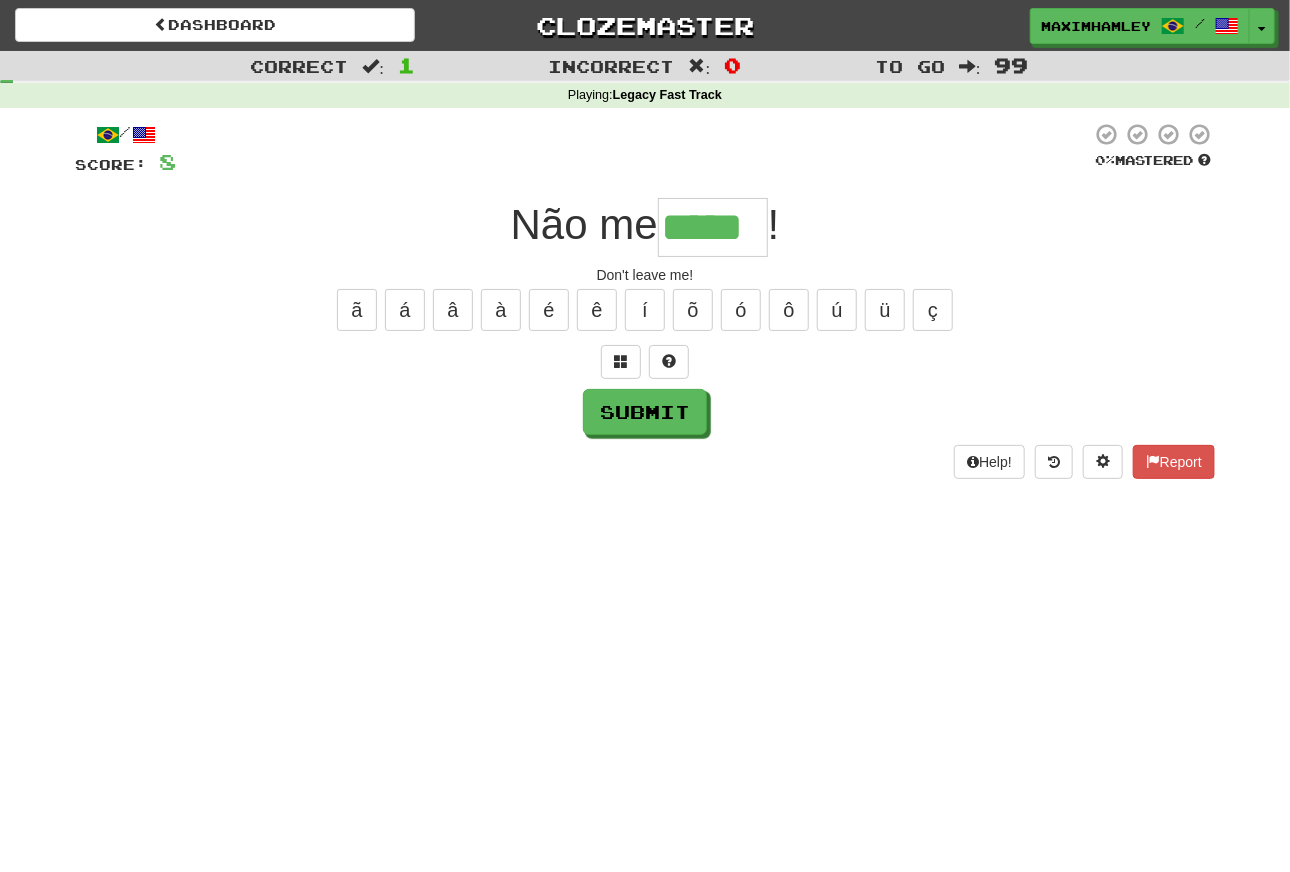 type on "*****" 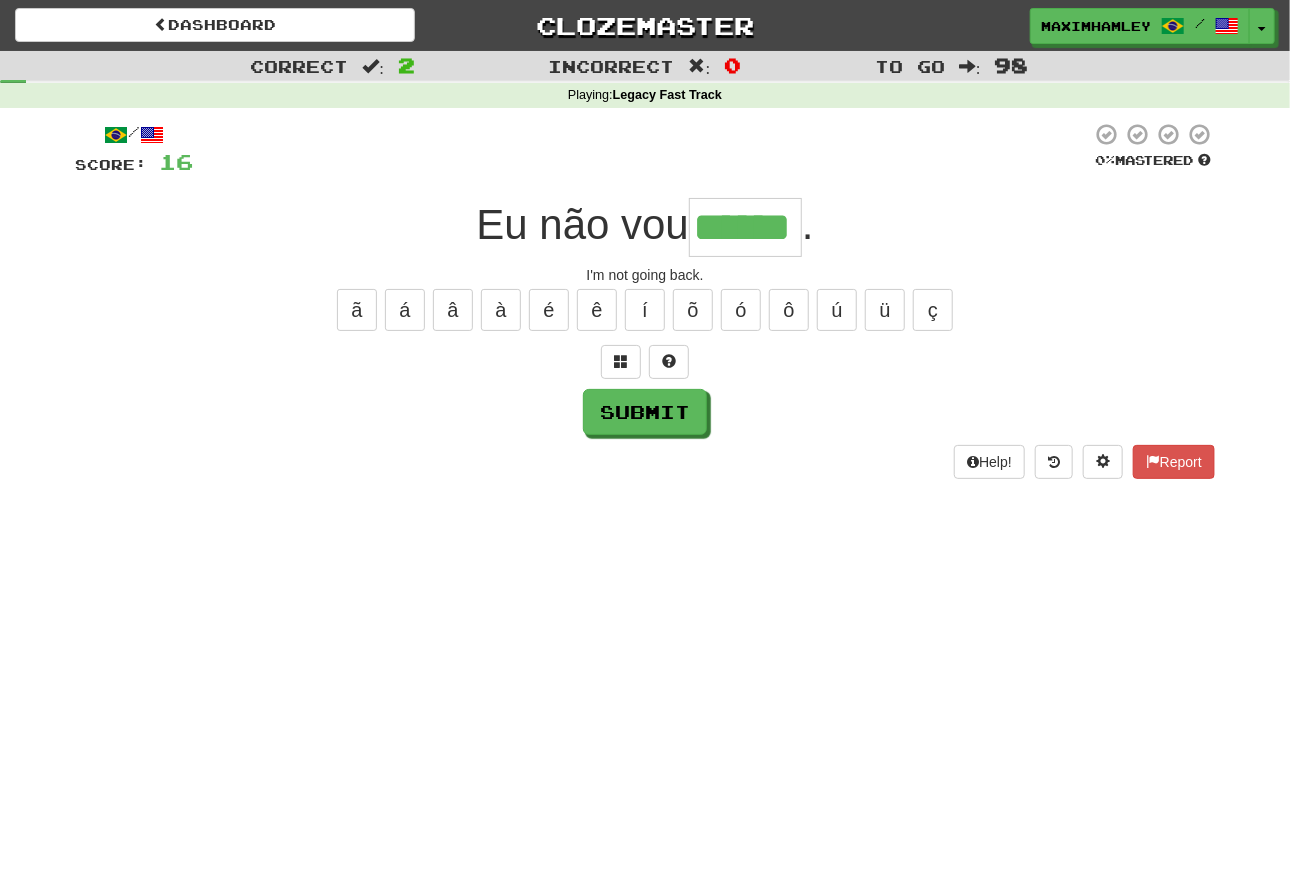 type on "******" 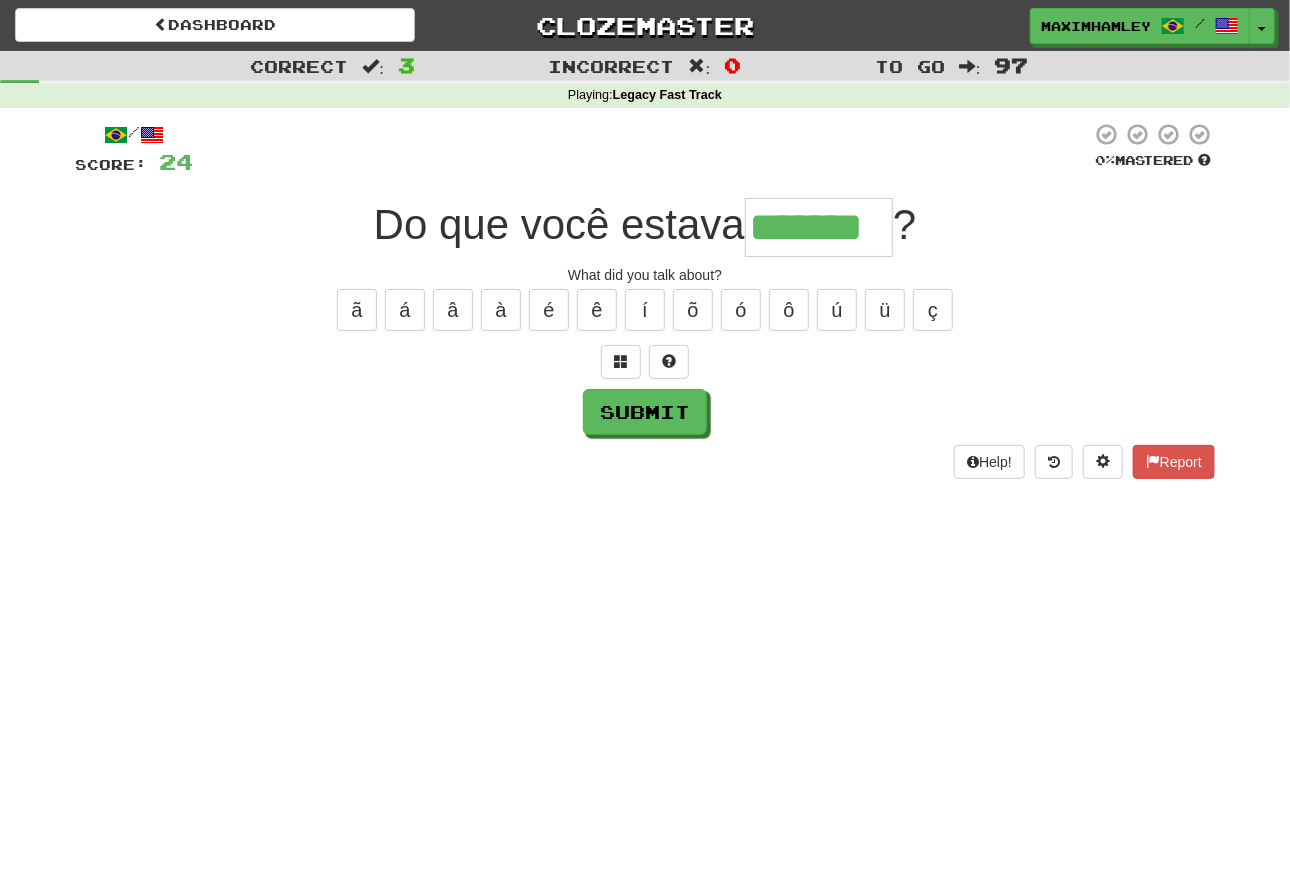 type on "*******" 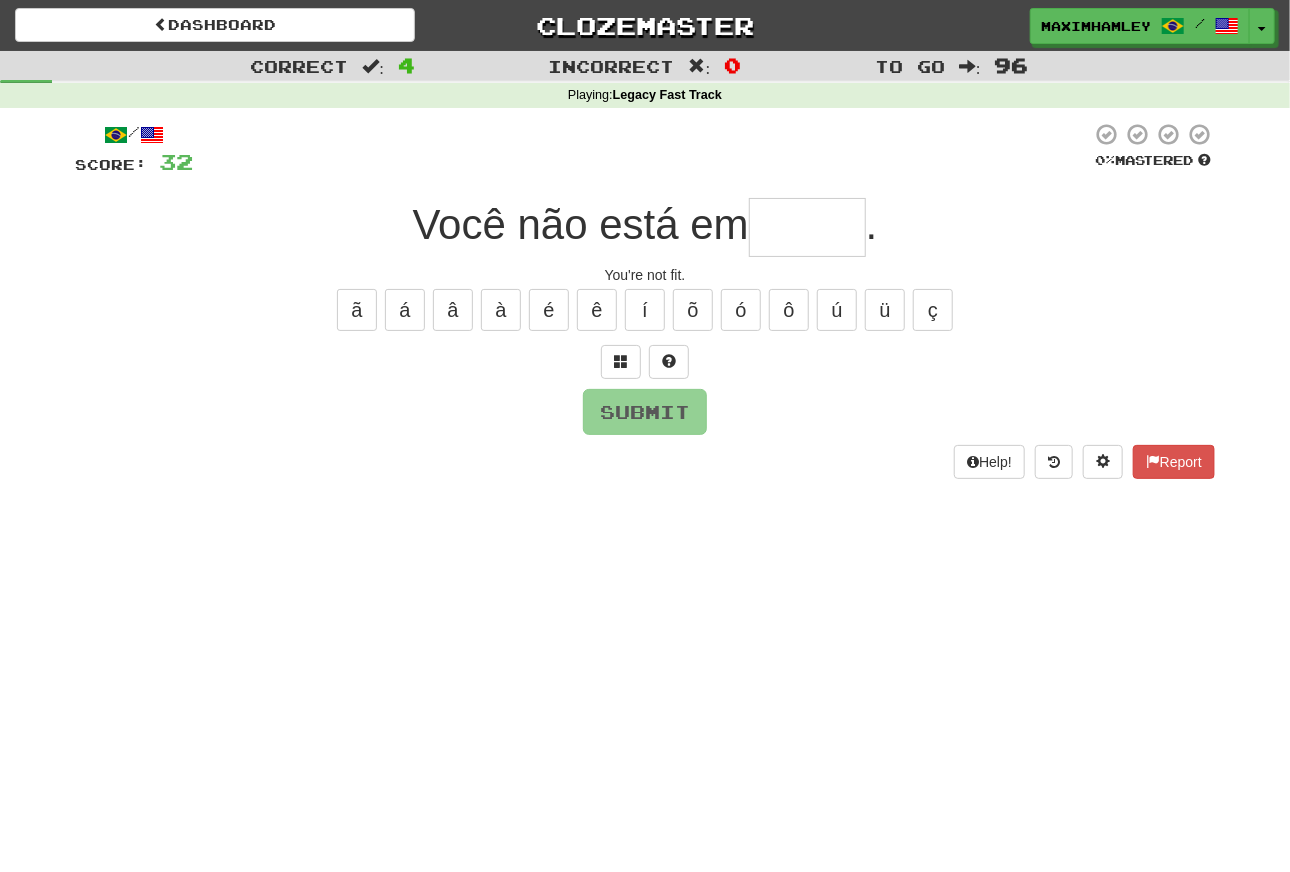 type on "*****" 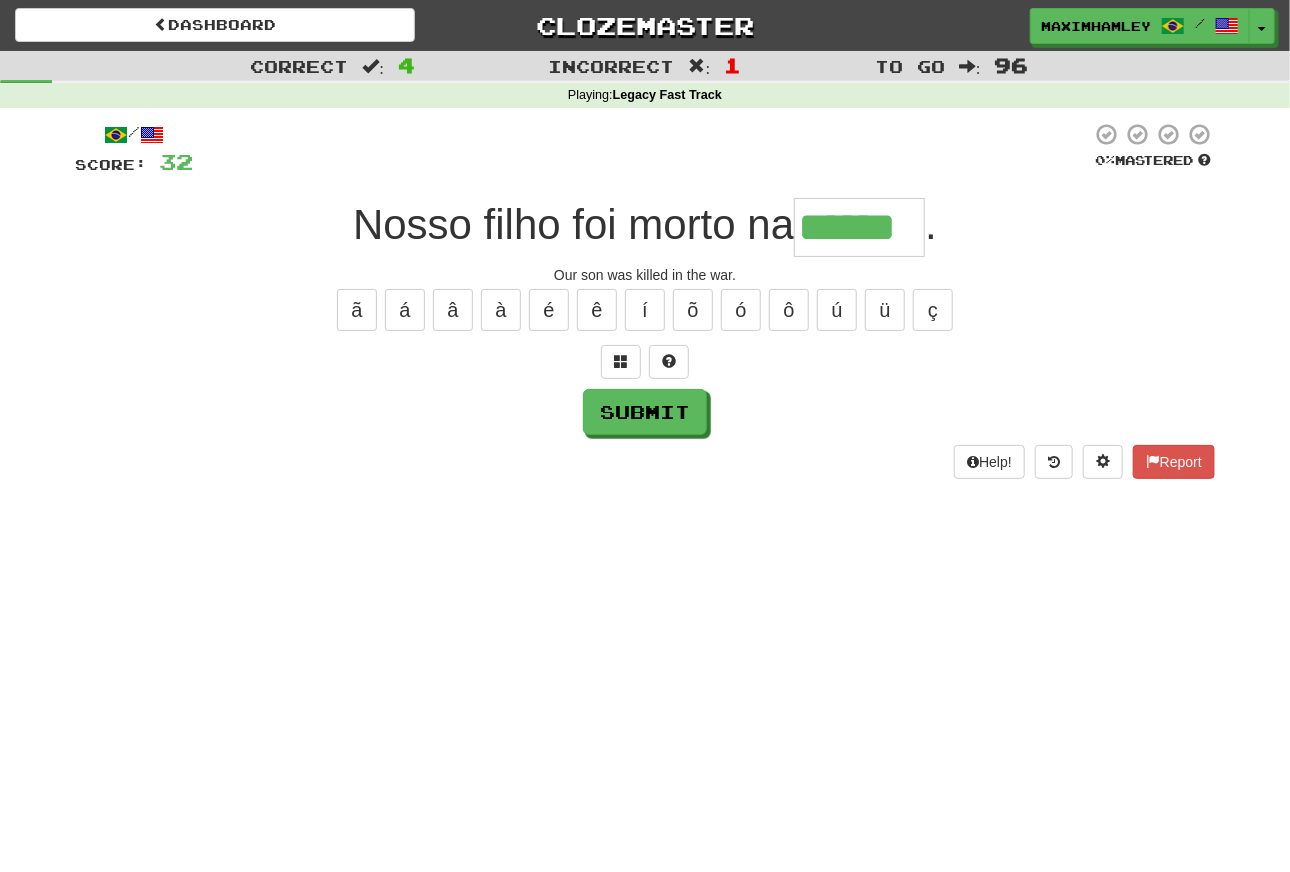 type on "******" 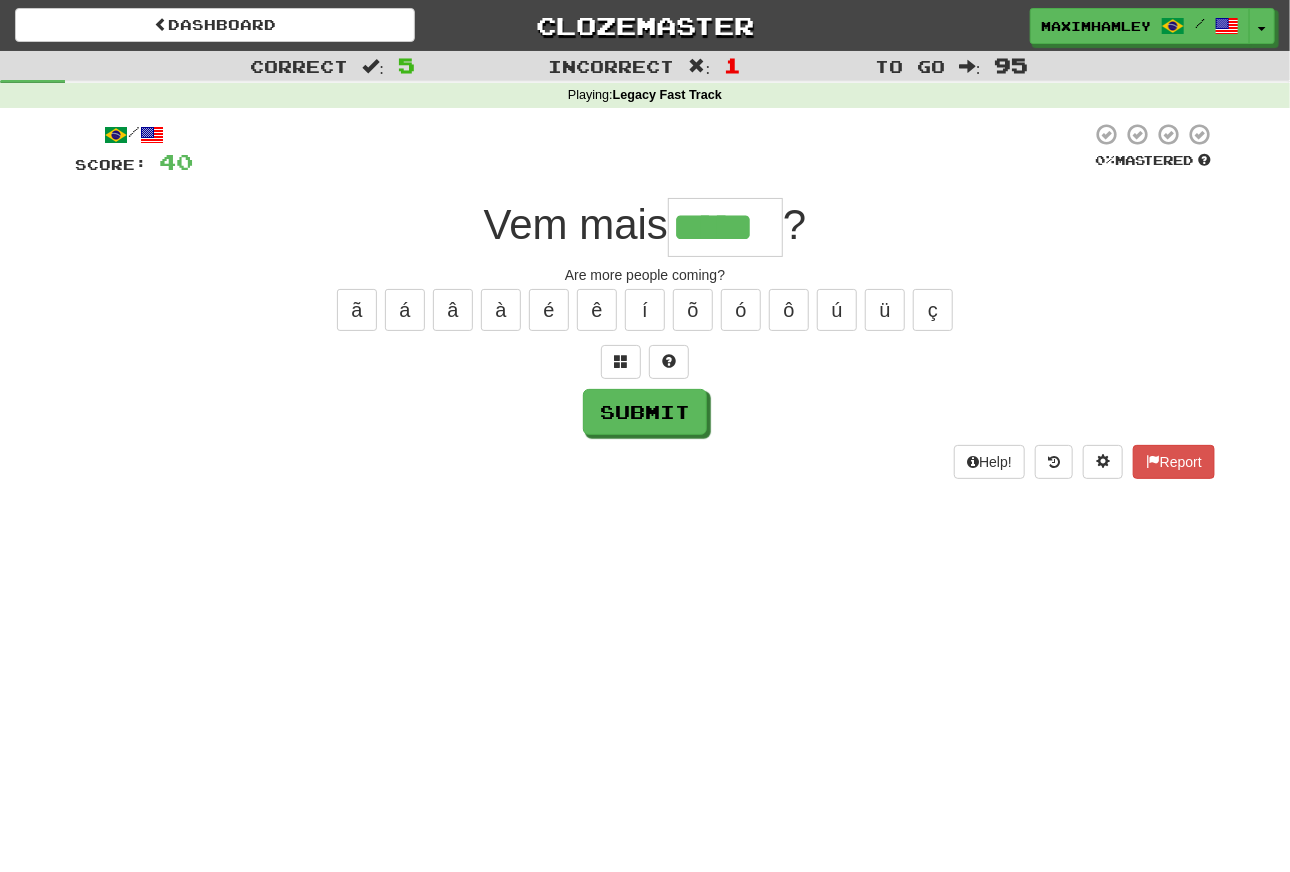 type on "*****" 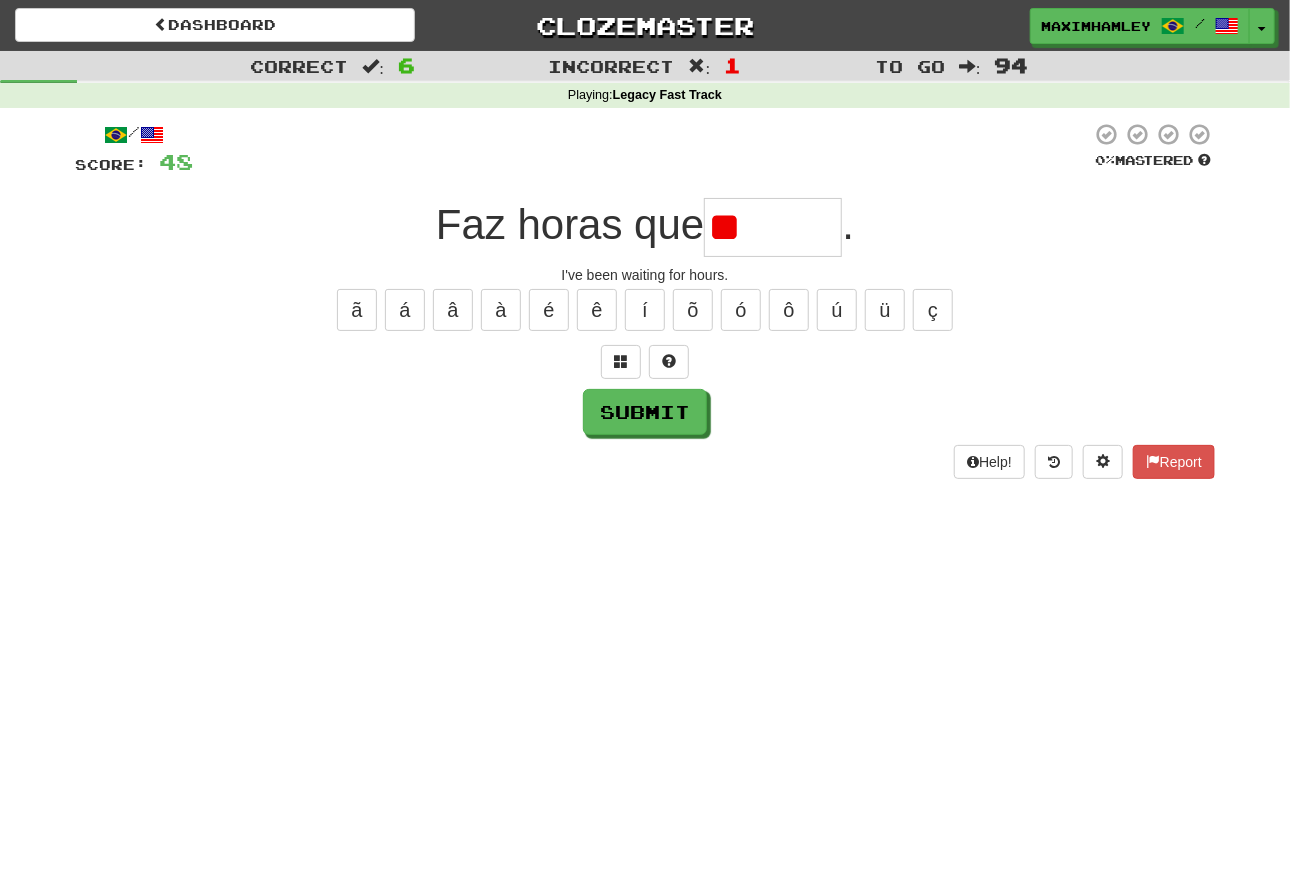 type on "*" 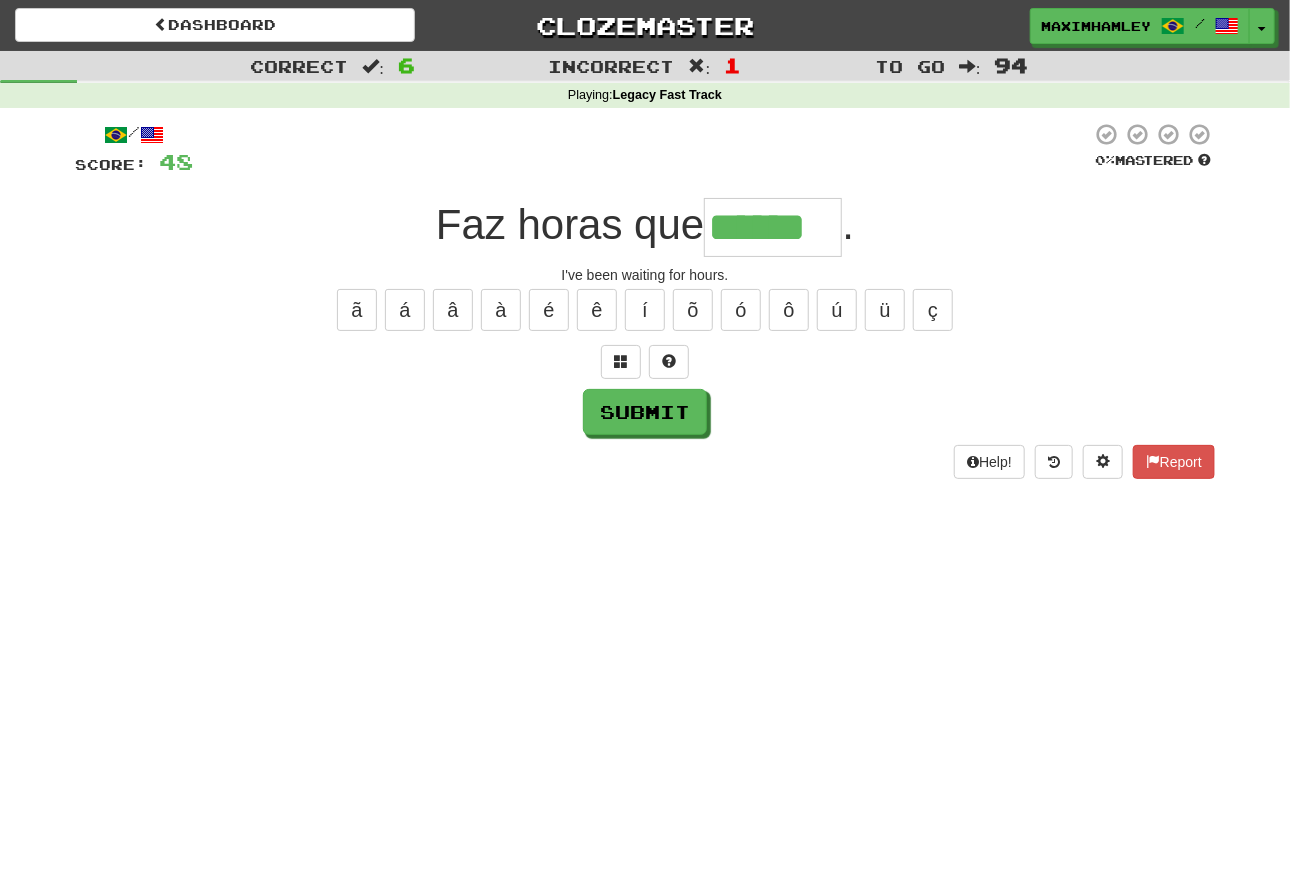 type on "******" 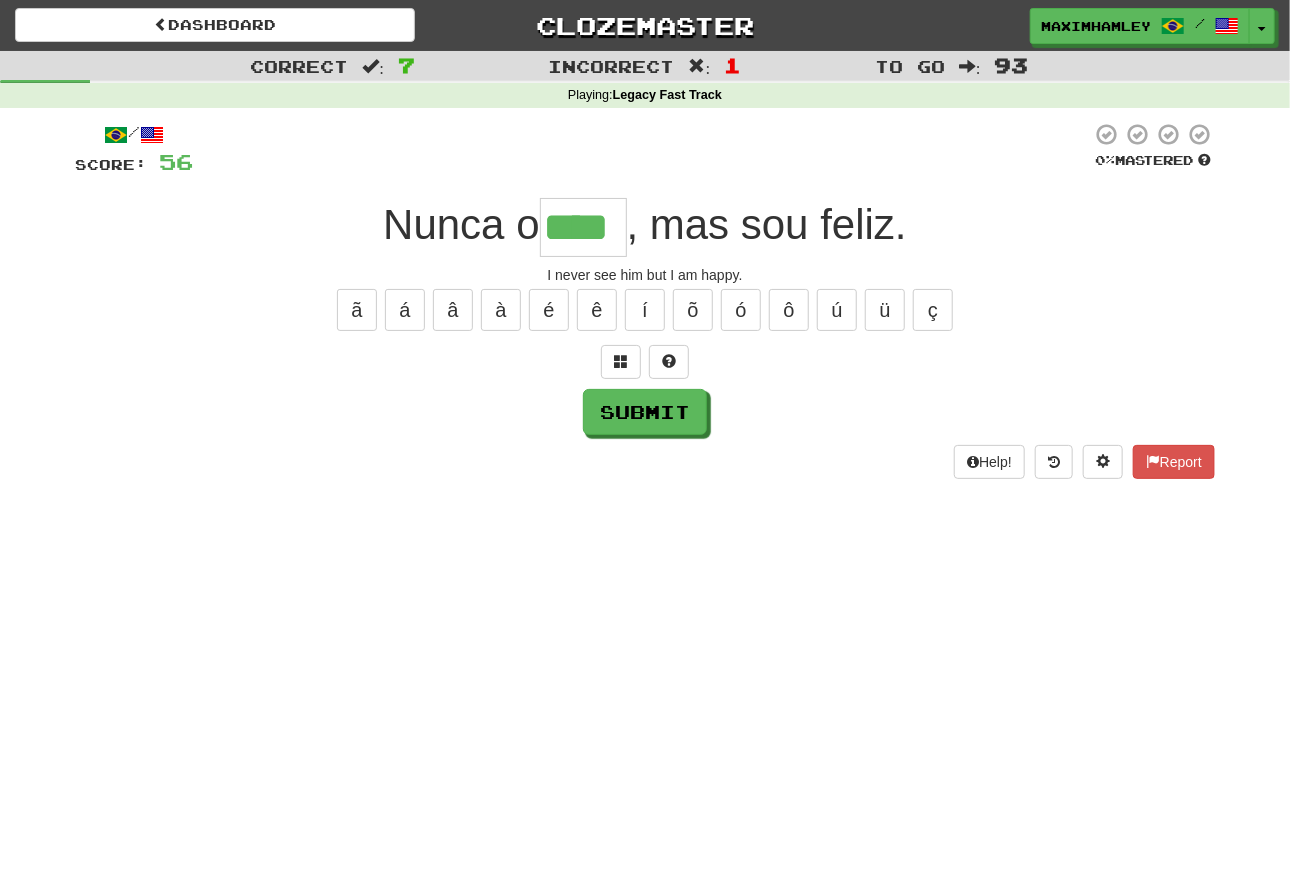 type on "****" 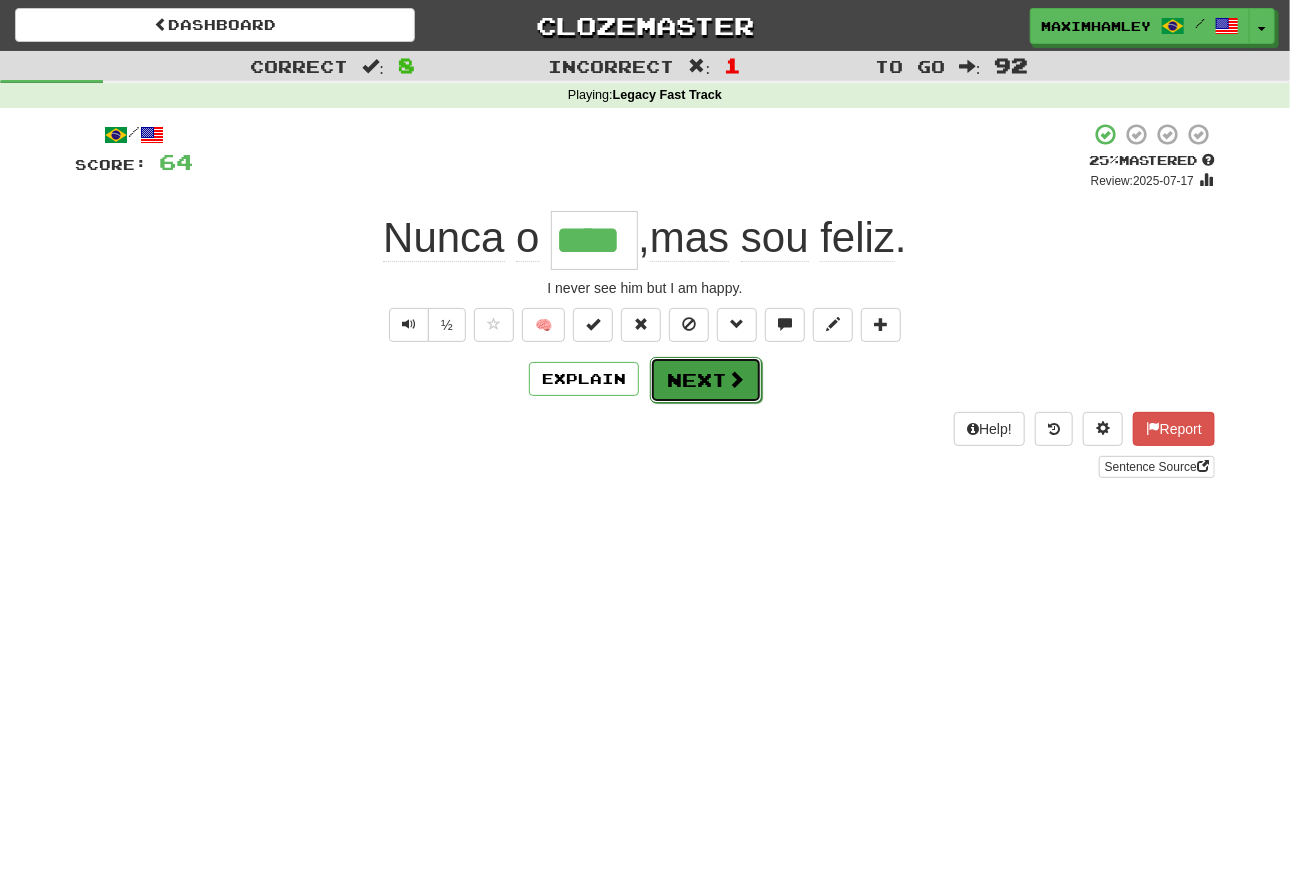 click on "Next" at bounding box center (706, 380) 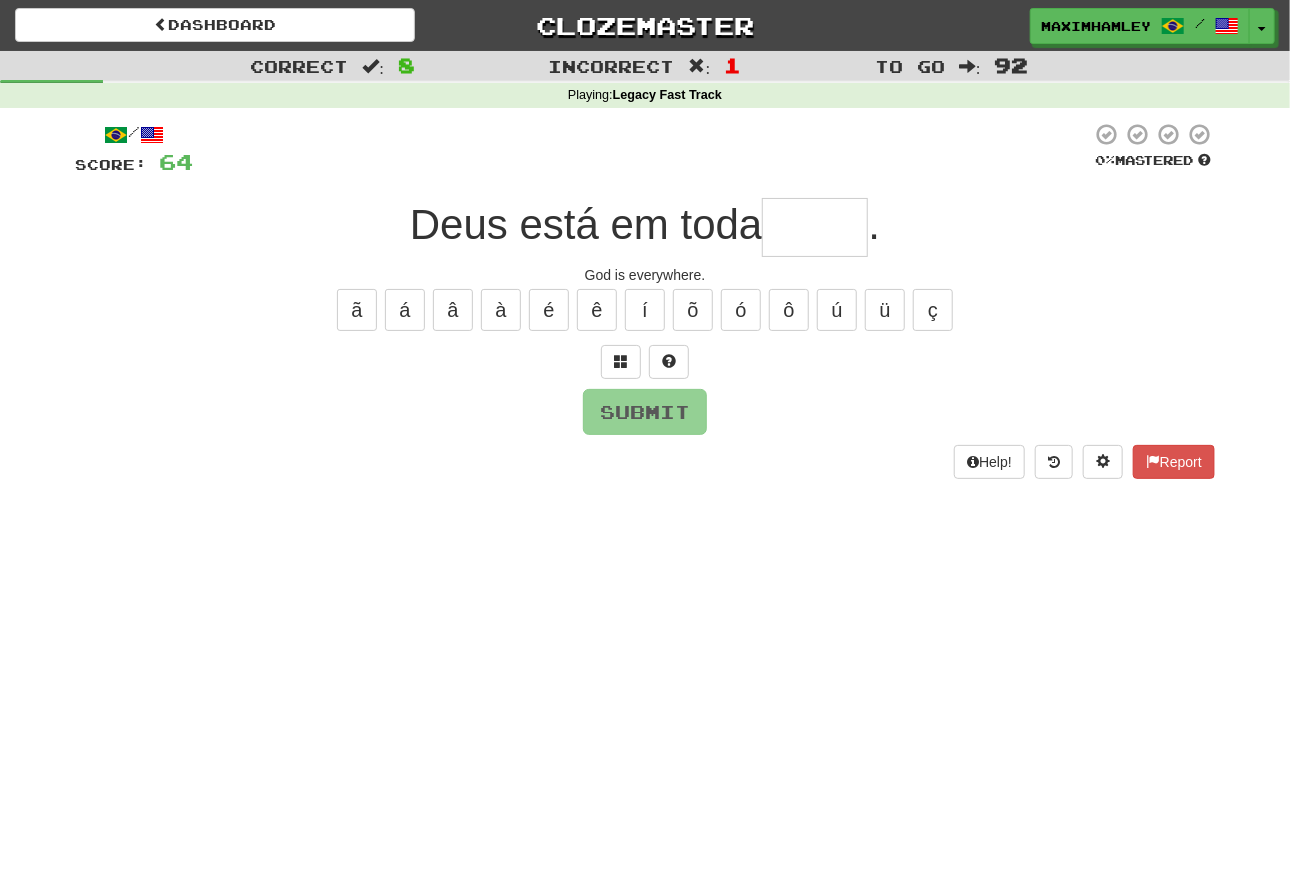 drag, startPoint x: 813, startPoint y: 236, endPoint x: 813, endPoint y: 253, distance: 17 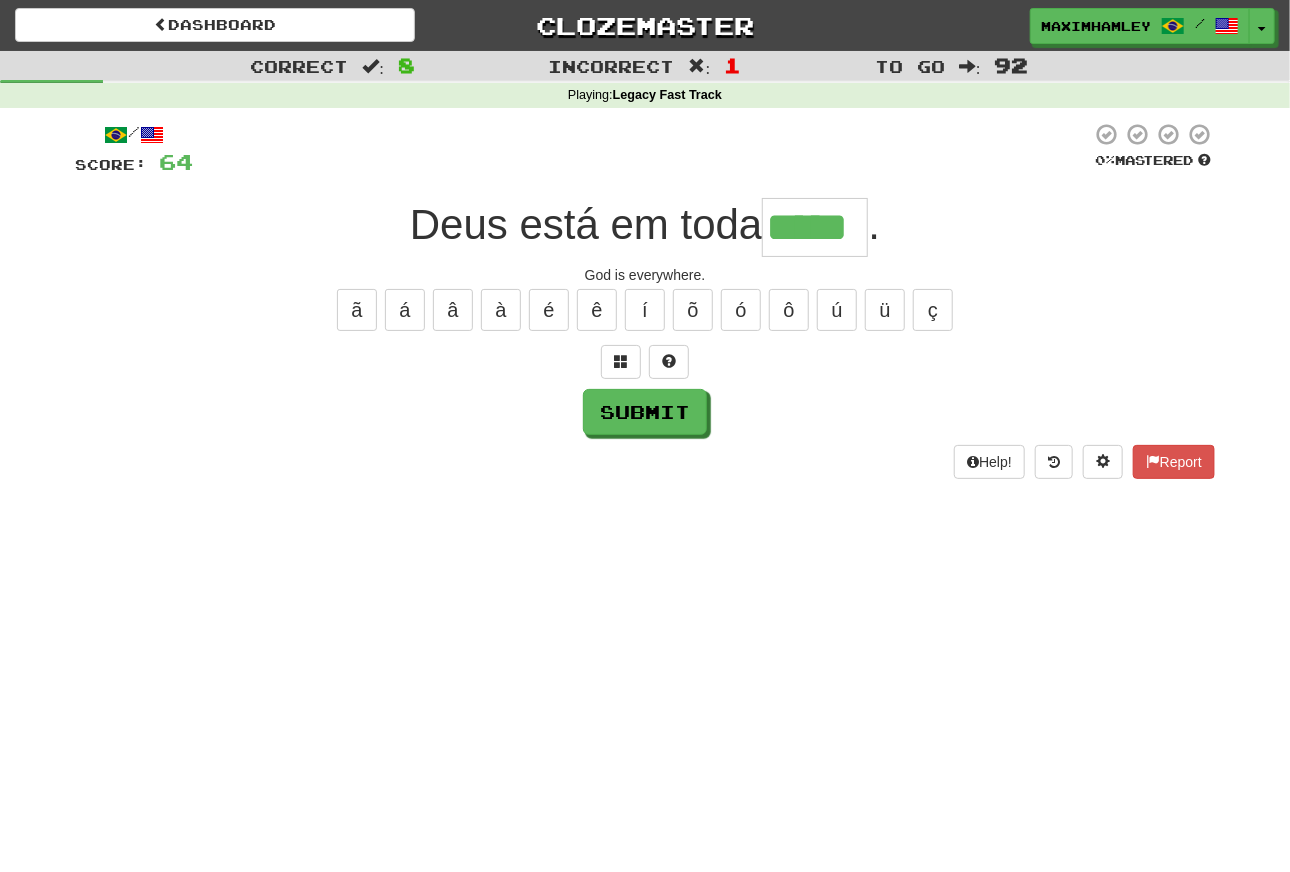type on "*****" 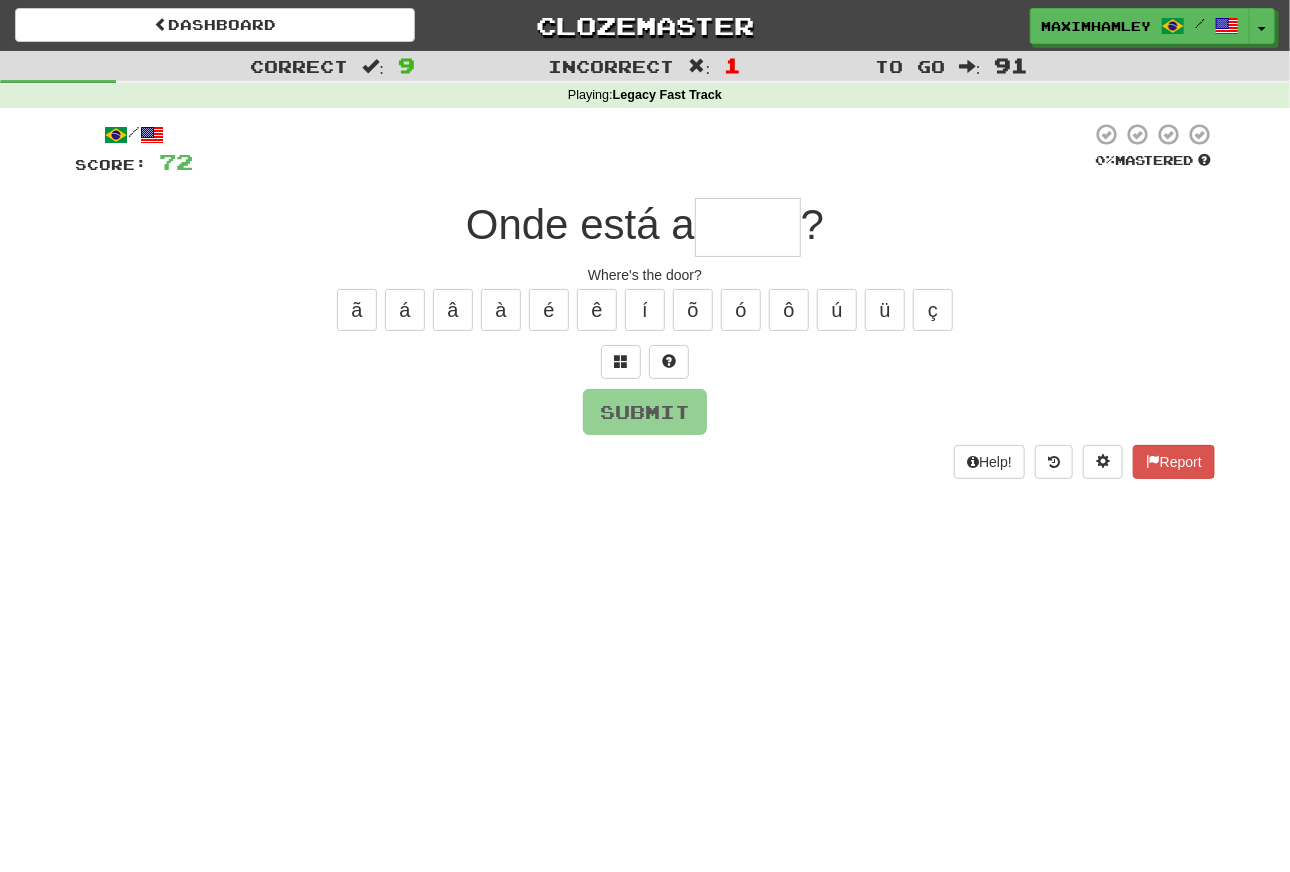 type on "*****" 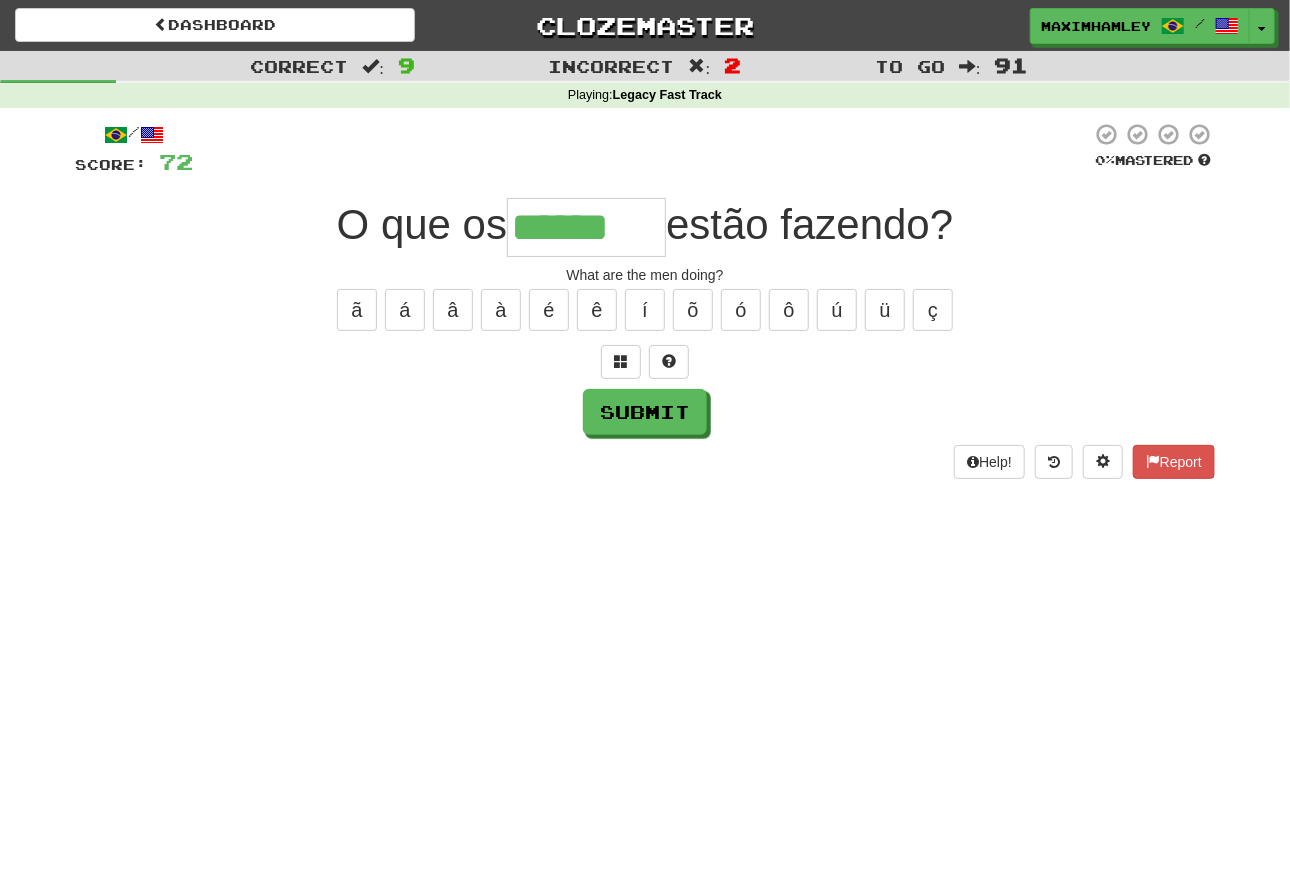type on "******" 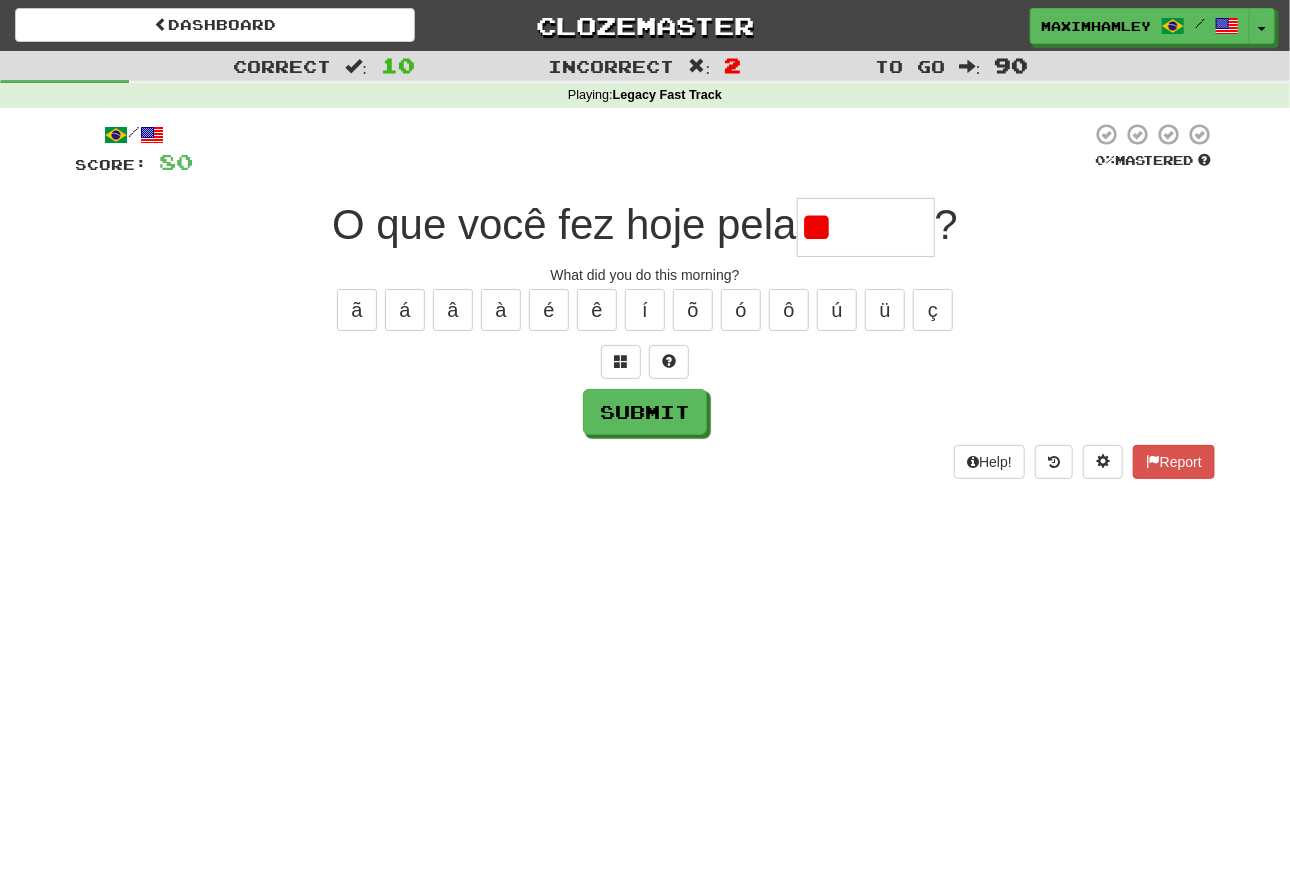 type on "*" 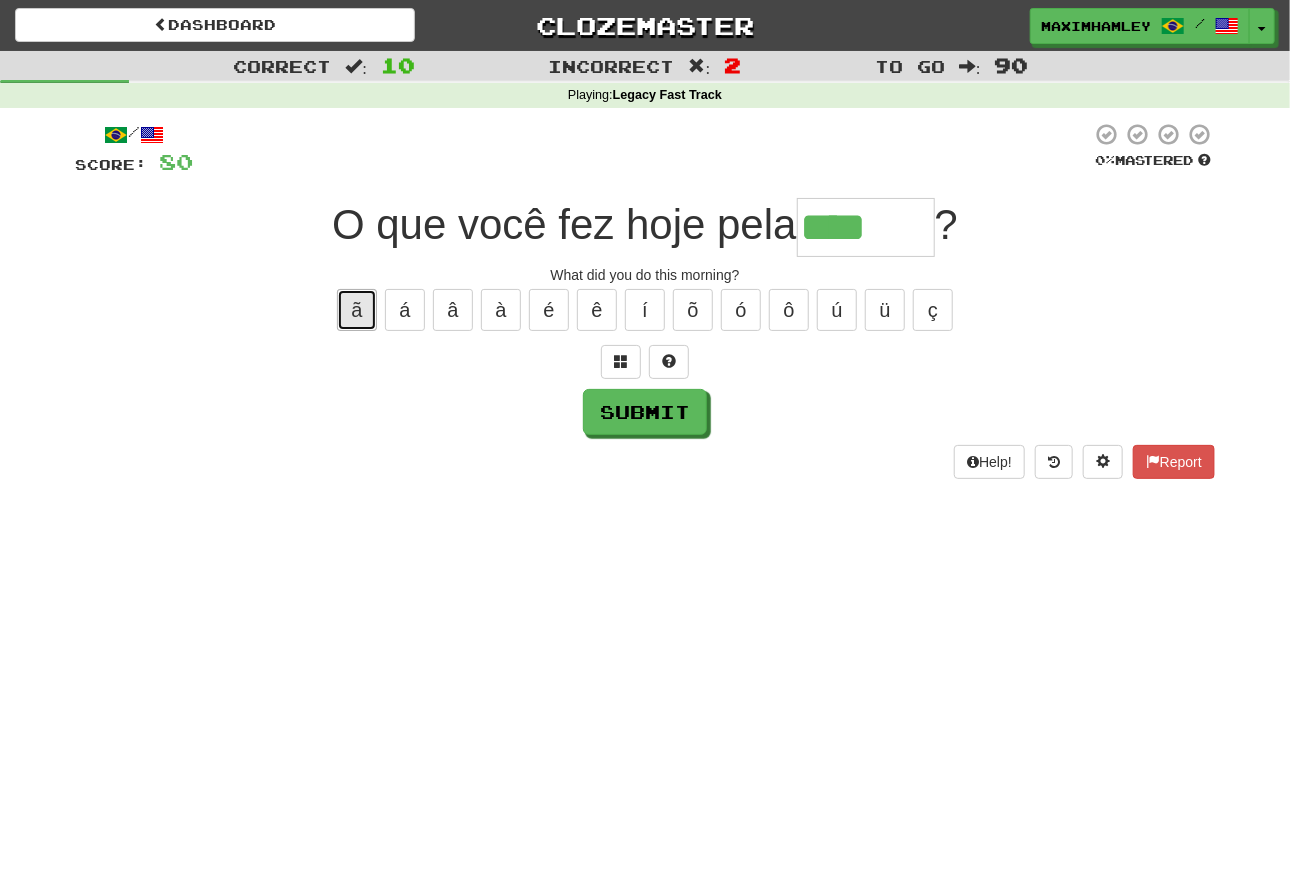 click on "ã" at bounding box center [357, 310] 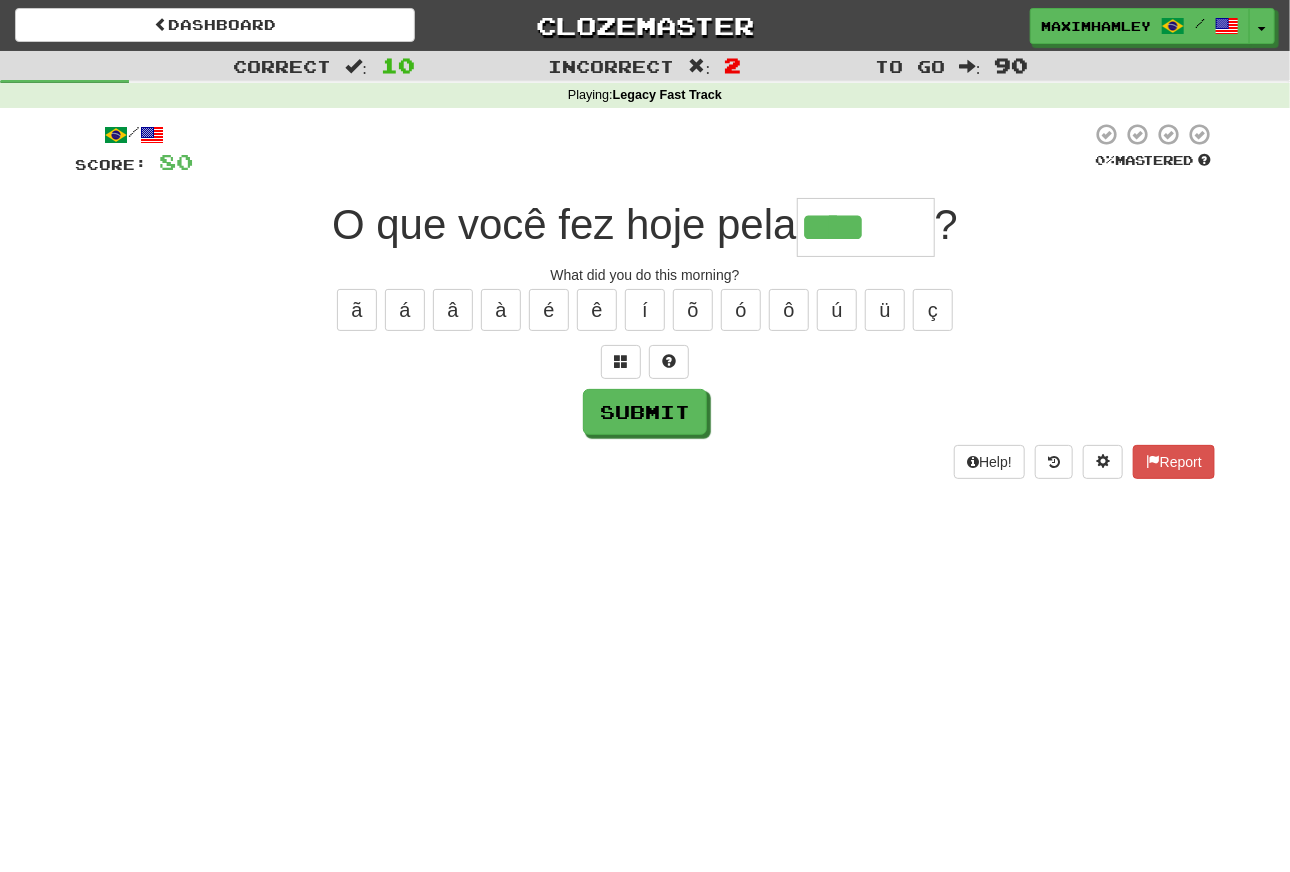 type on "*****" 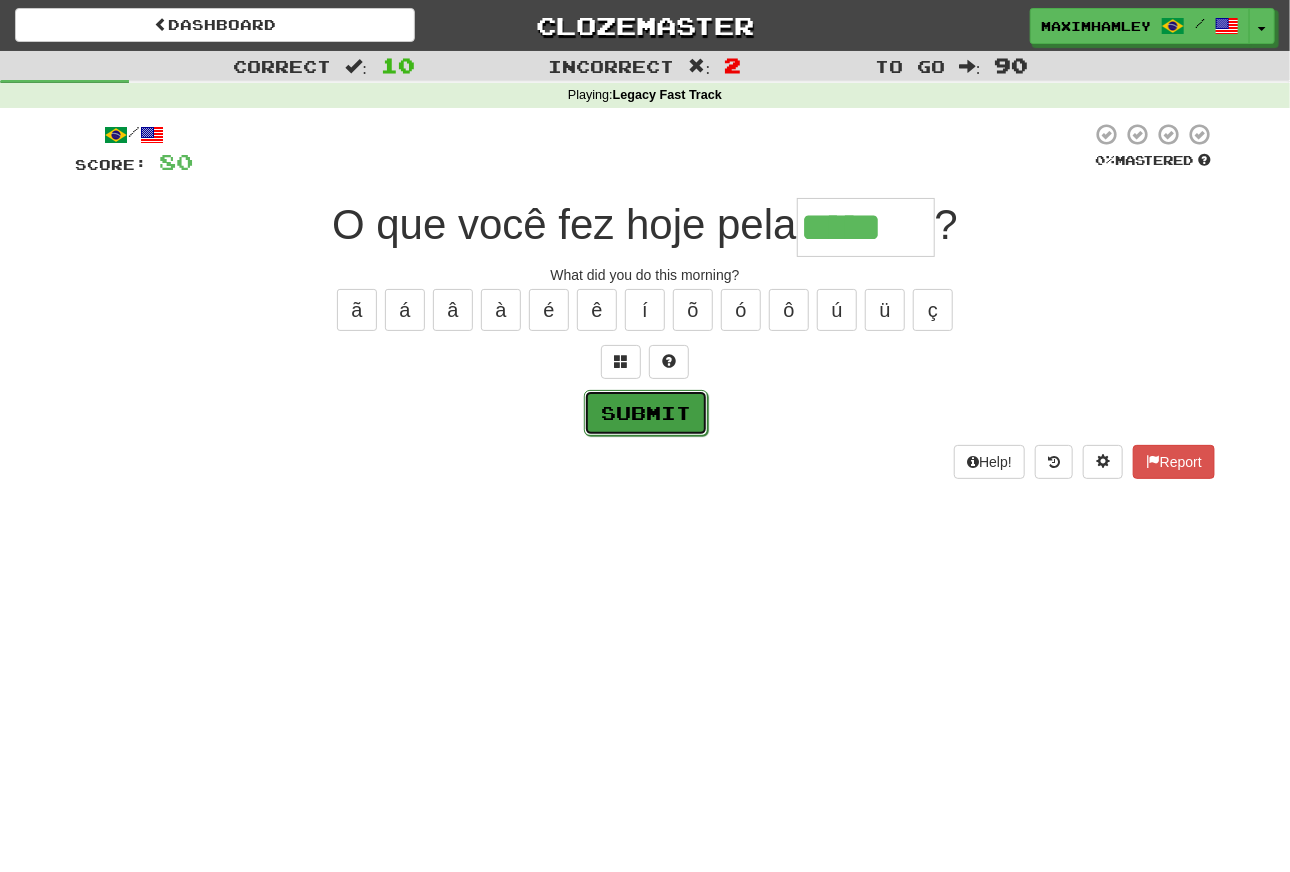 click on "Submit" at bounding box center [646, 413] 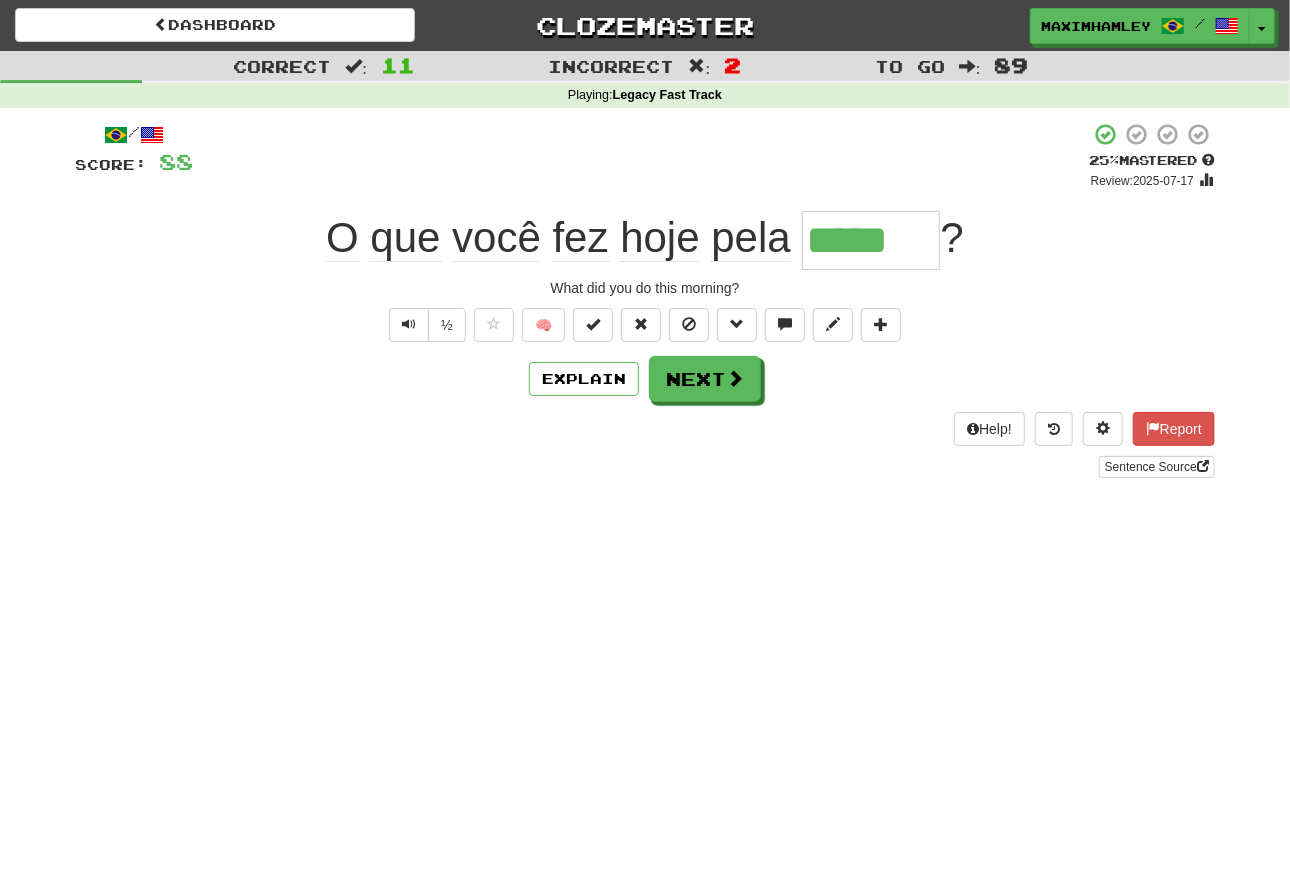 drag, startPoint x: 3, startPoint y: 209, endPoint x: 52, endPoint y: 410, distance: 206.88644 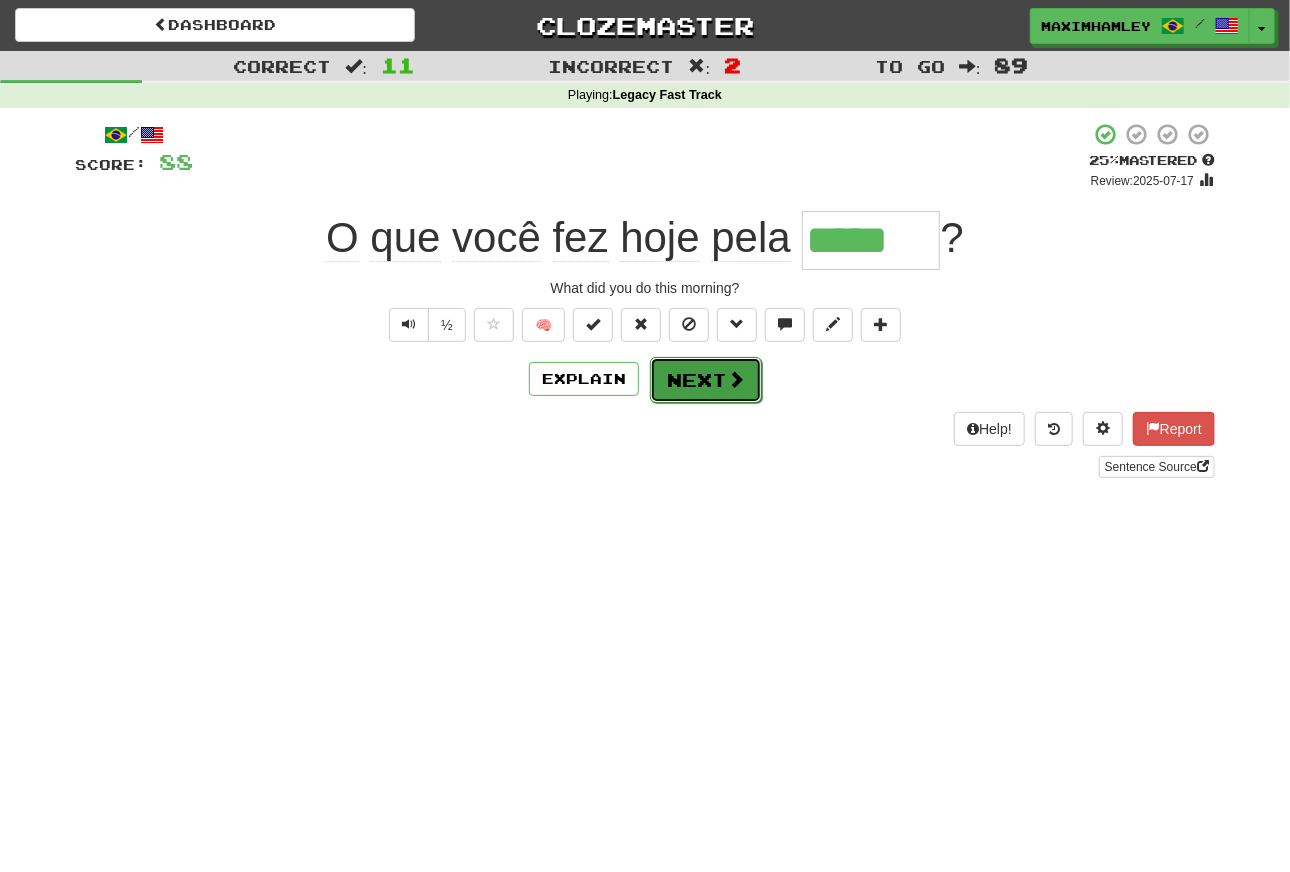 click at bounding box center [736, 379] 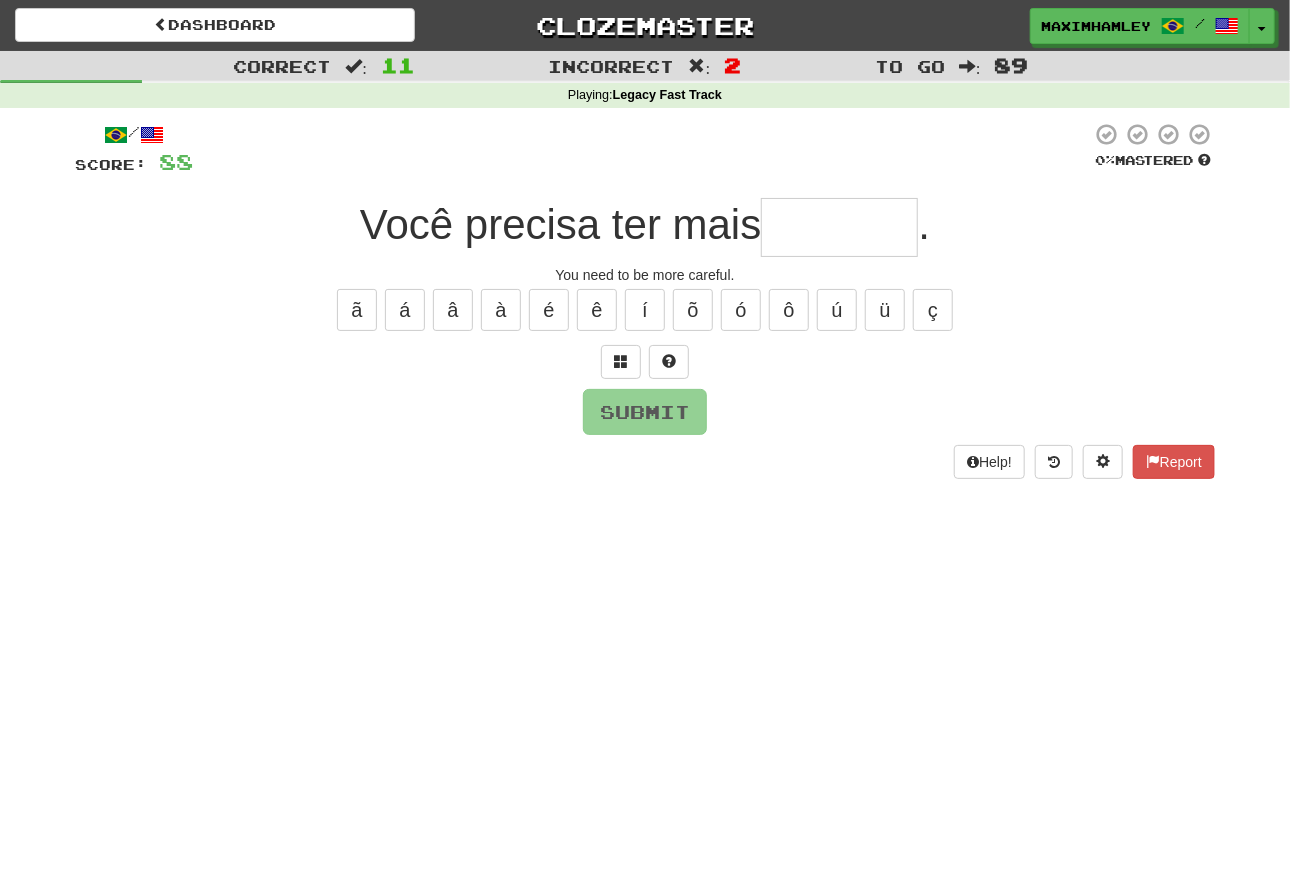 click on "Você precisa ter mais" at bounding box center [561, 224] 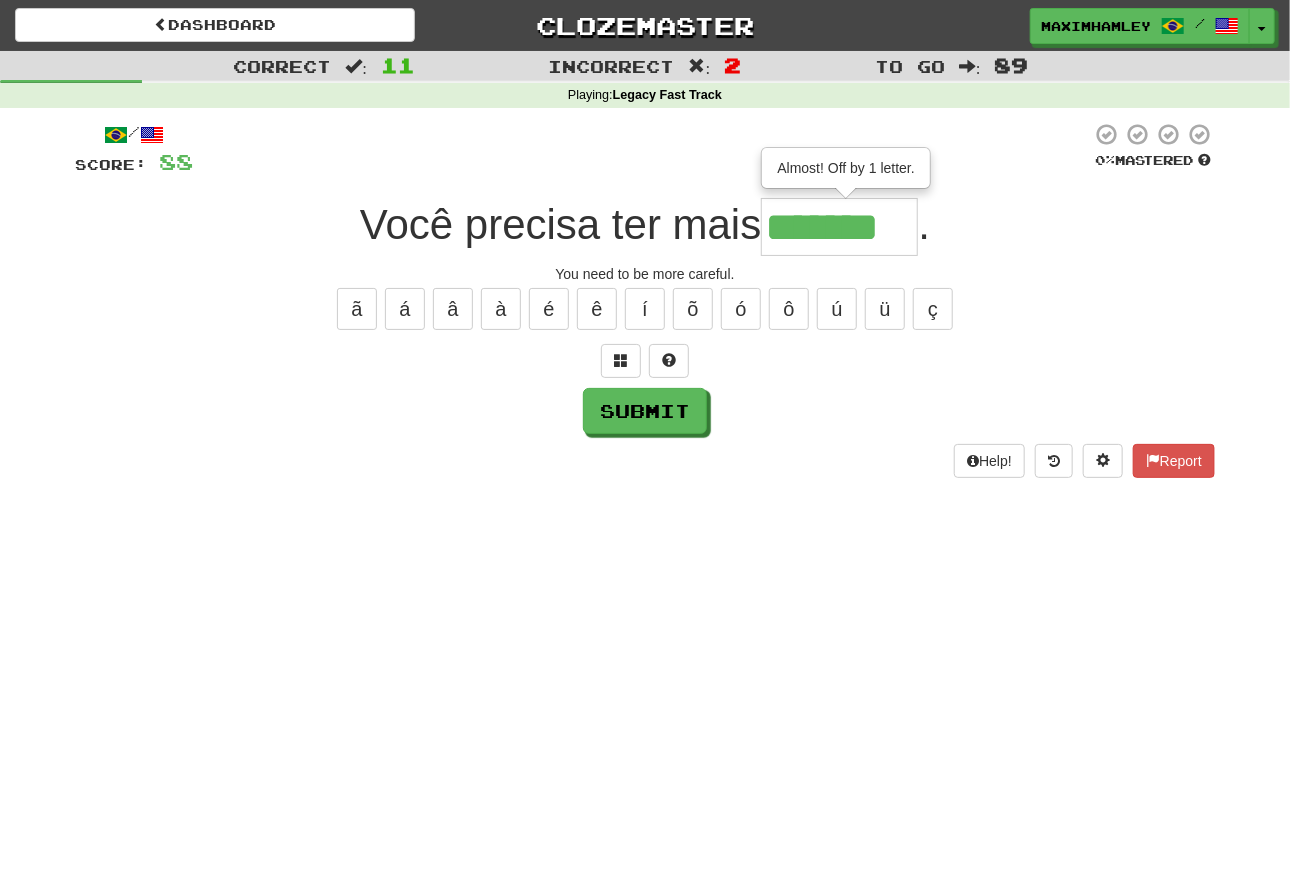 scroll, scrollTop: 0, scrollLeft: 0, axis: both 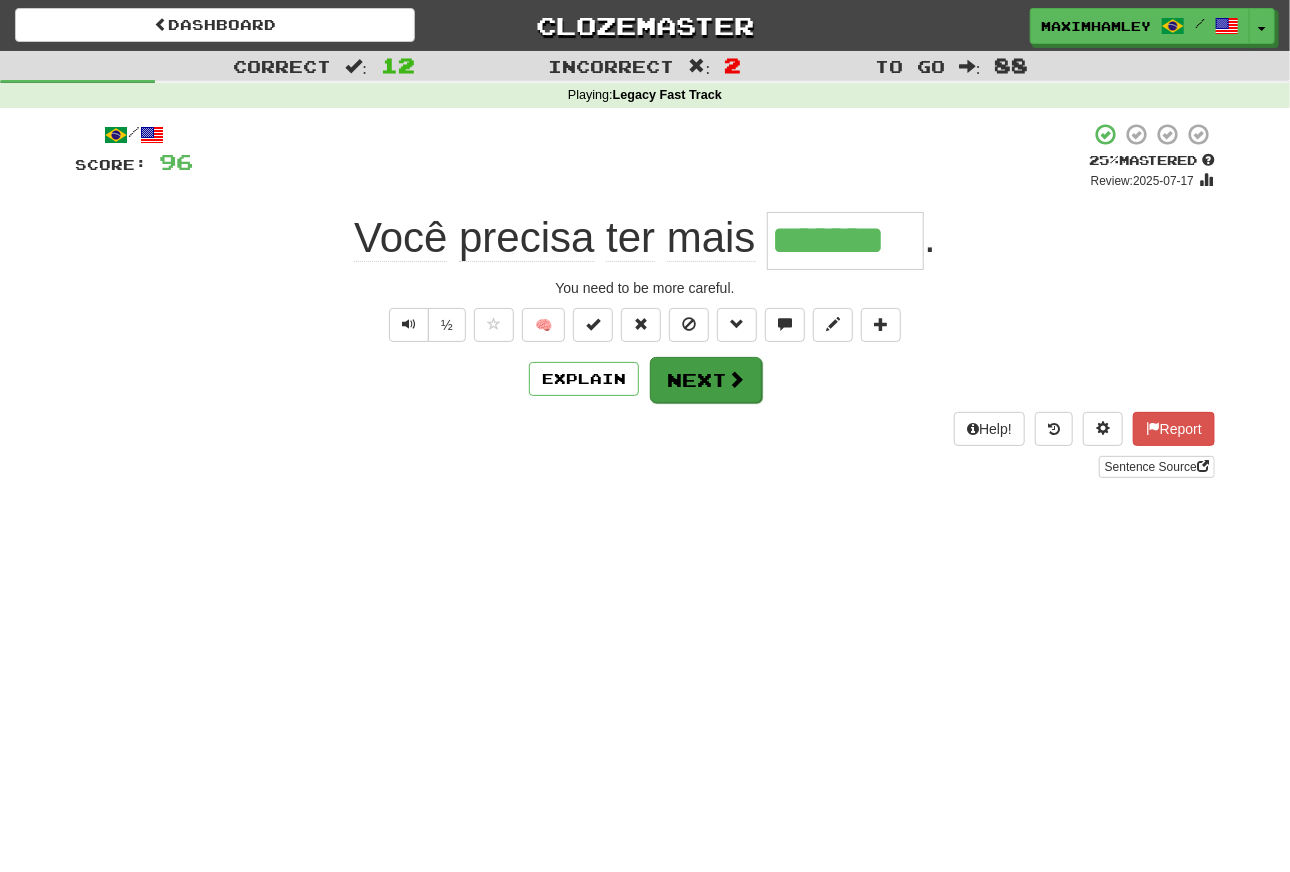 click on "/  Score:   96 + 8 25 %  Mastered Review:  2025-07-17 Você   precisa   ter   mais   ******* . You need to be more careful. ½ 🧠 Explain Next  Help!  Report Sentence Source" at bounding box center (645, 300) 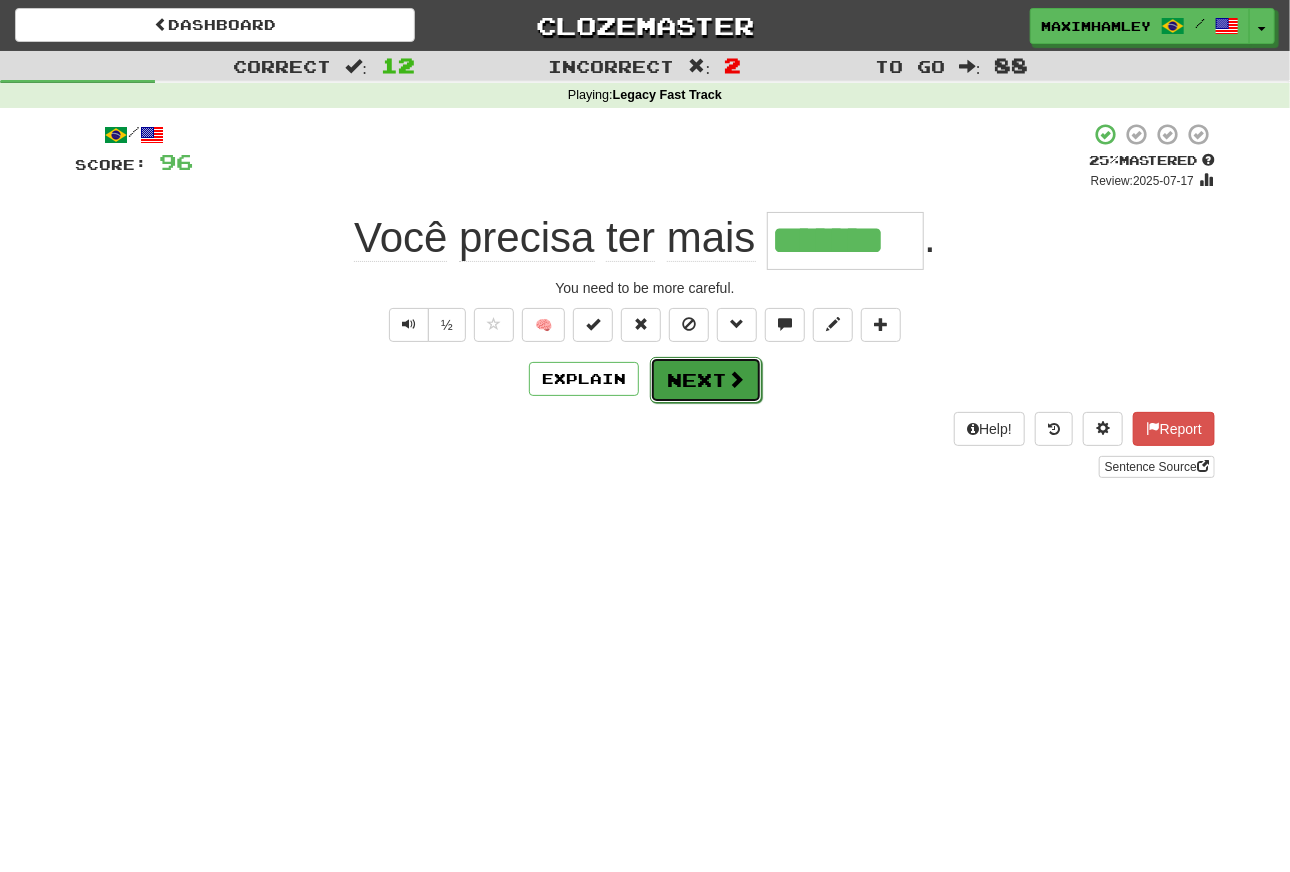 click on "Next" at bounding box center (706, 380) 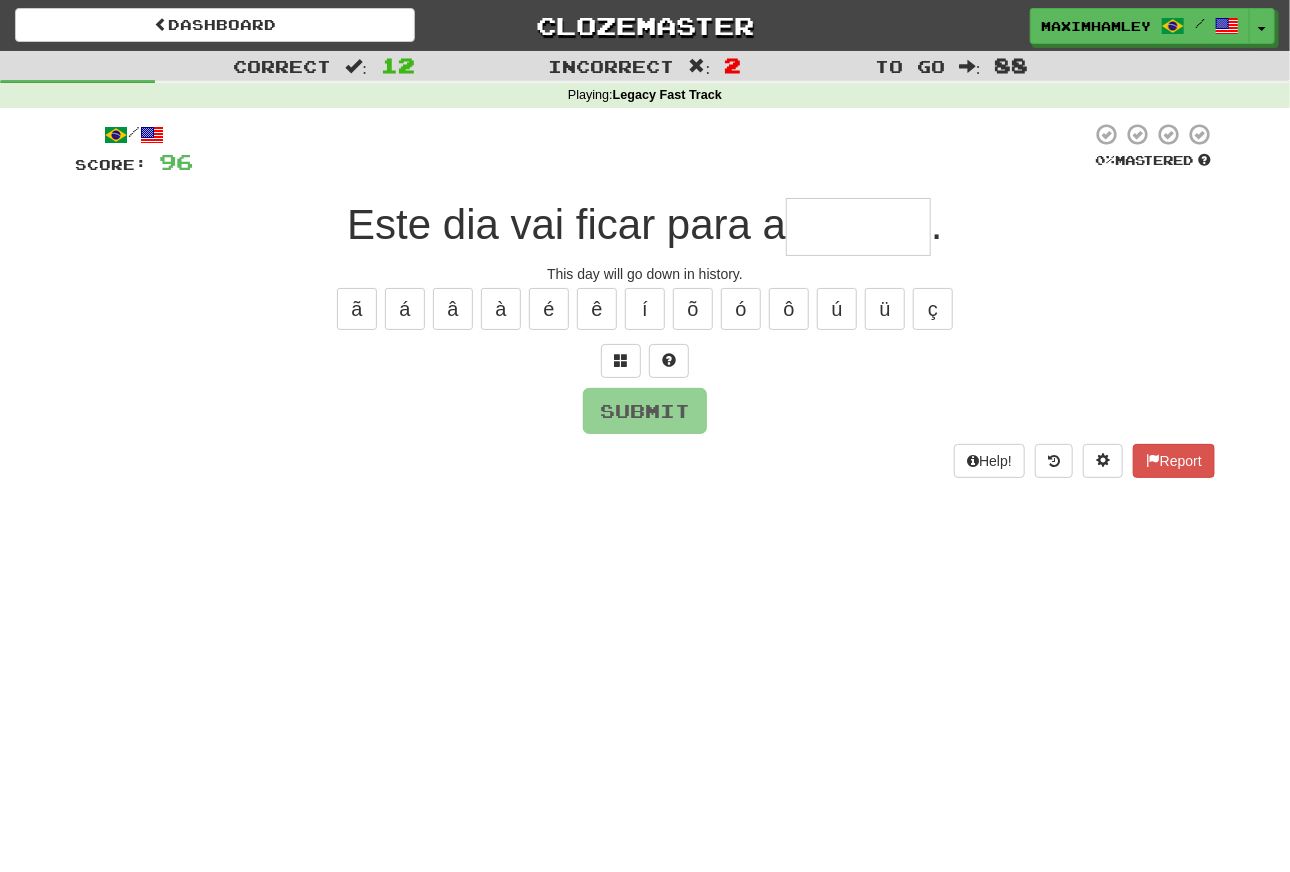 click at bounding box center [858, 227] 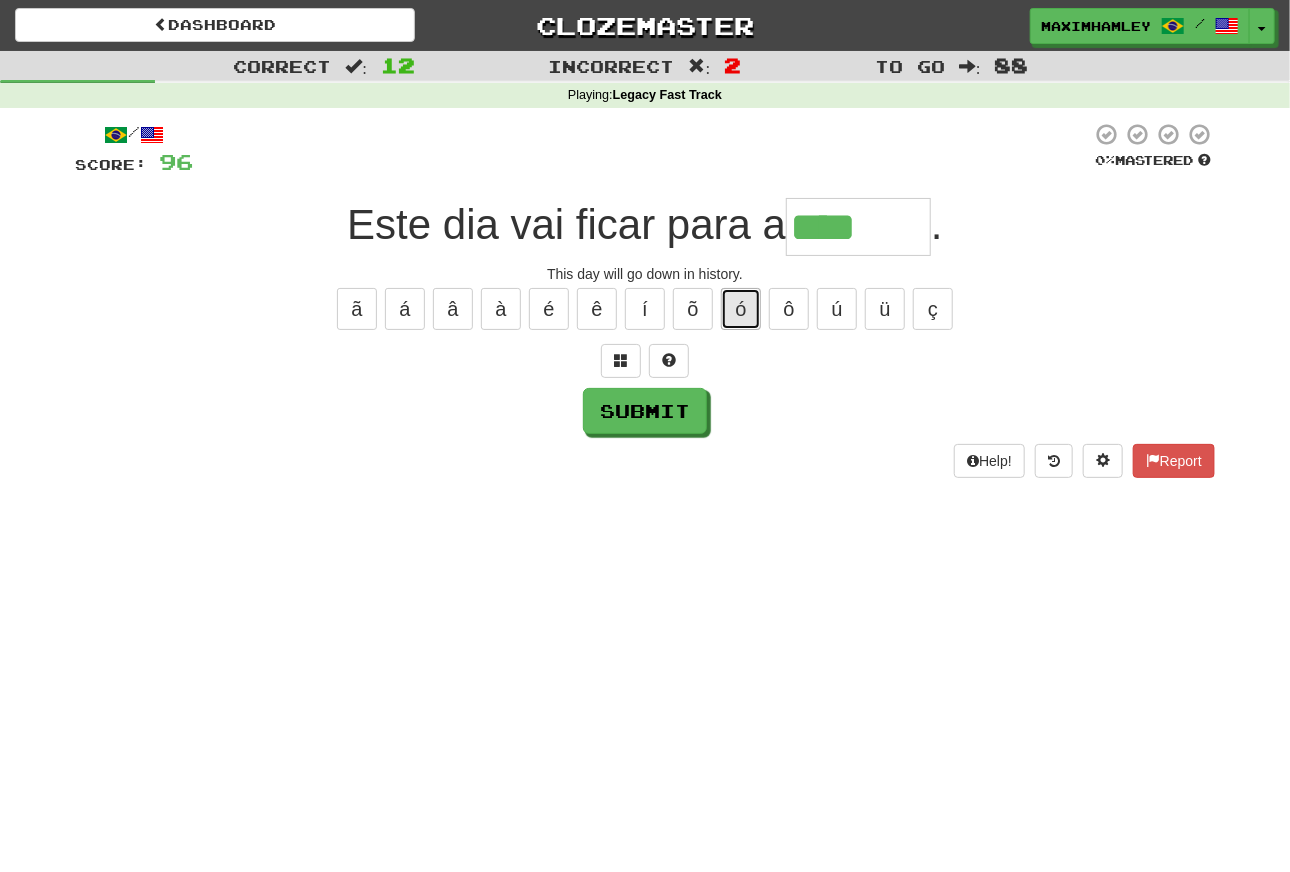 click on "ó" at bounding box center [741, 309] 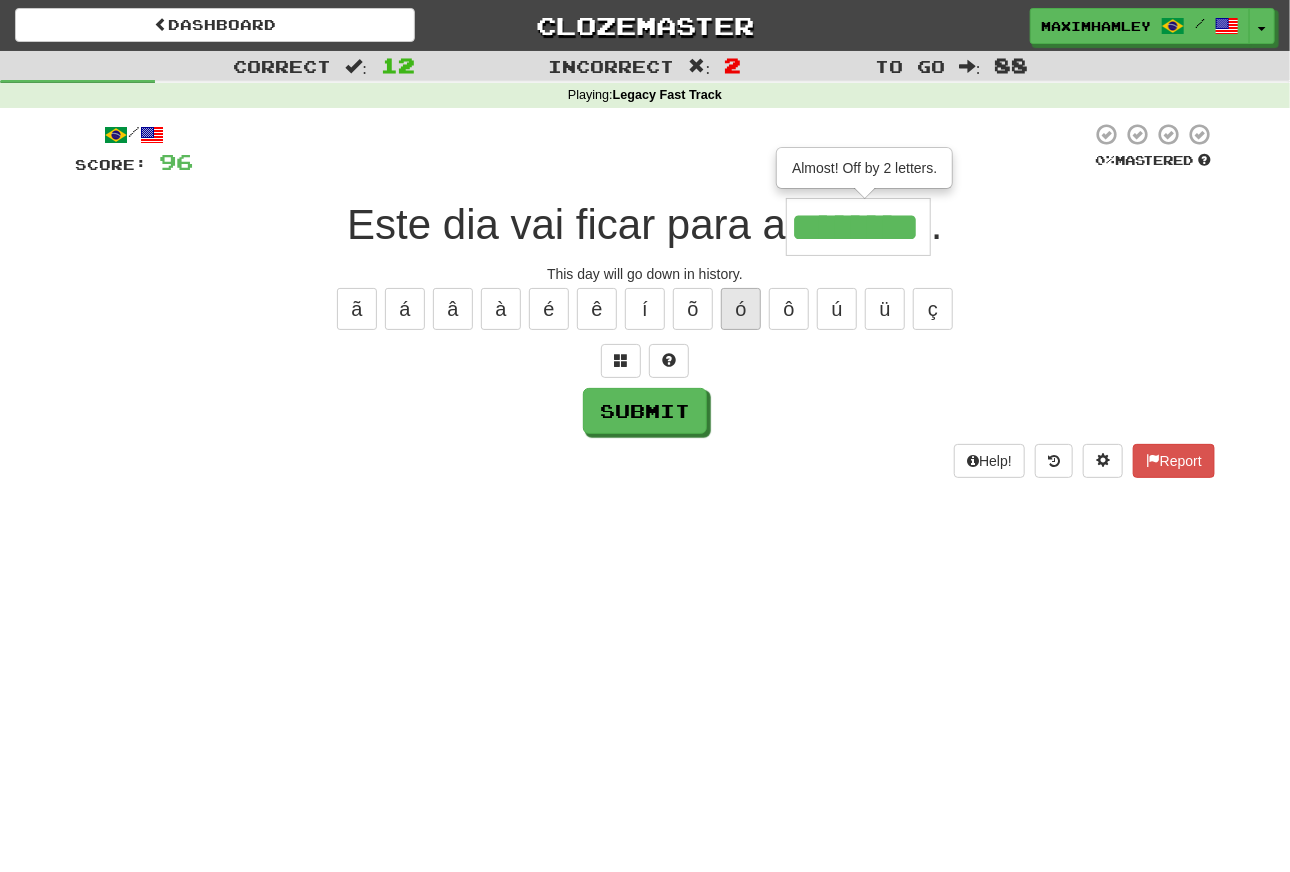 type on "********" 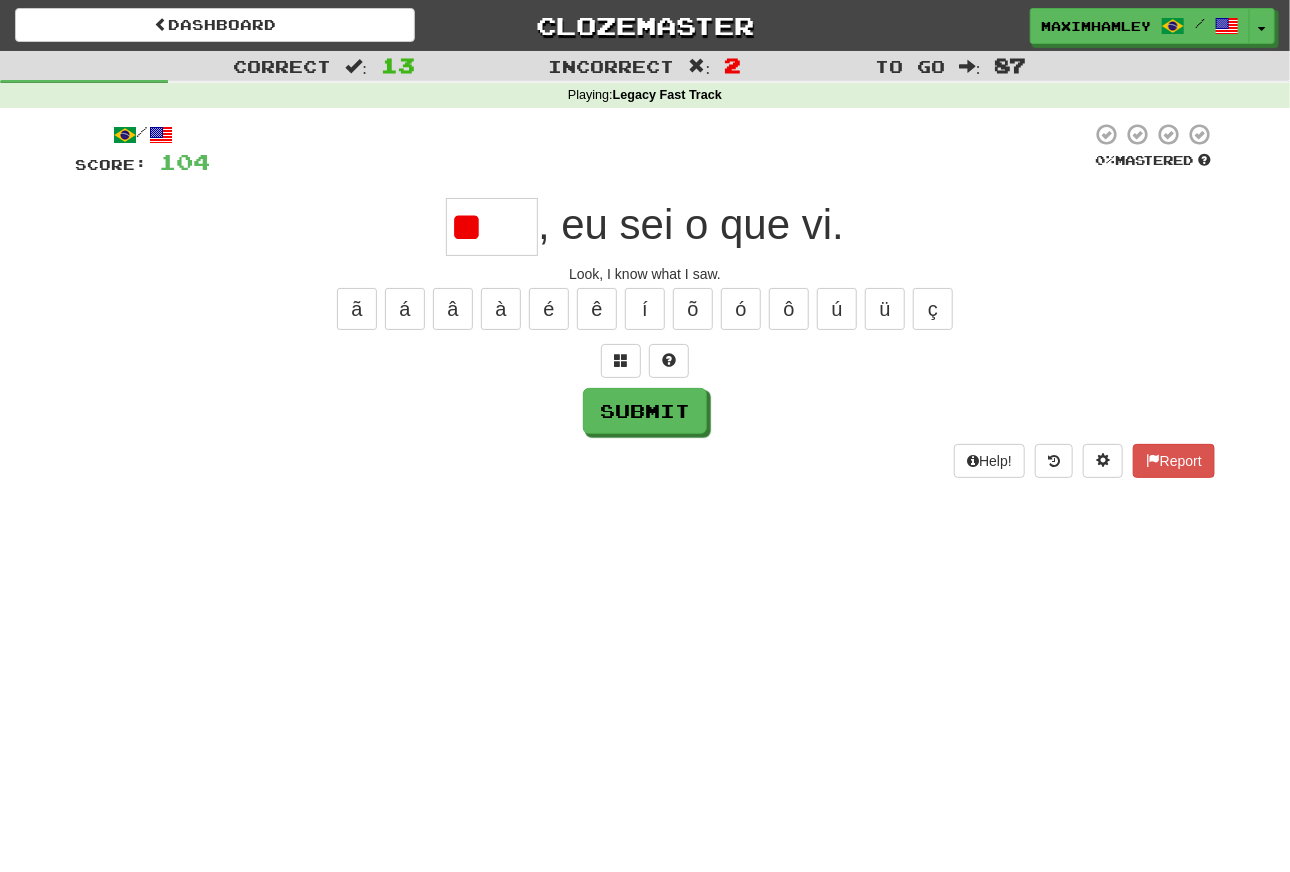 type on "*" 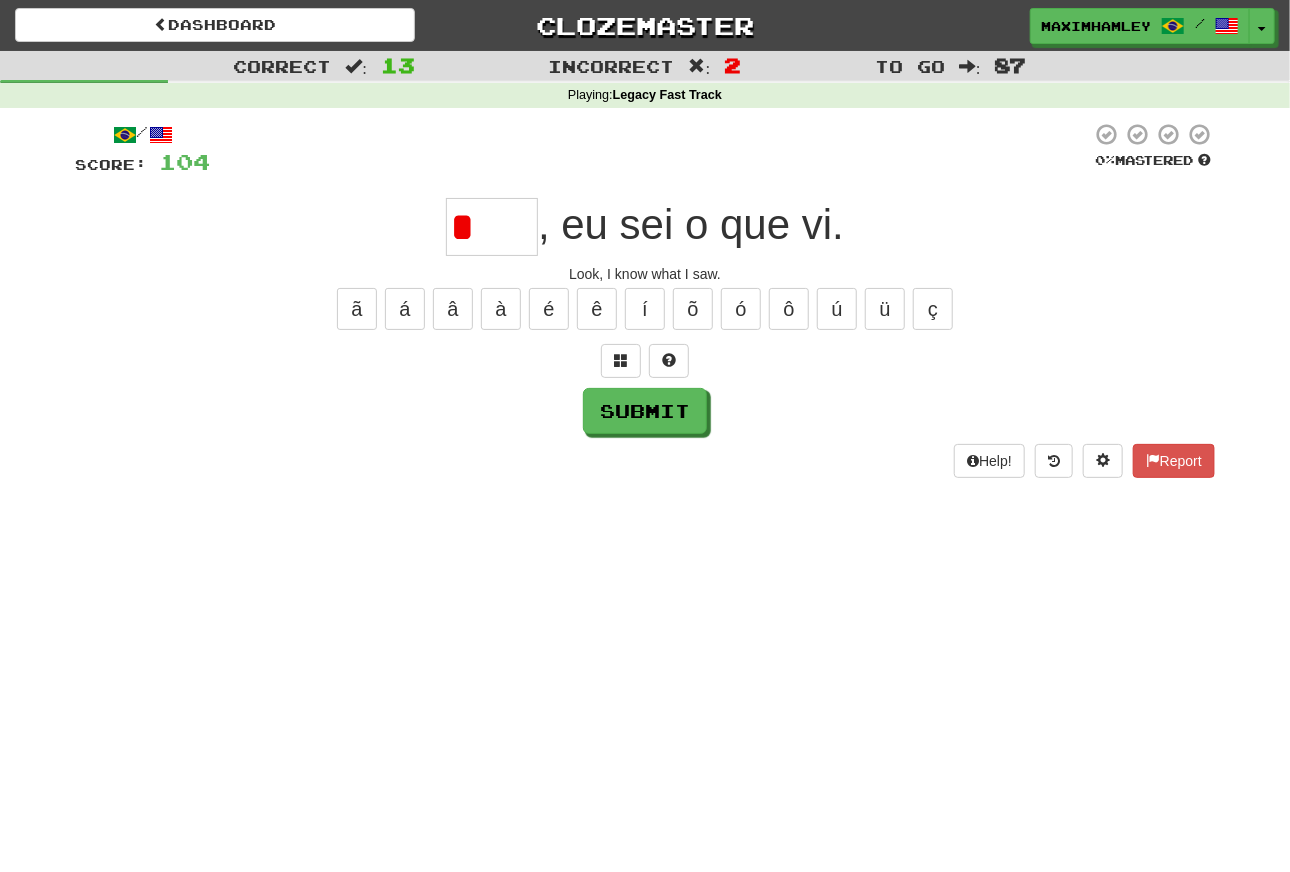 type on "****" 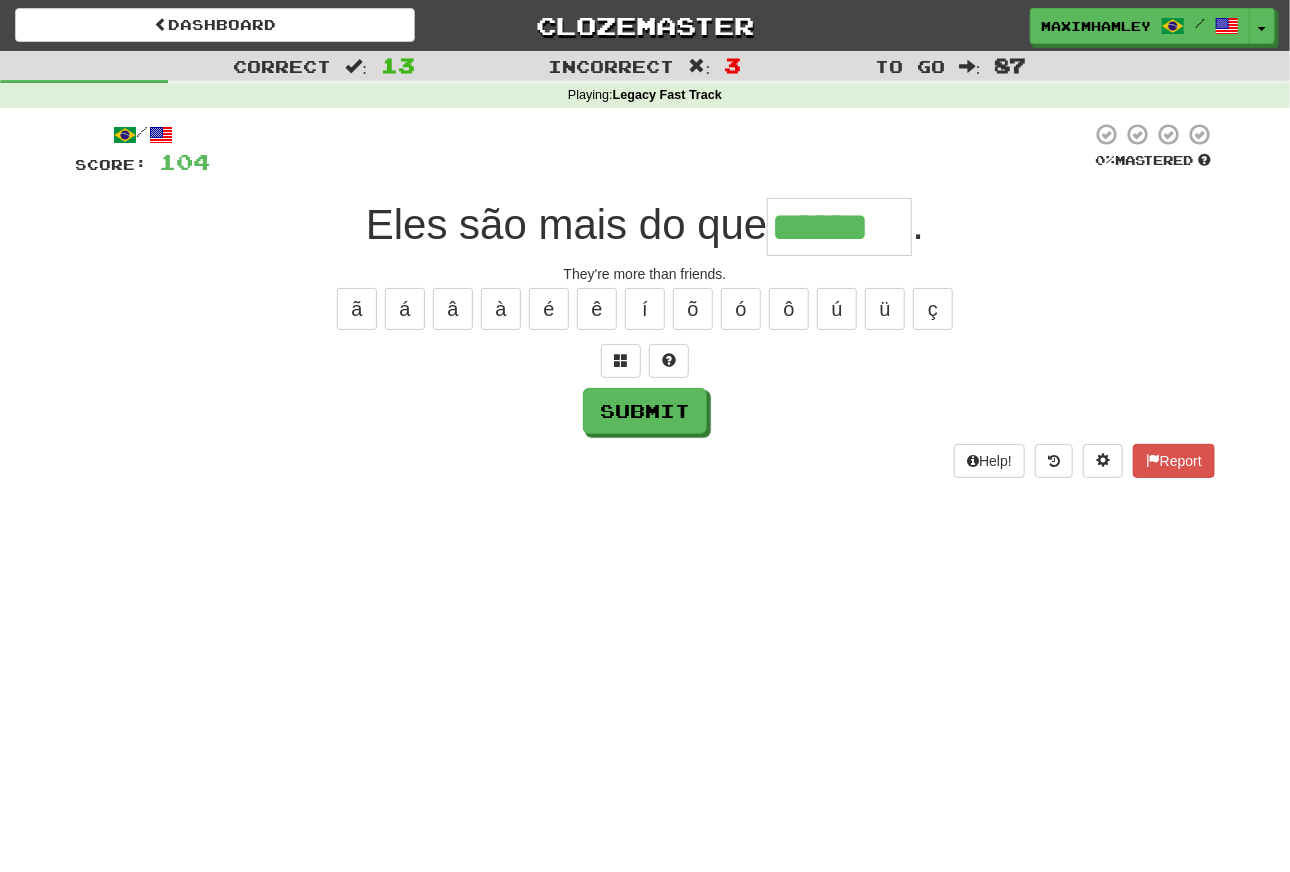 type on "******" 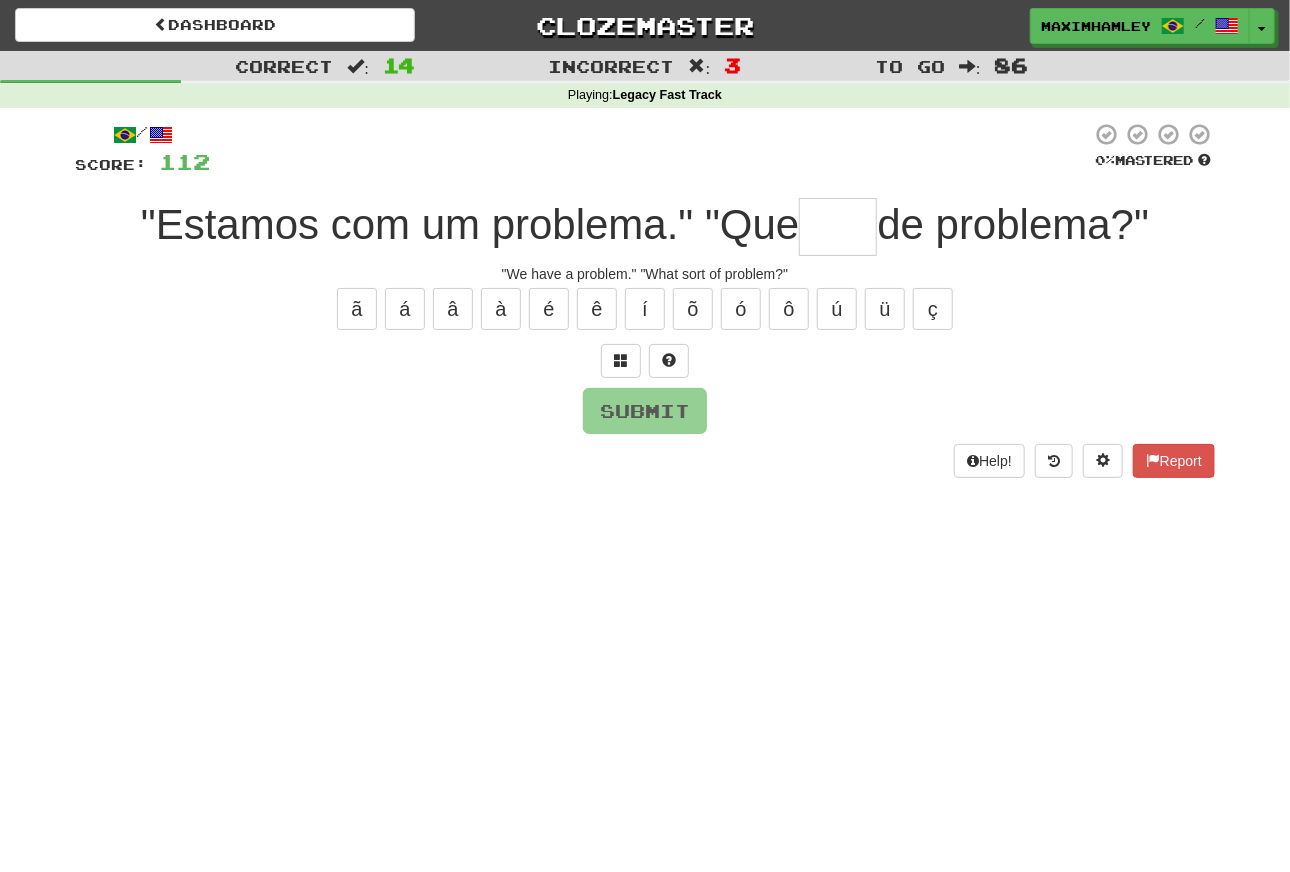 type on "*" 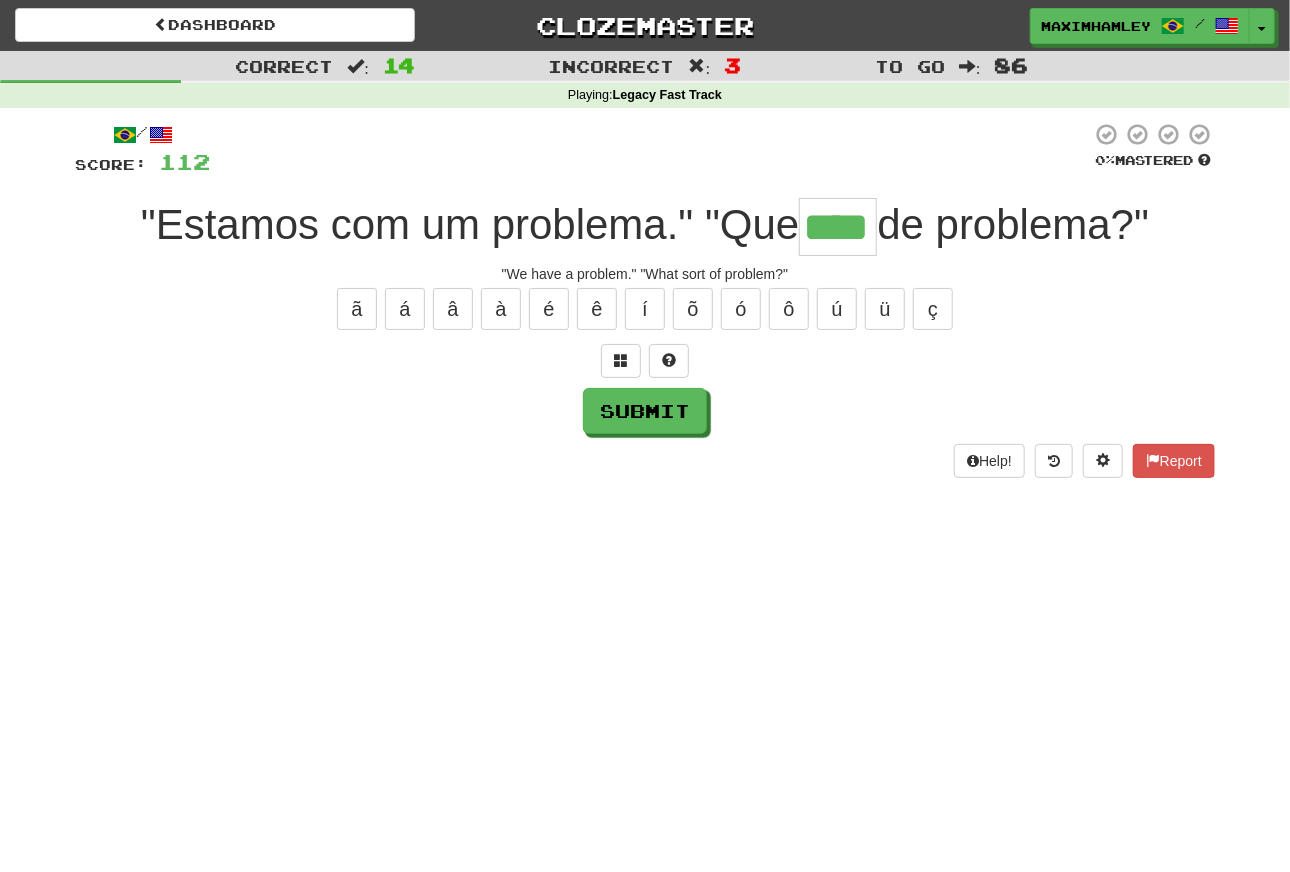 type on "****" 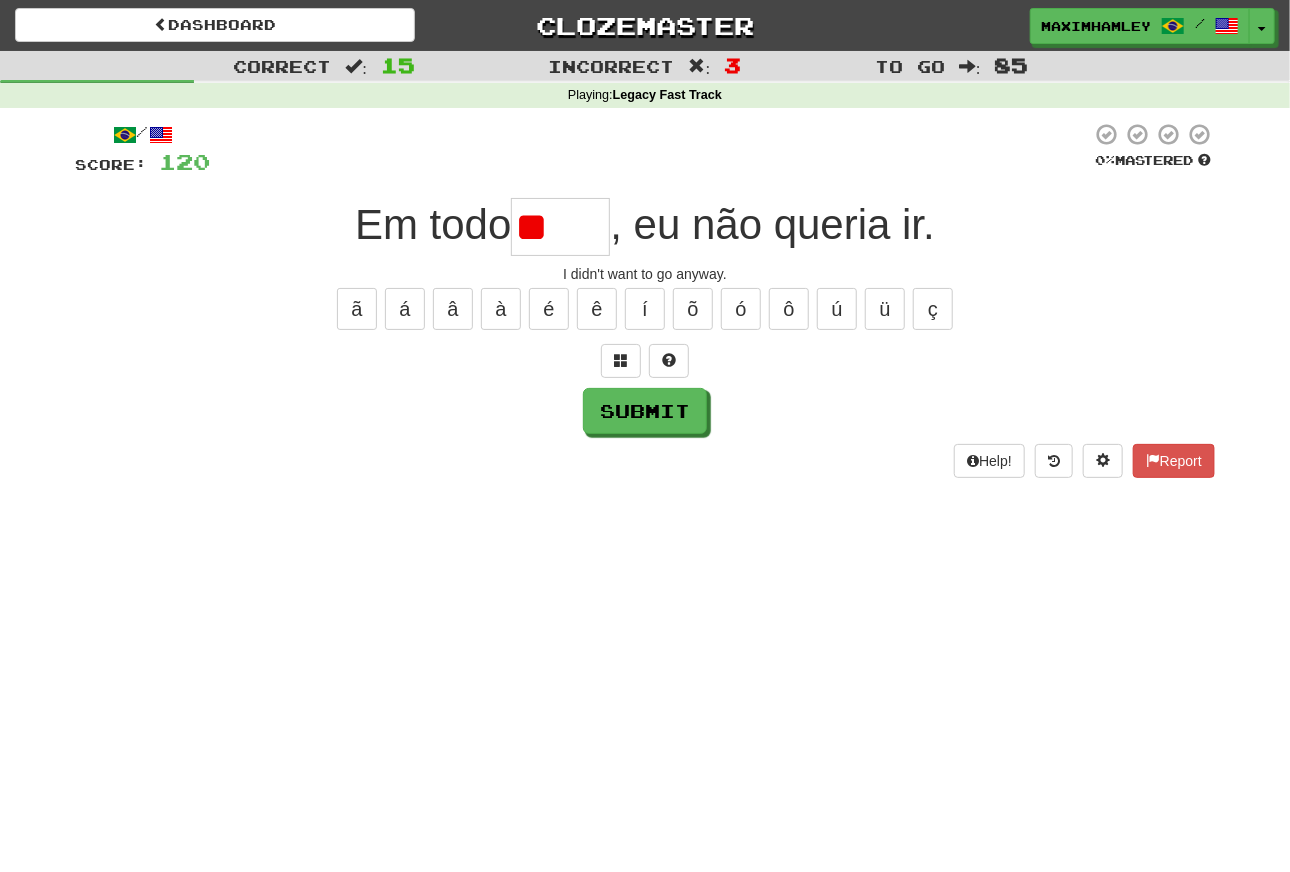 type on "*" 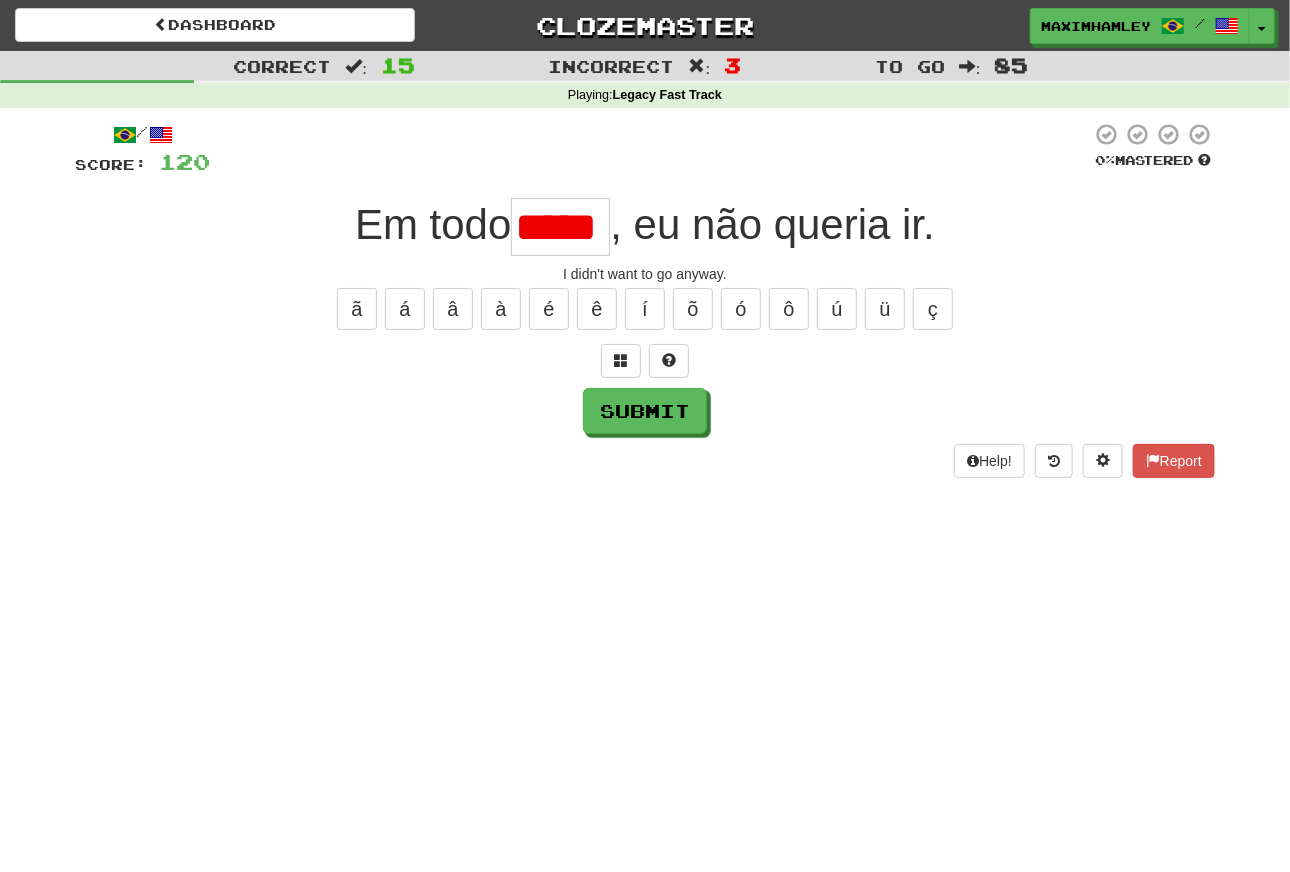 scroll, scrollTop: 0, scrollLeft: 37, axis: horizontal 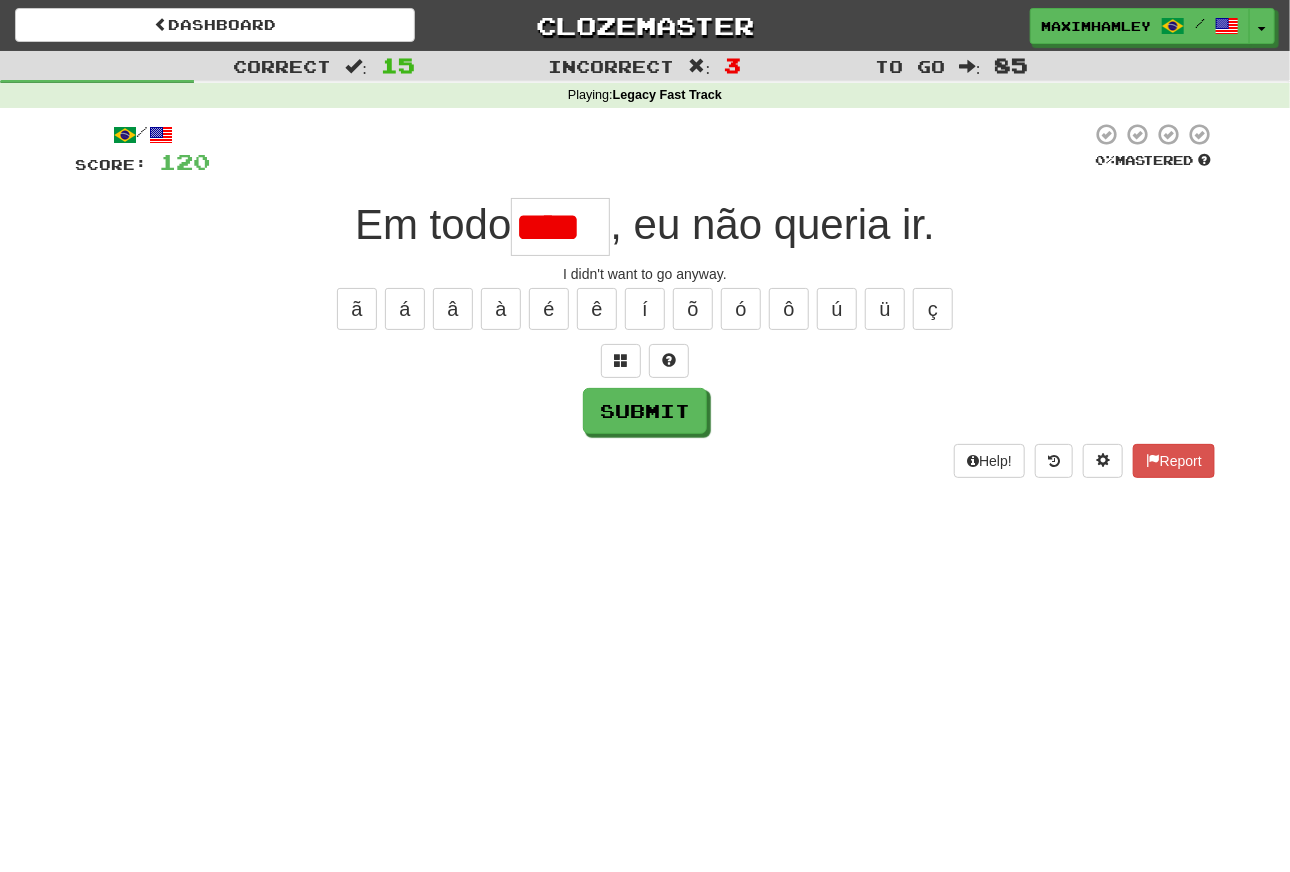 type on "****" 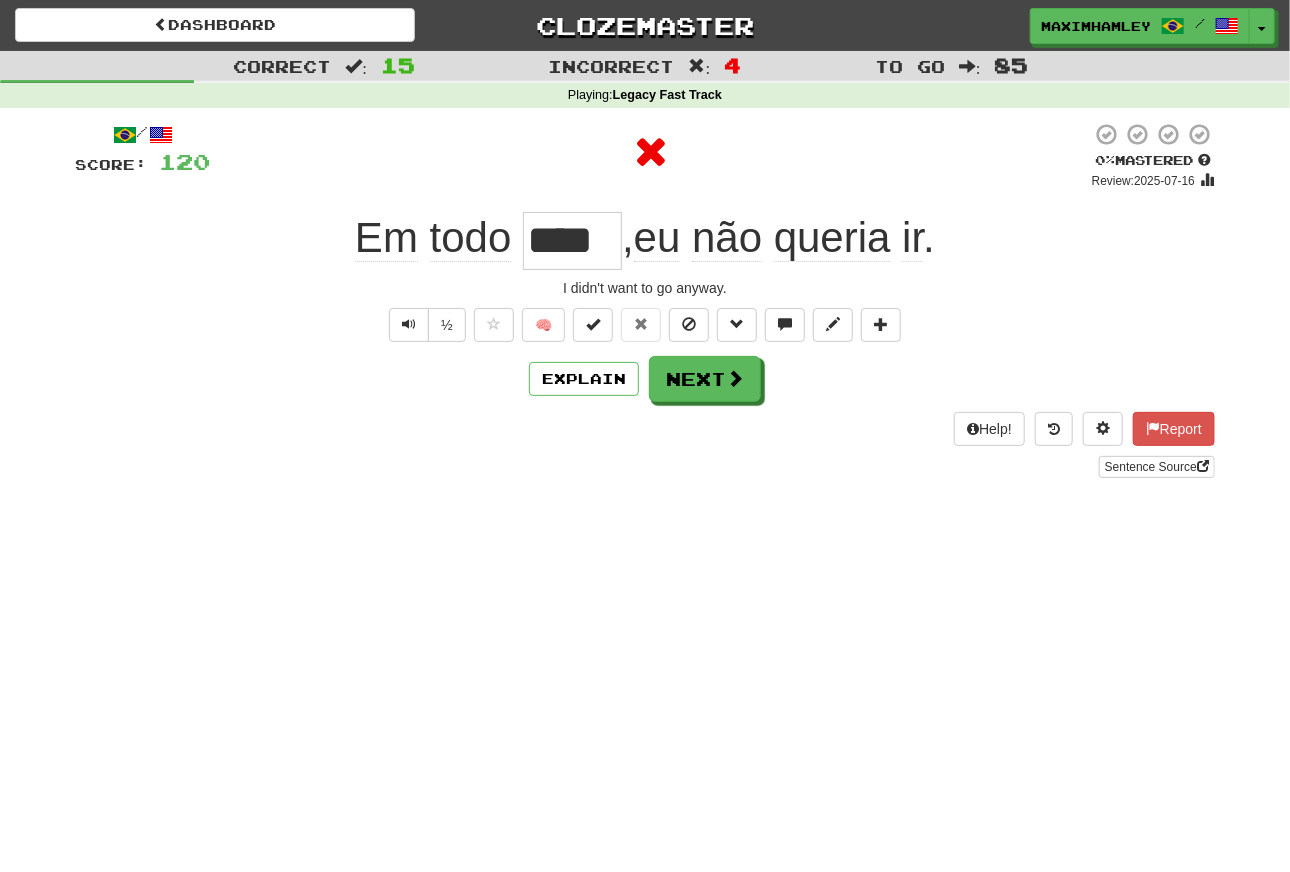 scroll, scrollTop: 0, scrollLeft: 0, axis: both 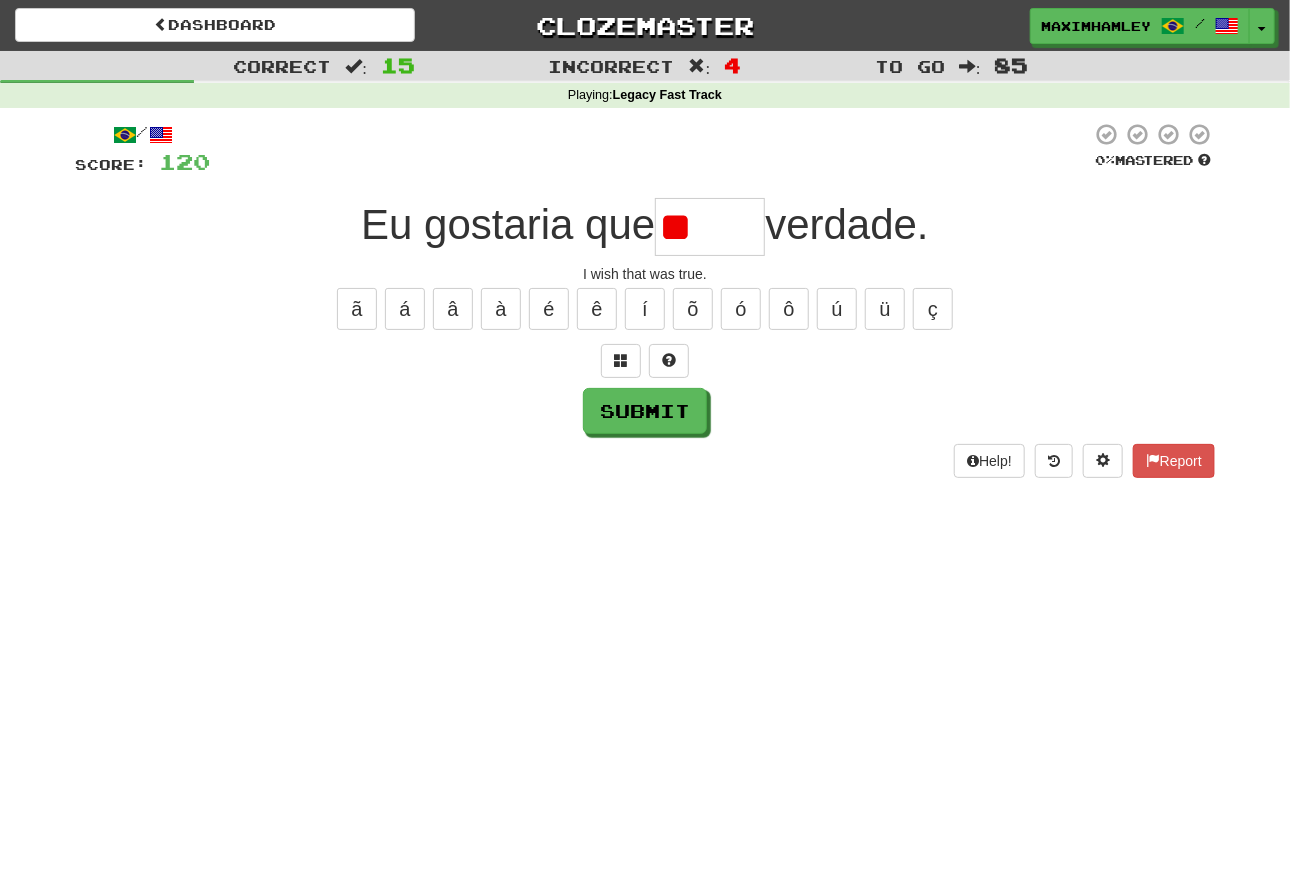 type on "*" 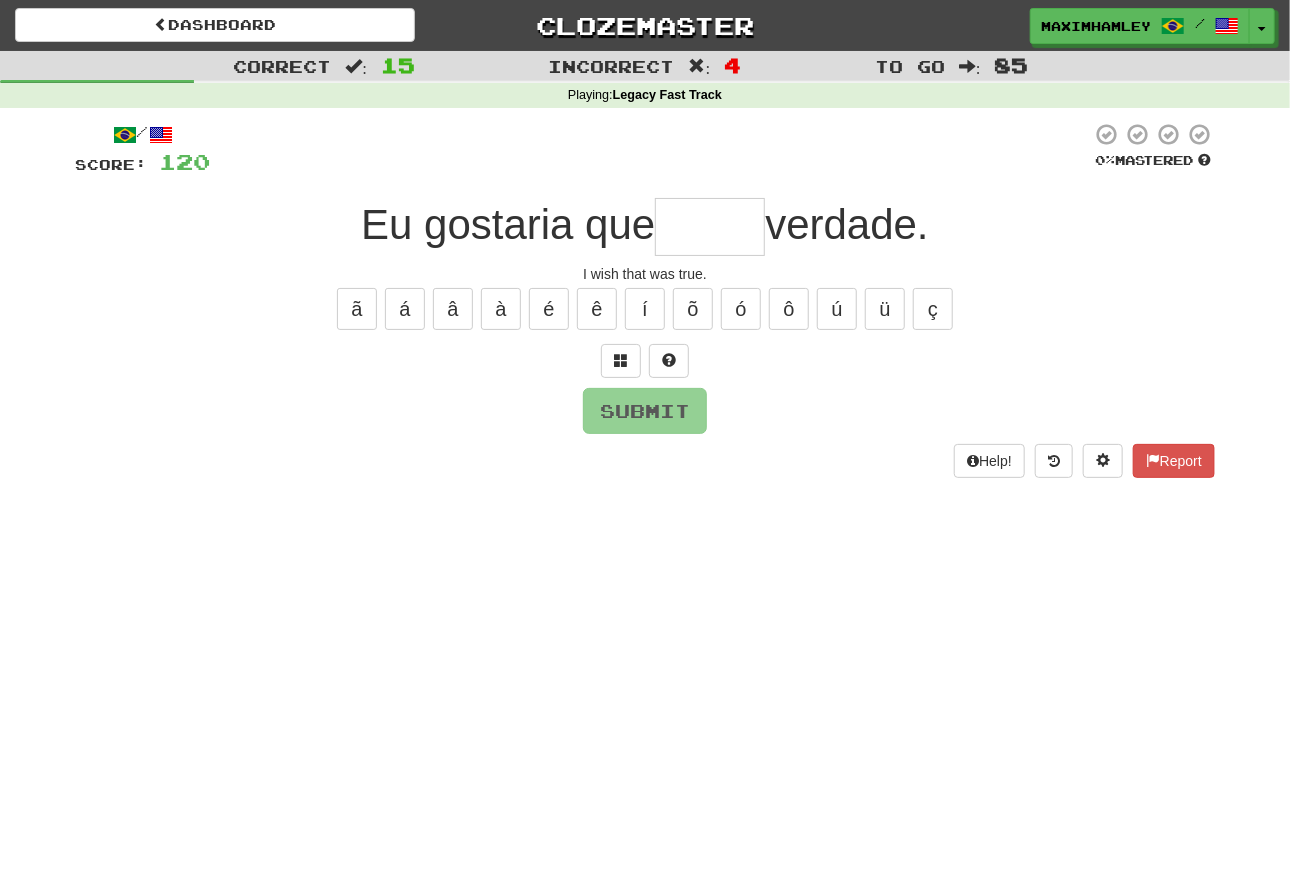 type on "*" 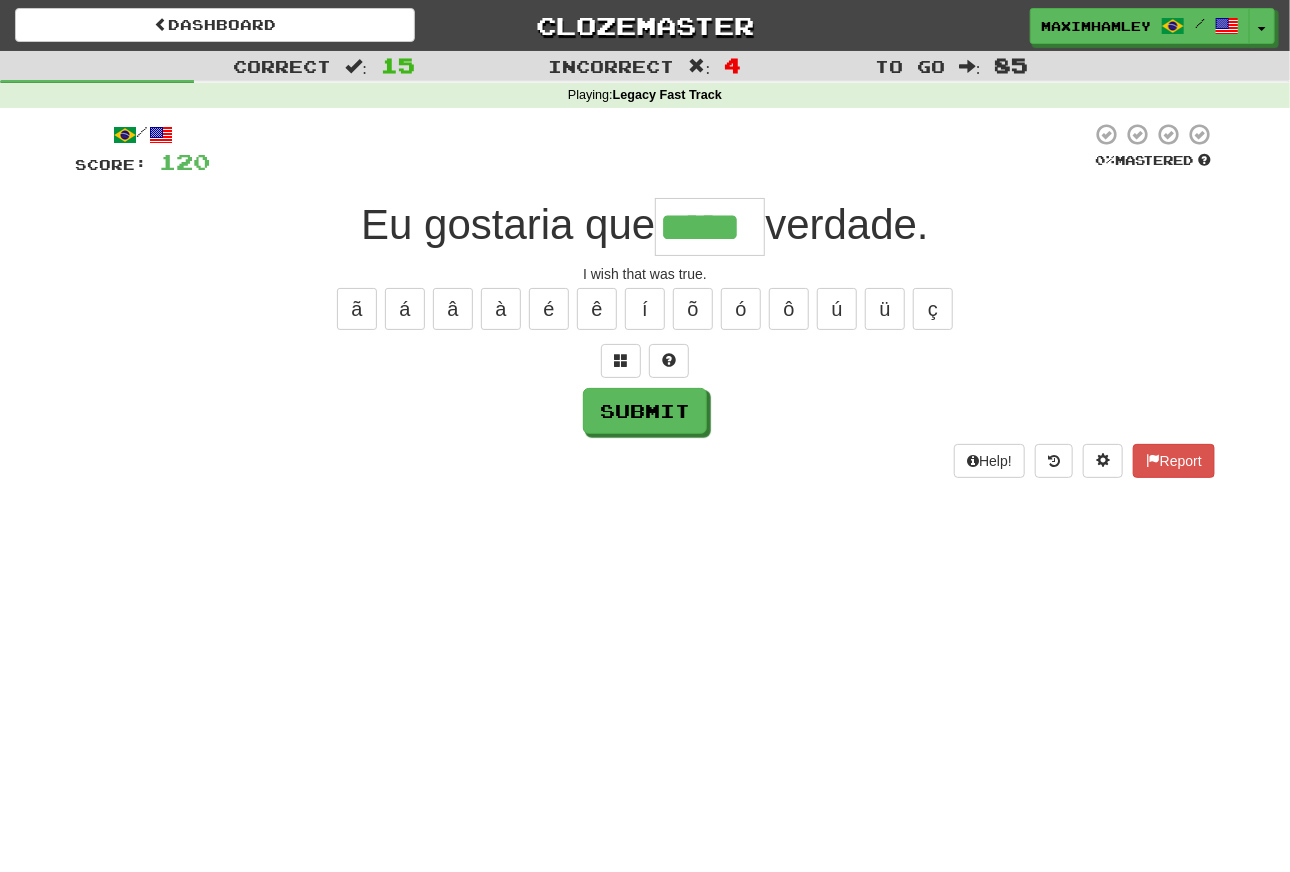 type on "*****" 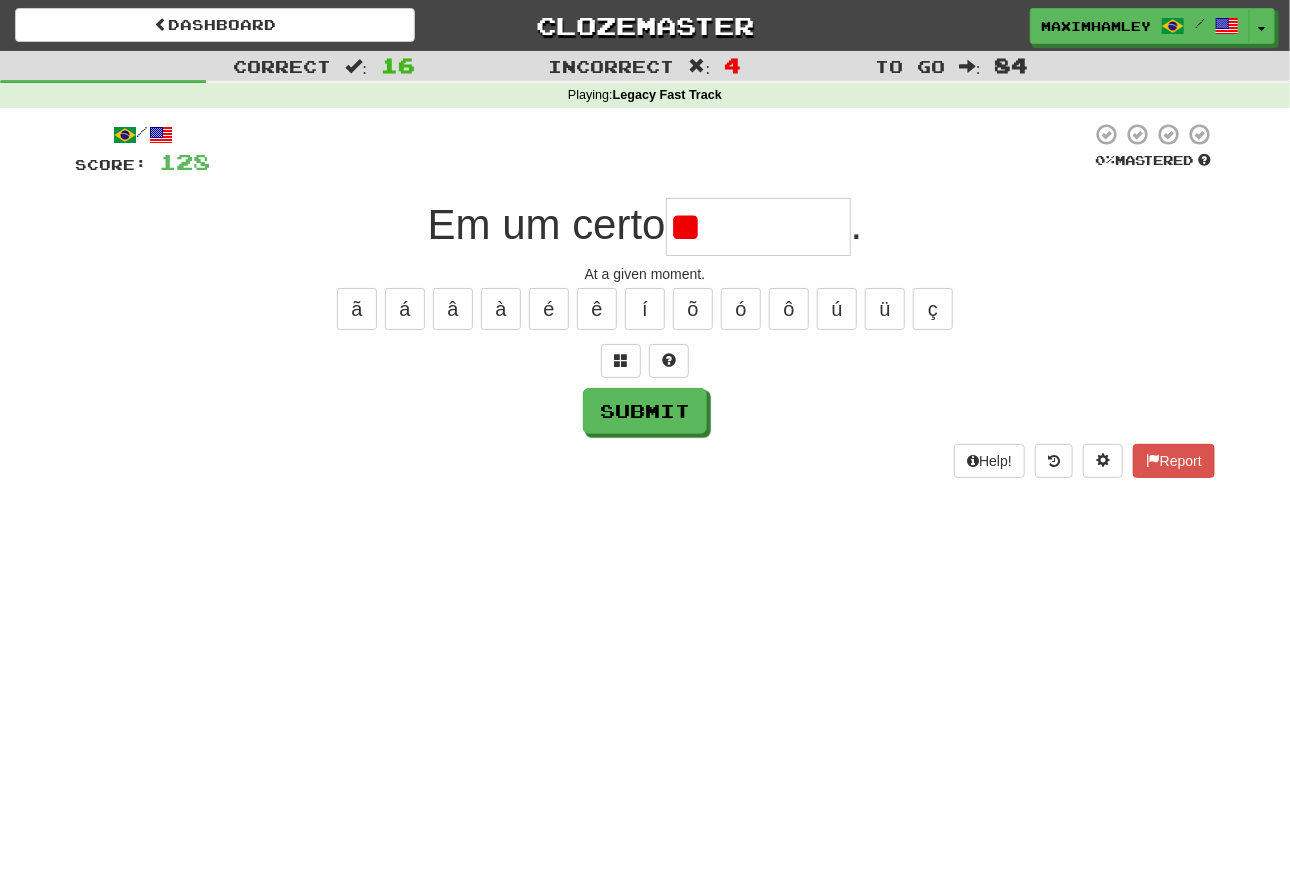 type on "*" 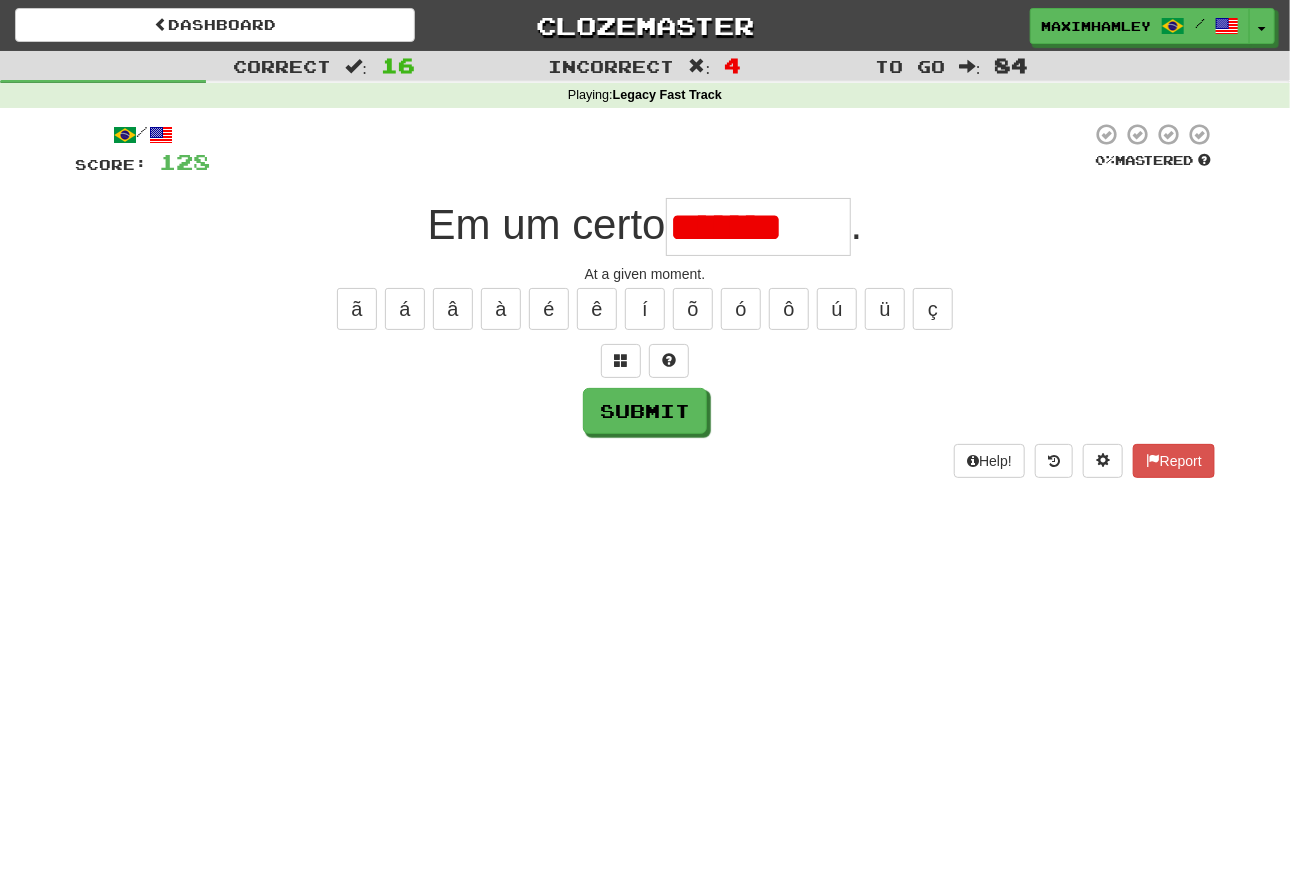 scroll, scrollTop: 0, scrollLeft: 0, axis: both 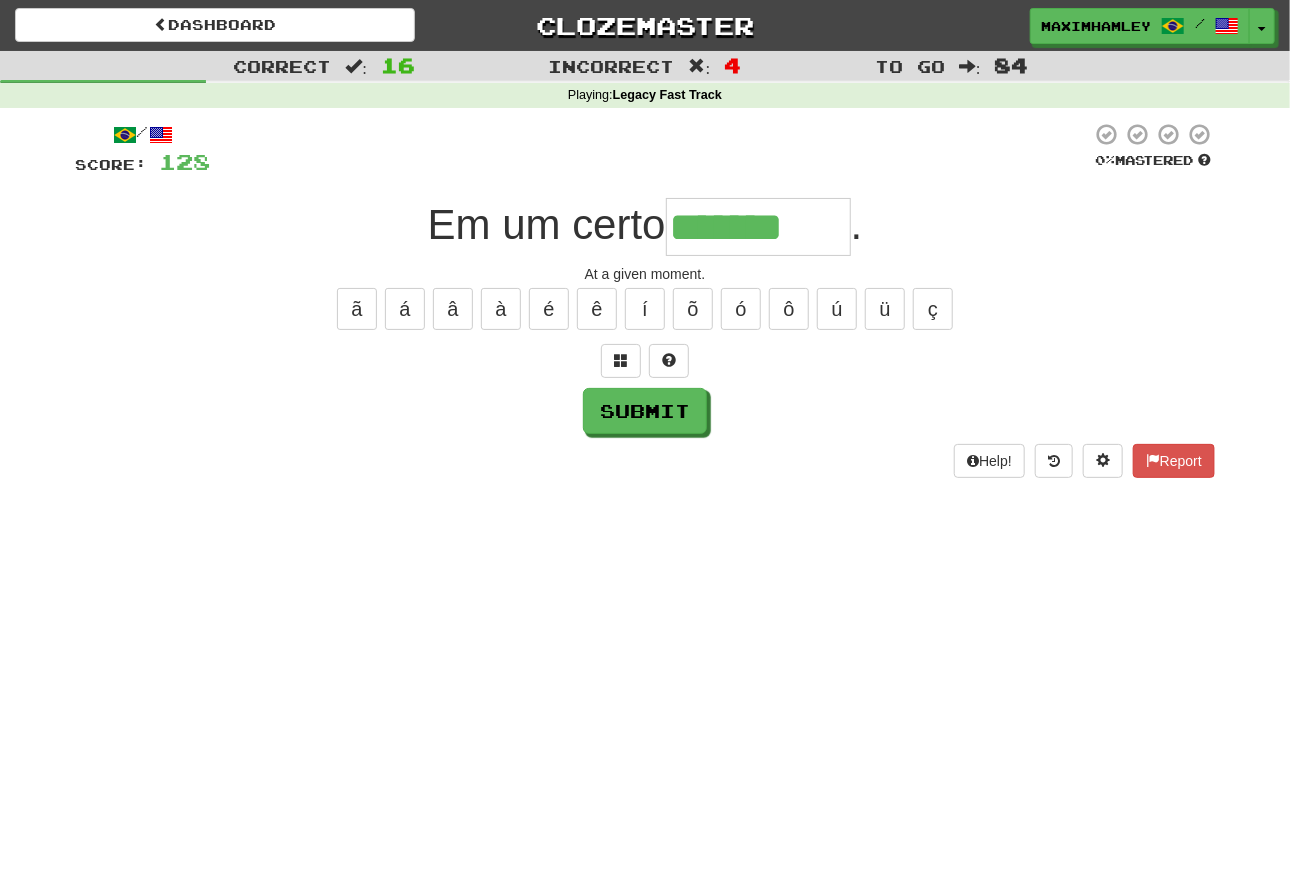 type on "*******" 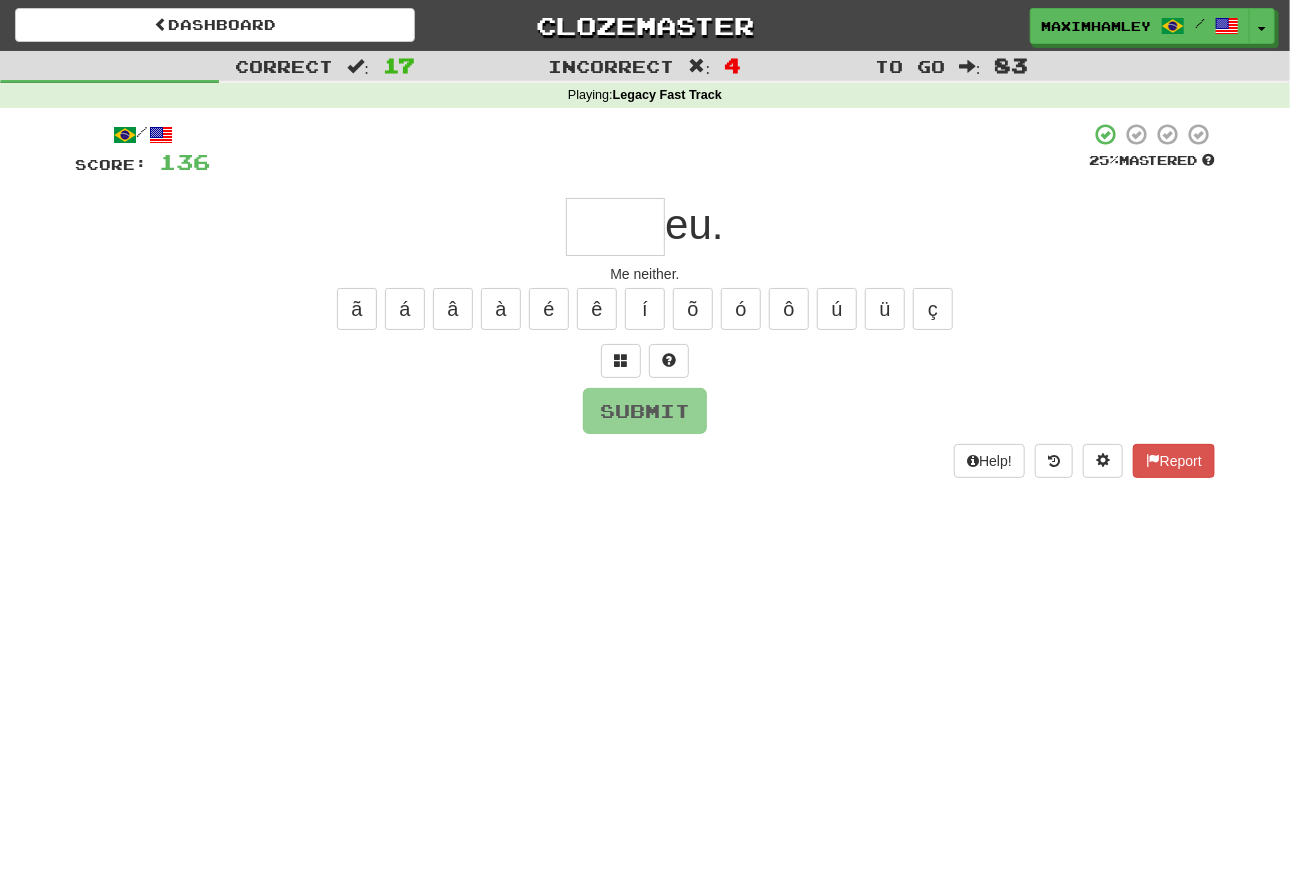 type on "*" 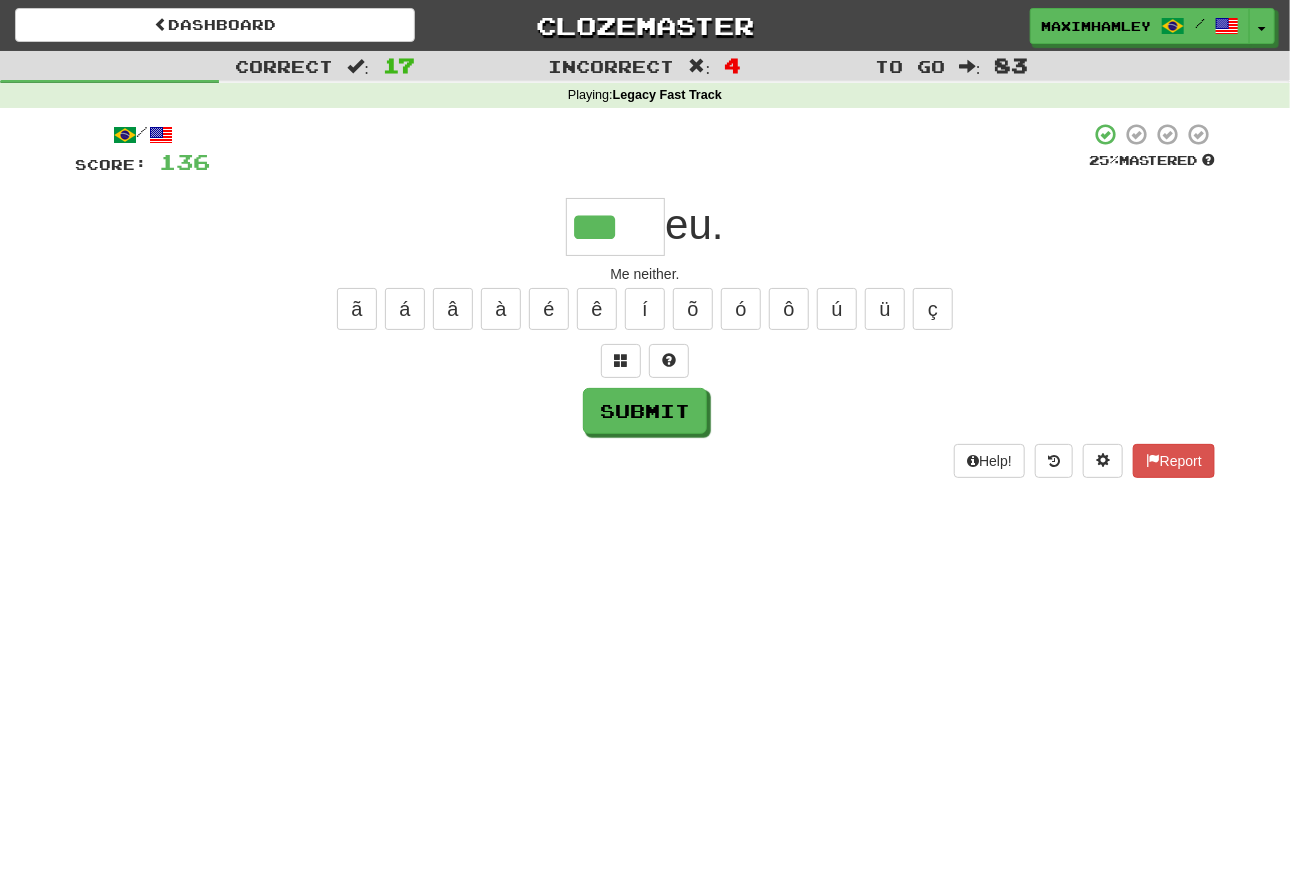 type on "***" 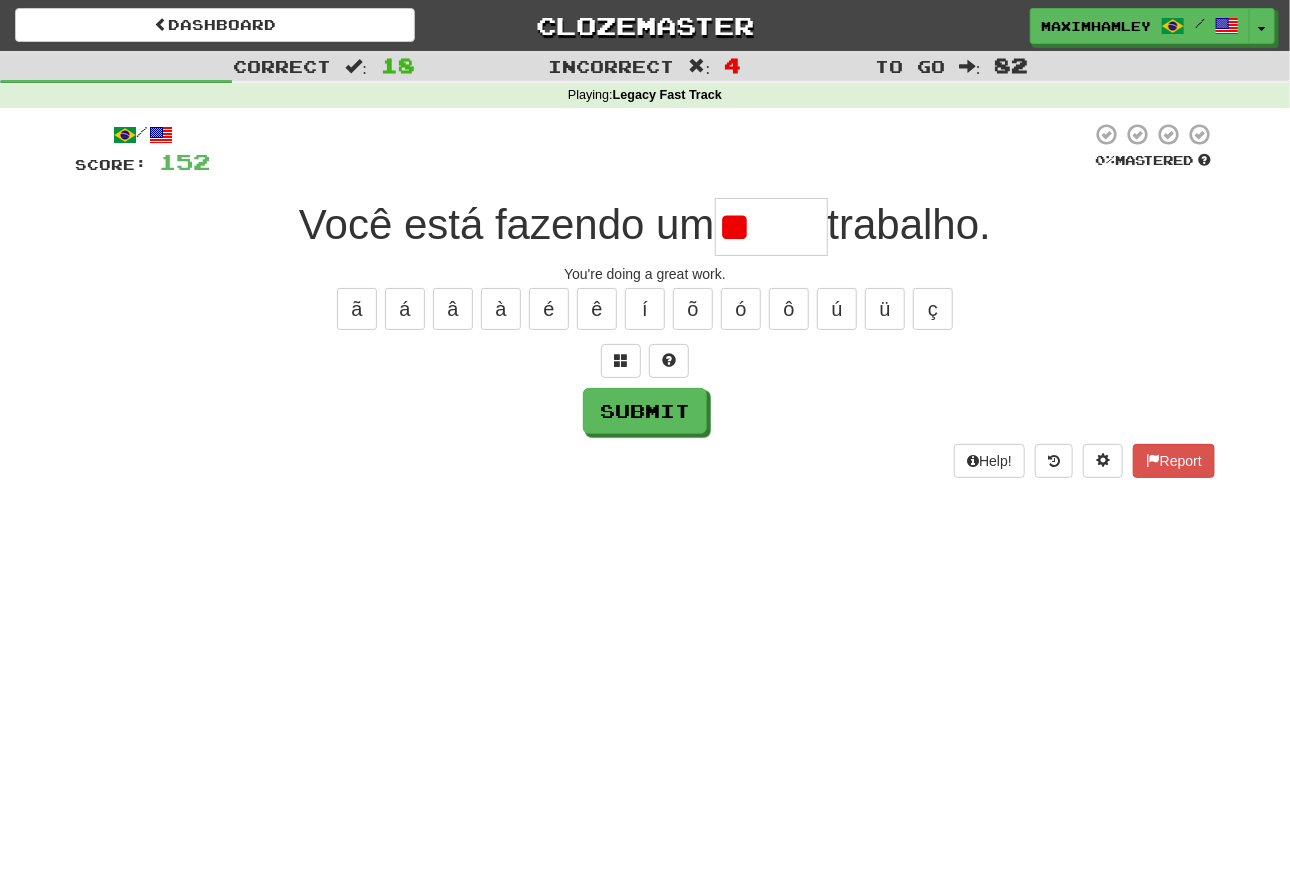 type on "*" 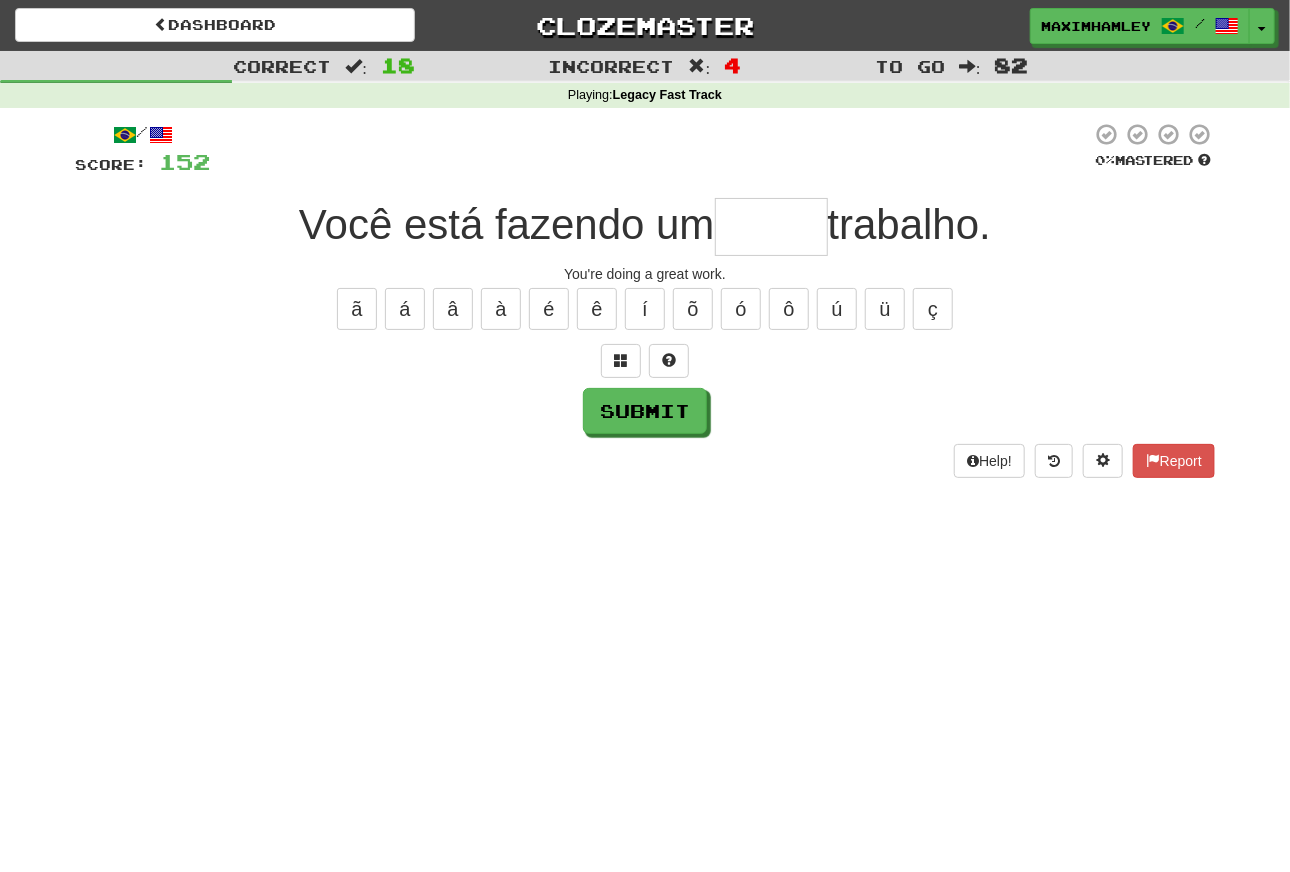 type on "*" 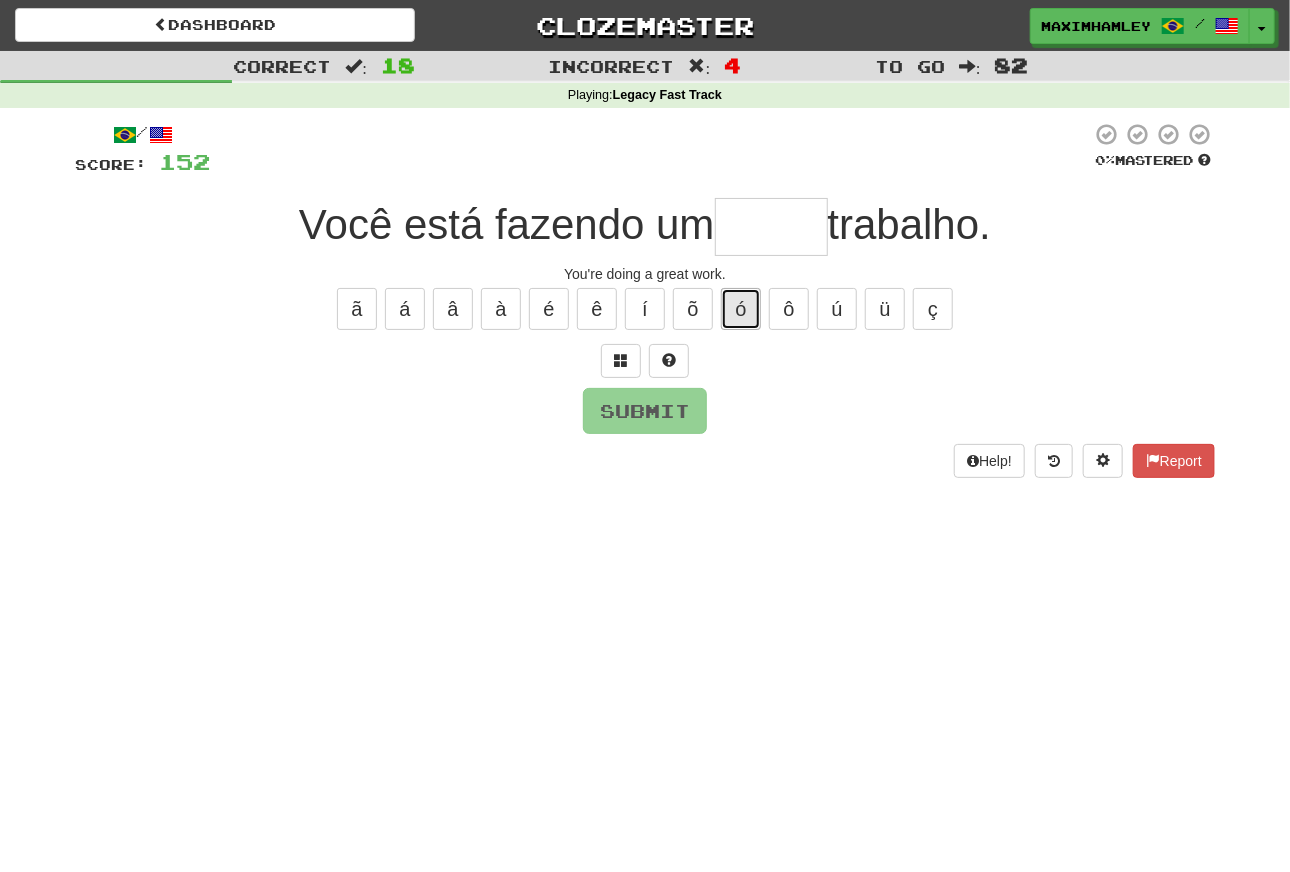 click on "ó" at bounding box center [741, 309] 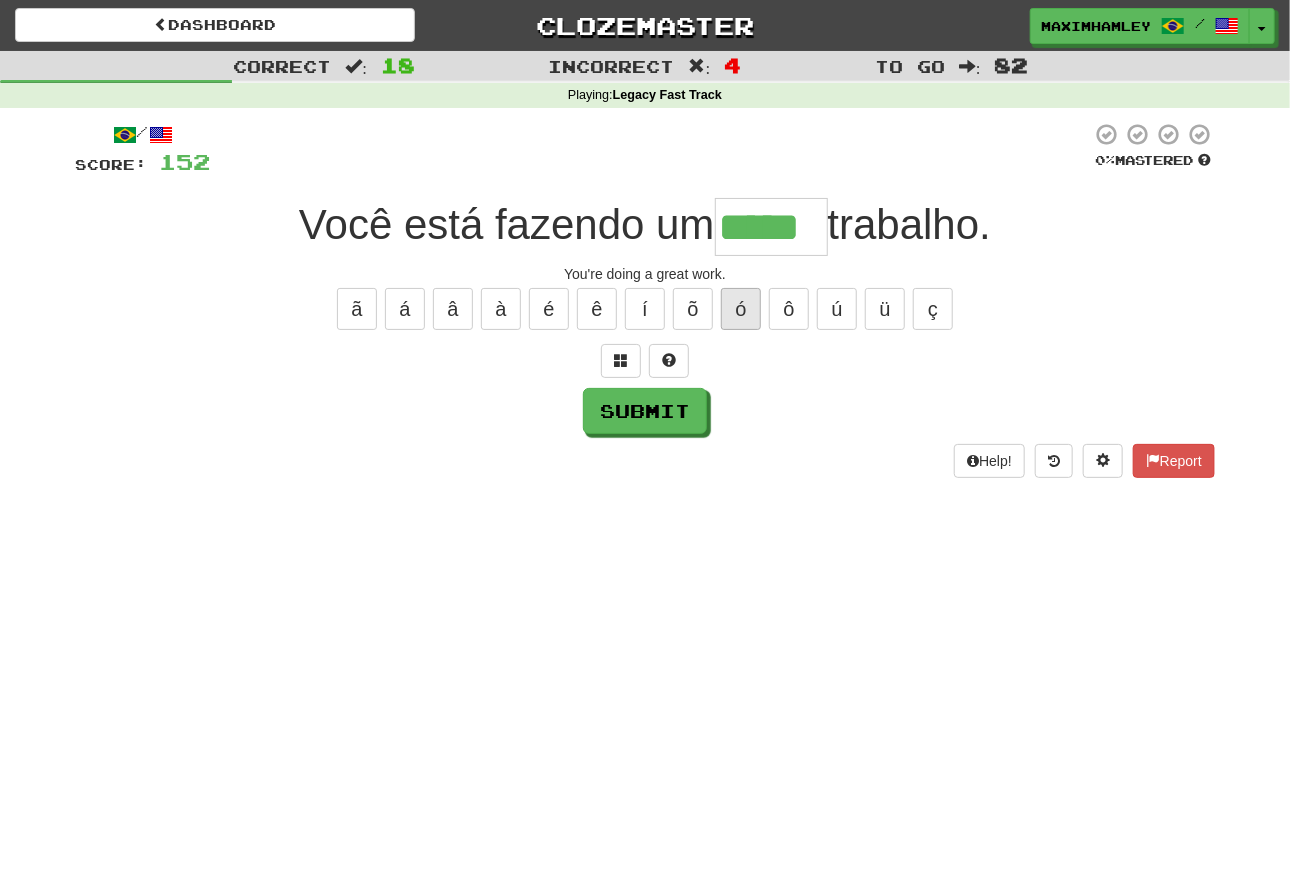 type on "*****" 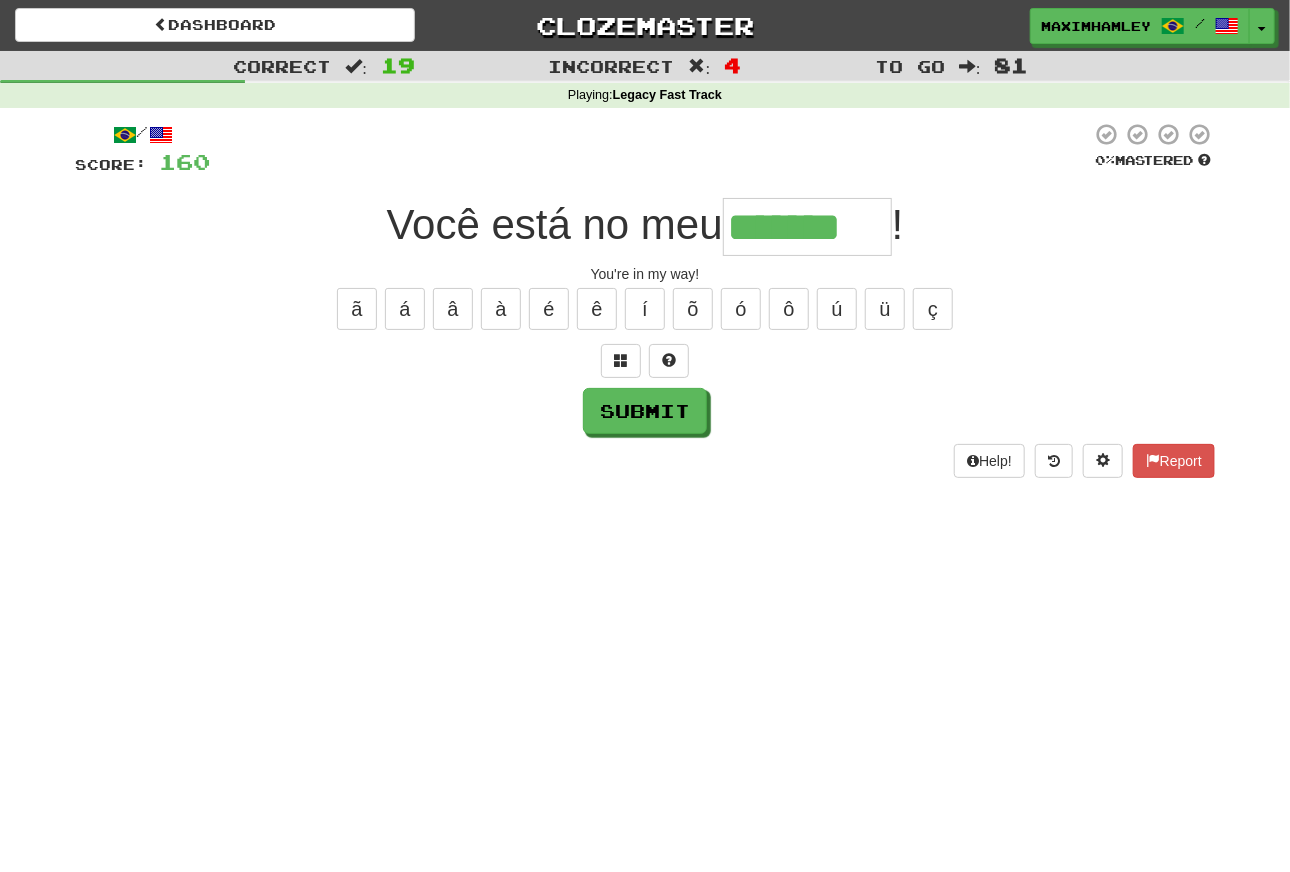type on "*******" 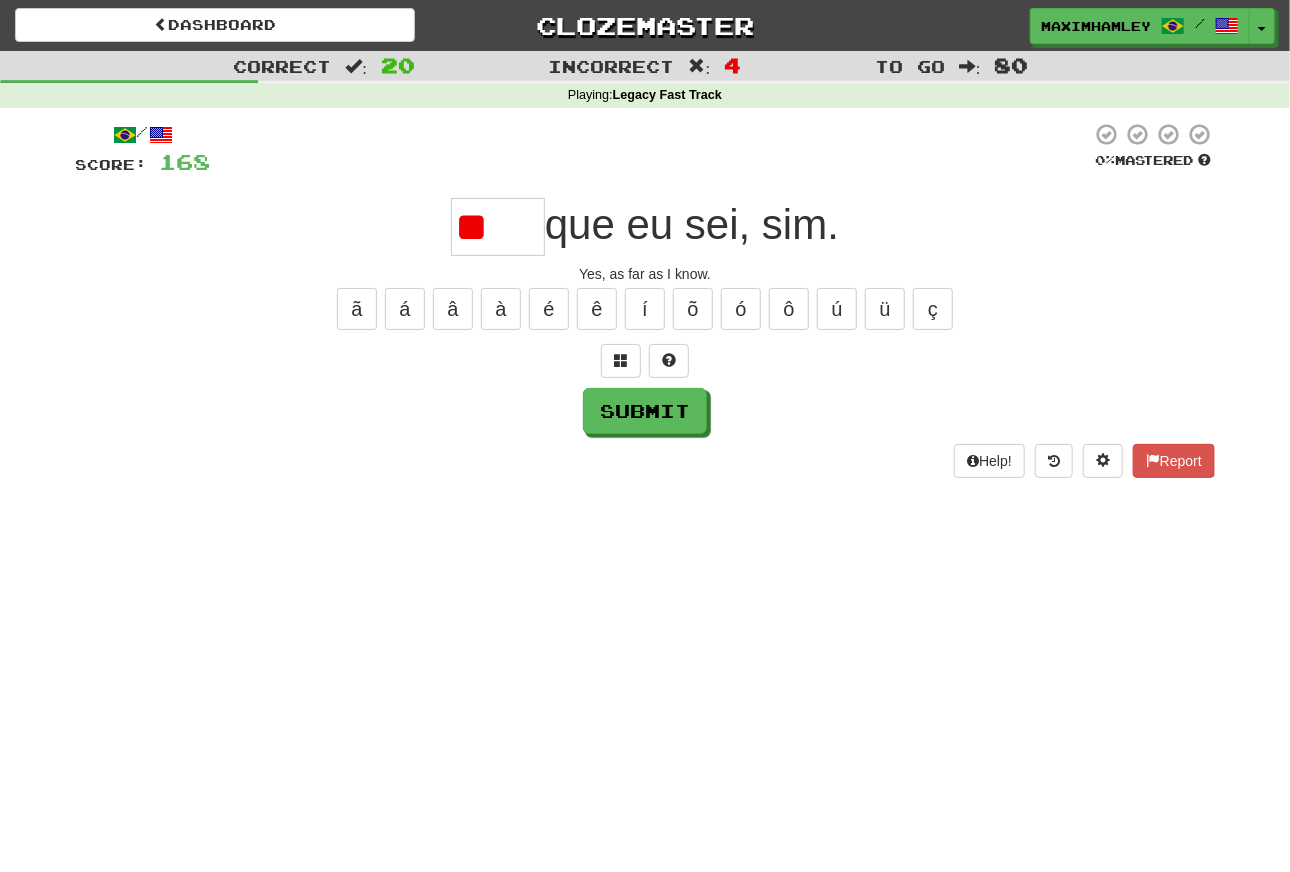 type on "*" 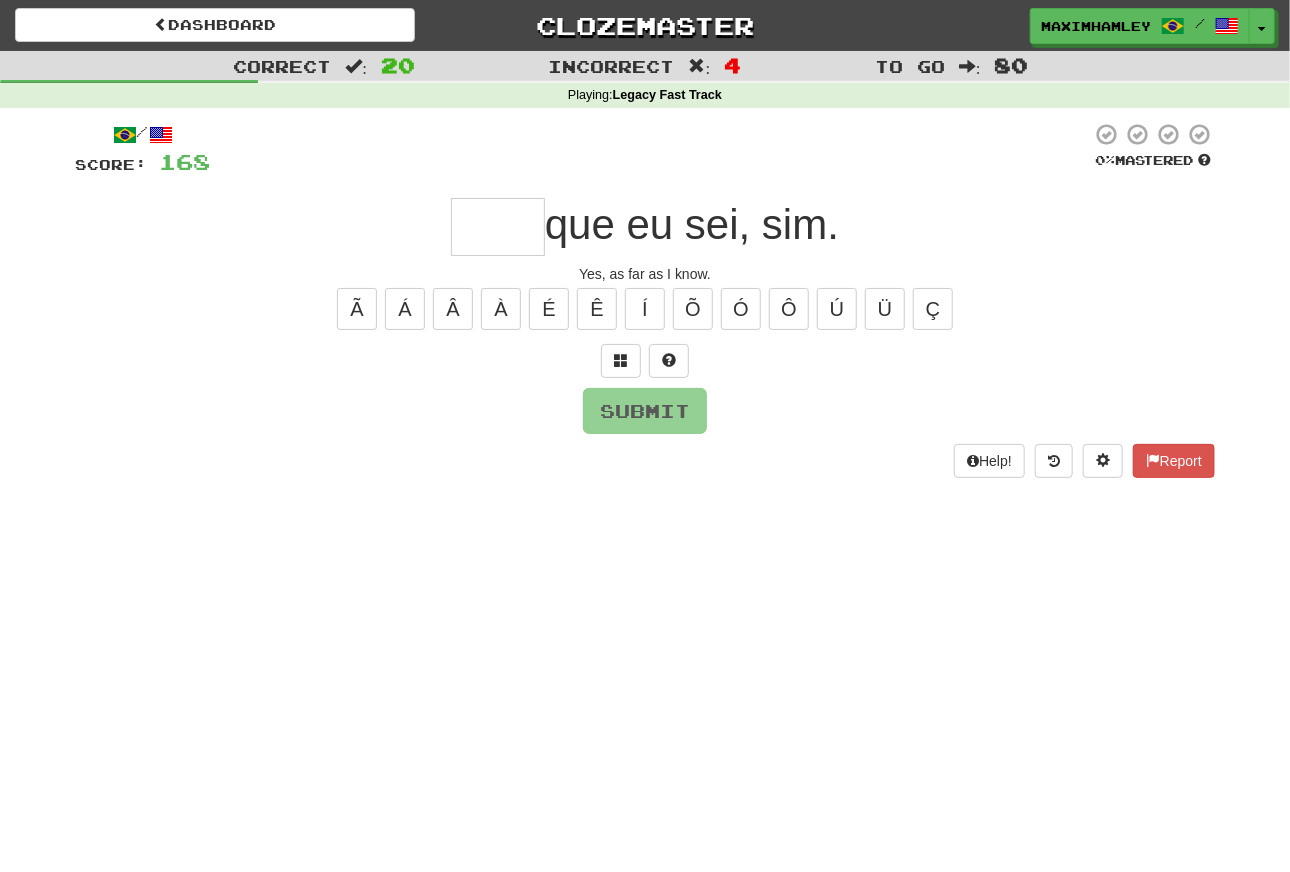 type on "*" 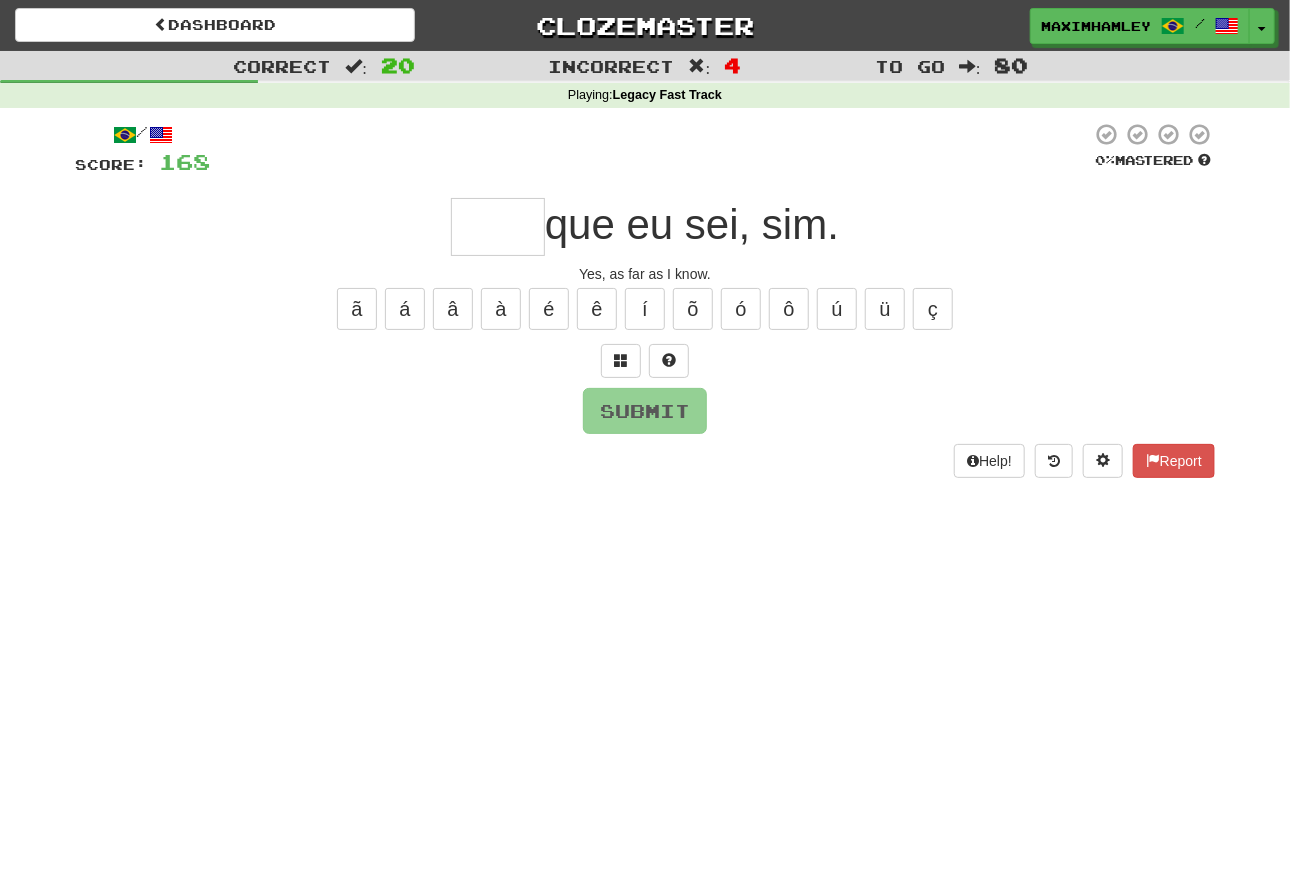 type on "****" 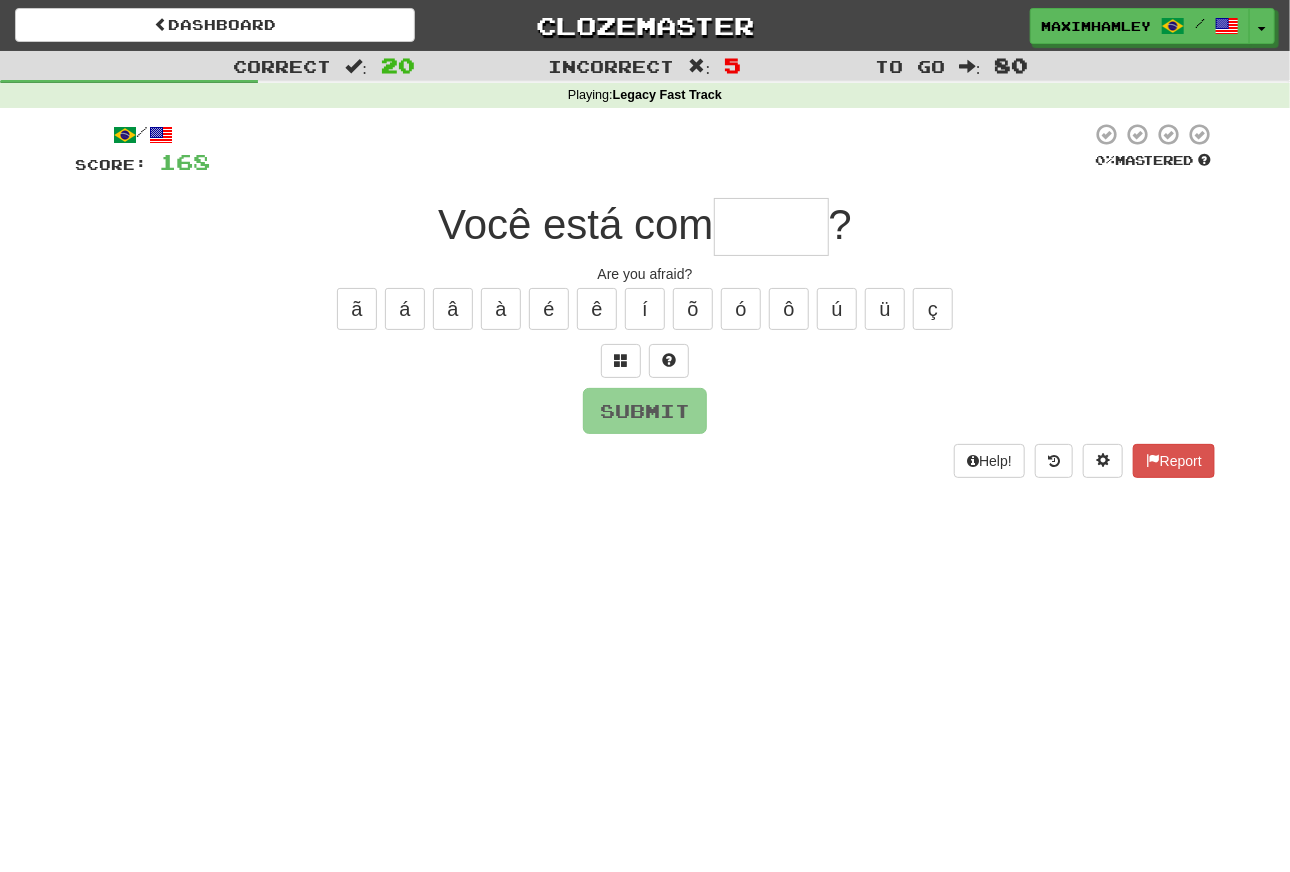 type on "*" 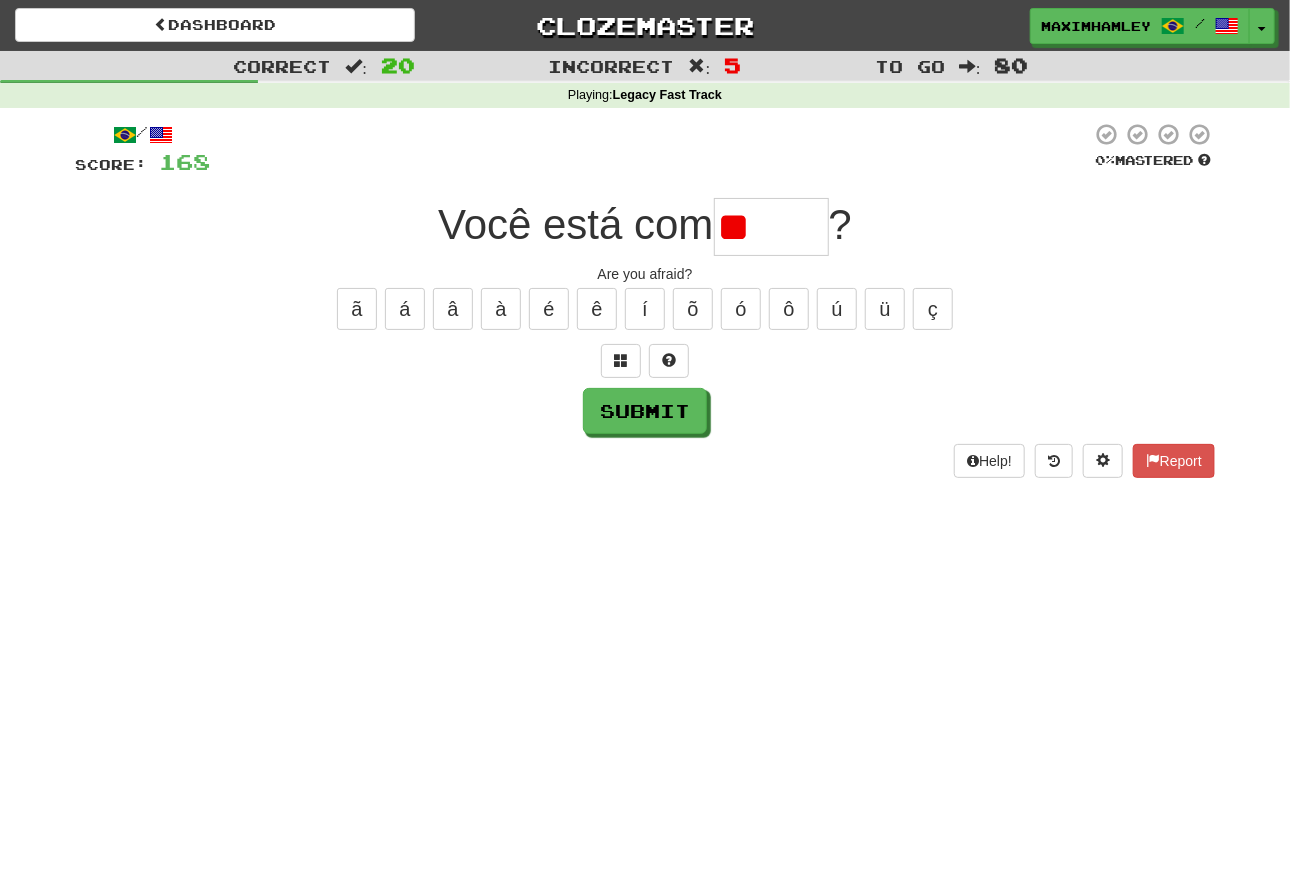 type on "*" 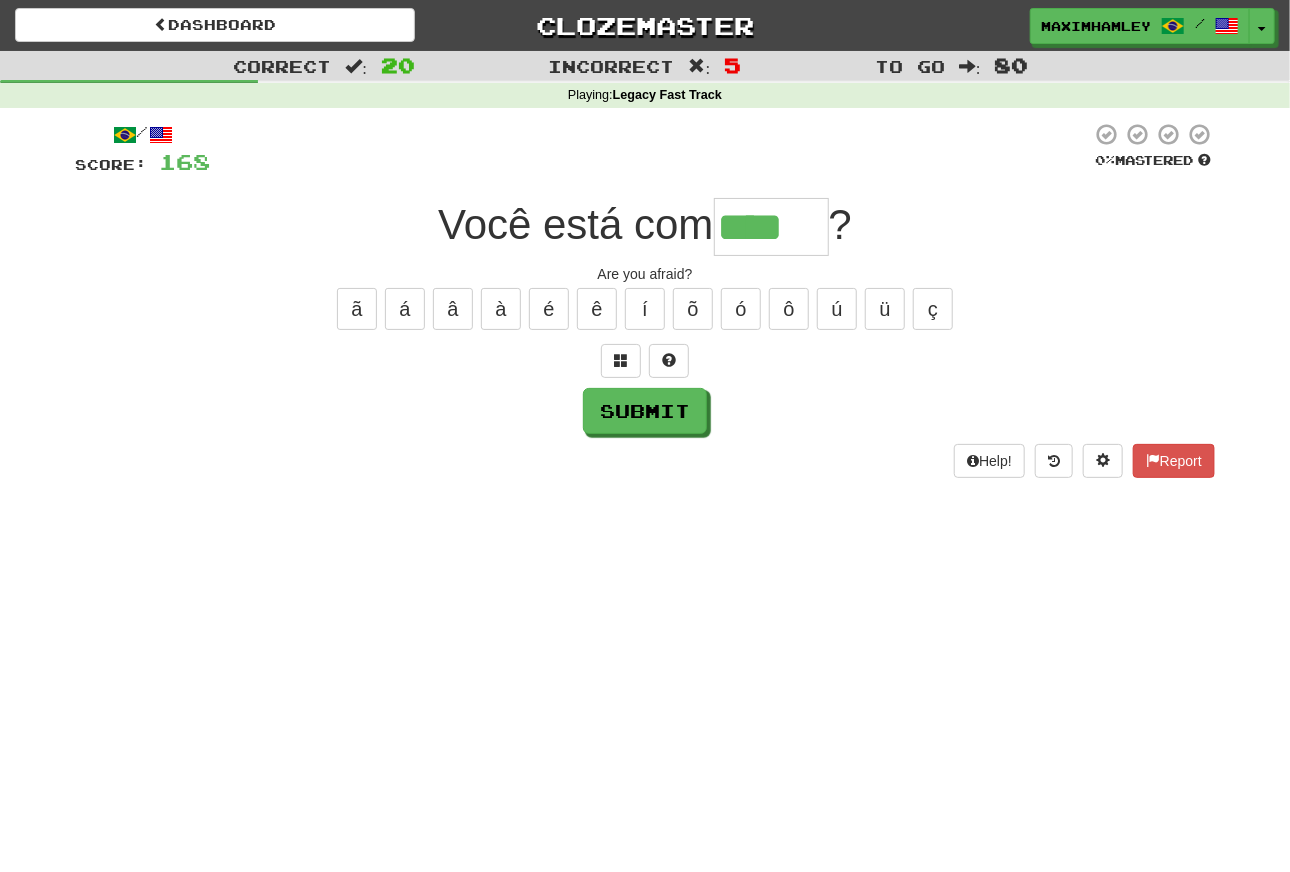 type on "****" 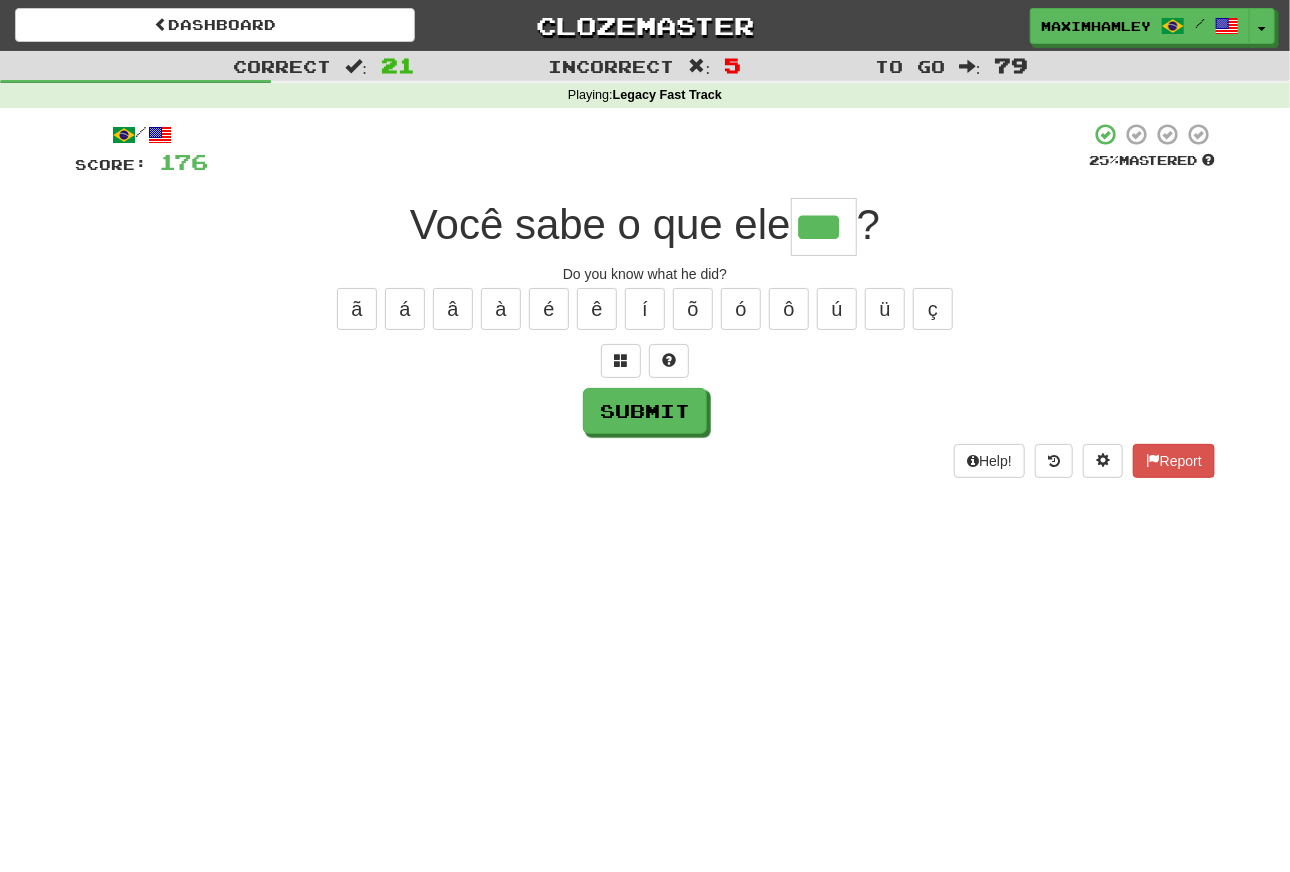 type on "***" 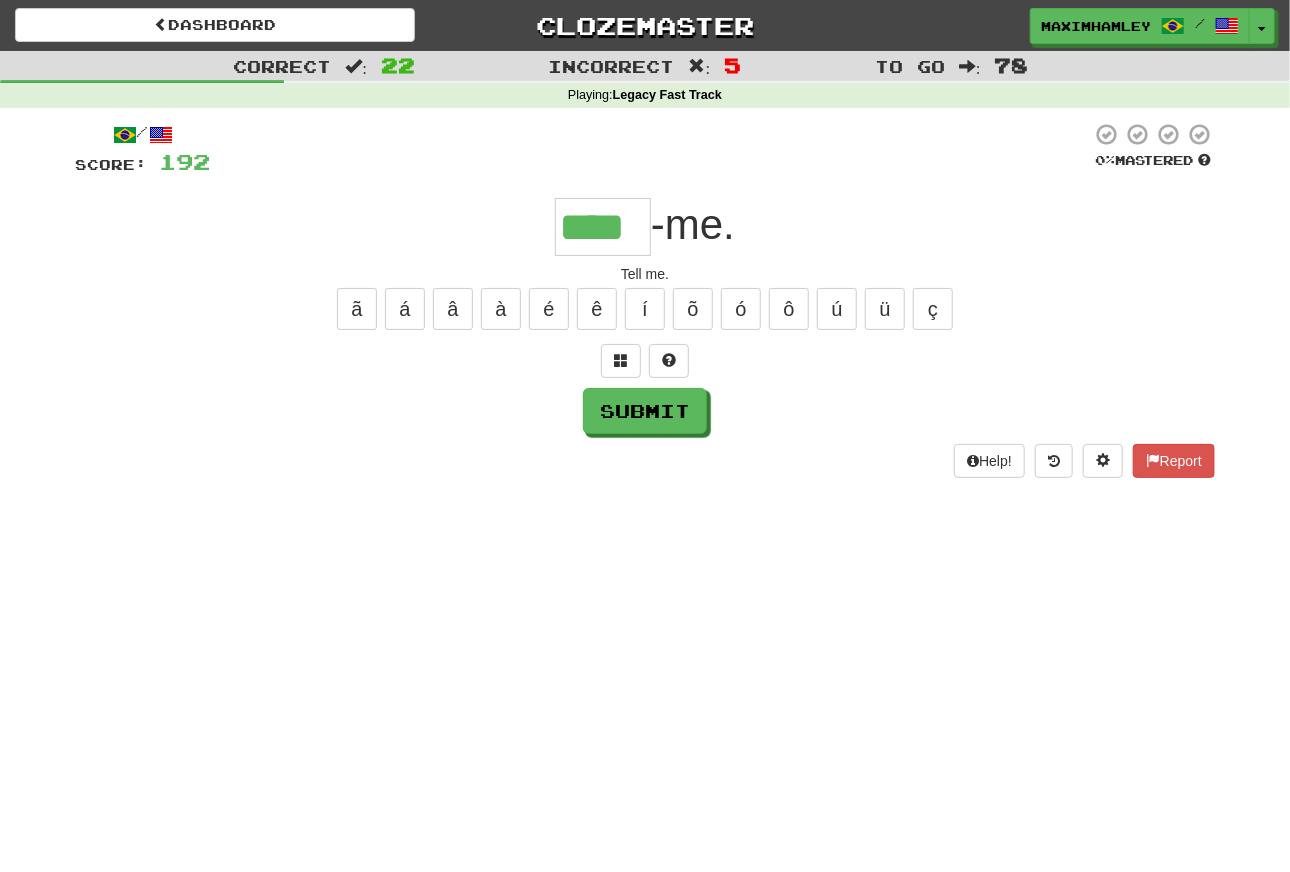 type on "****" 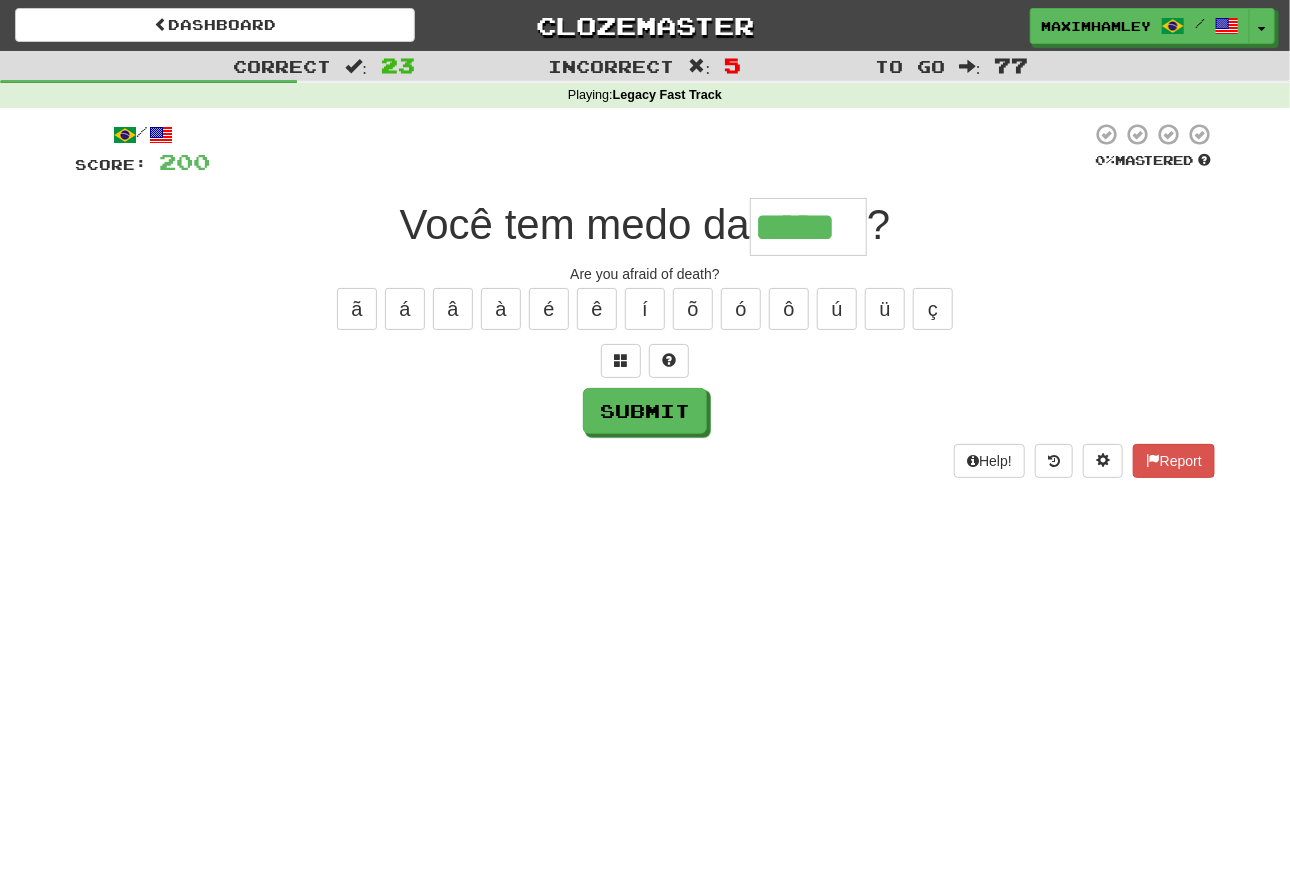 type on "*****" 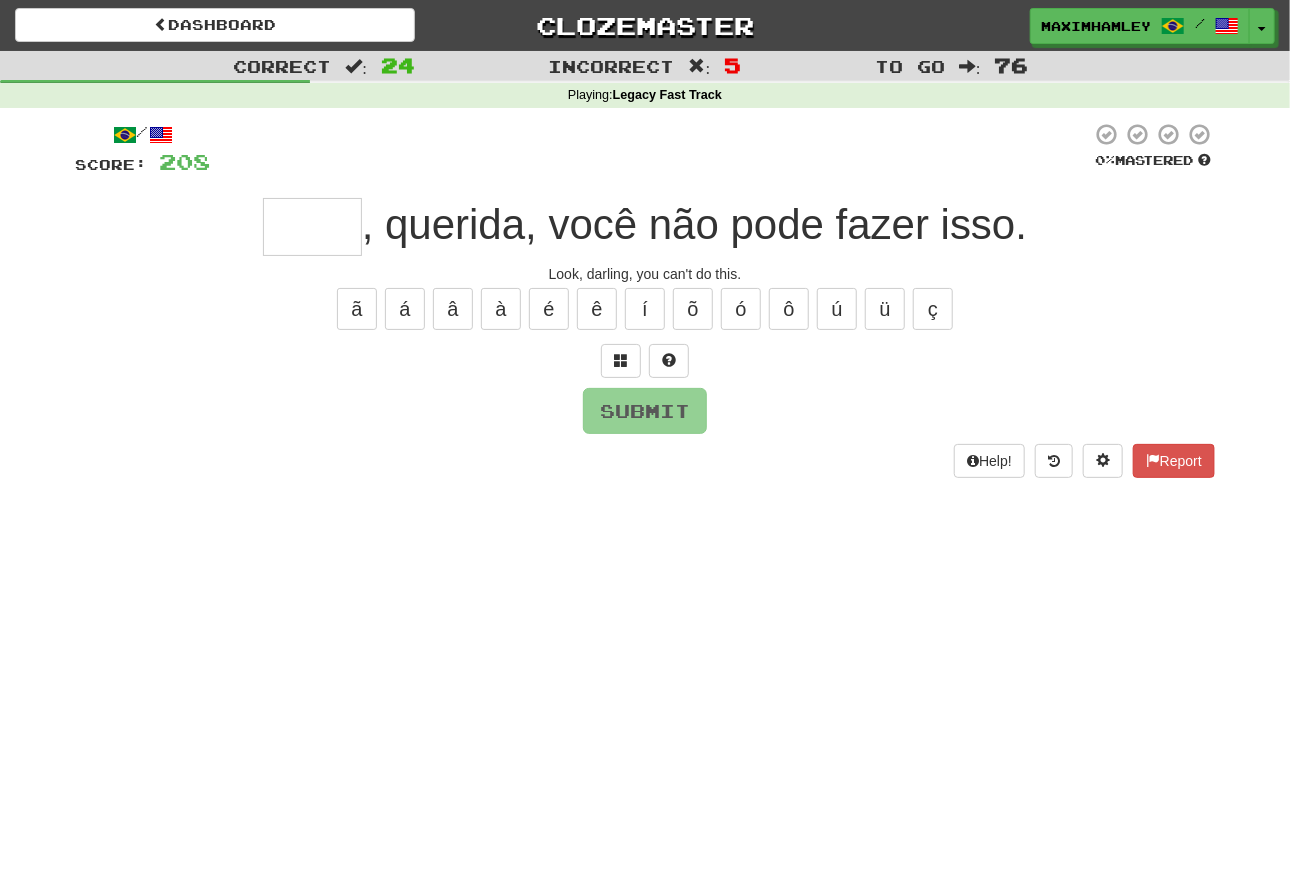 type on "*" 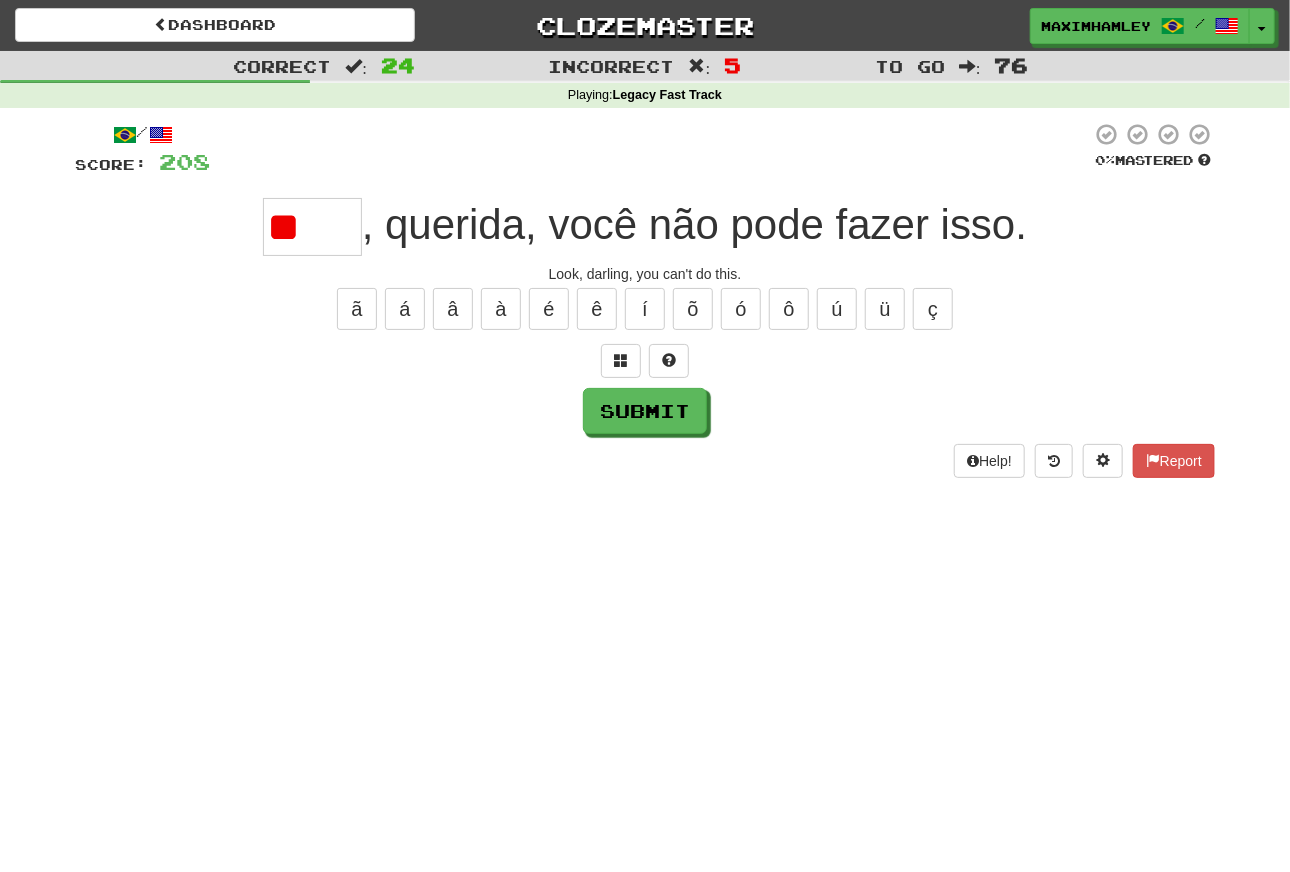 type on "*" 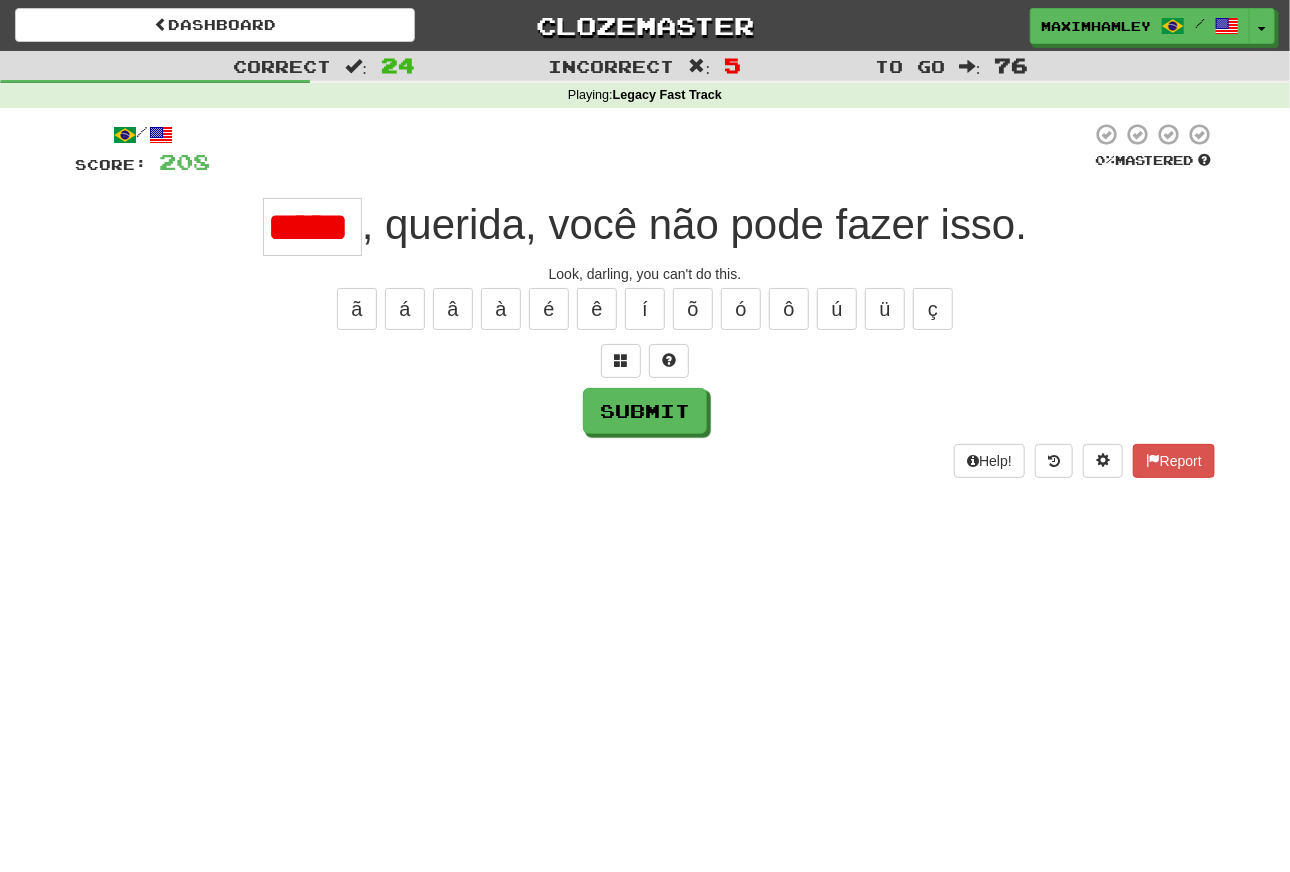 scroll, scrollTop: 0, scrollLeft: 0, axis: both 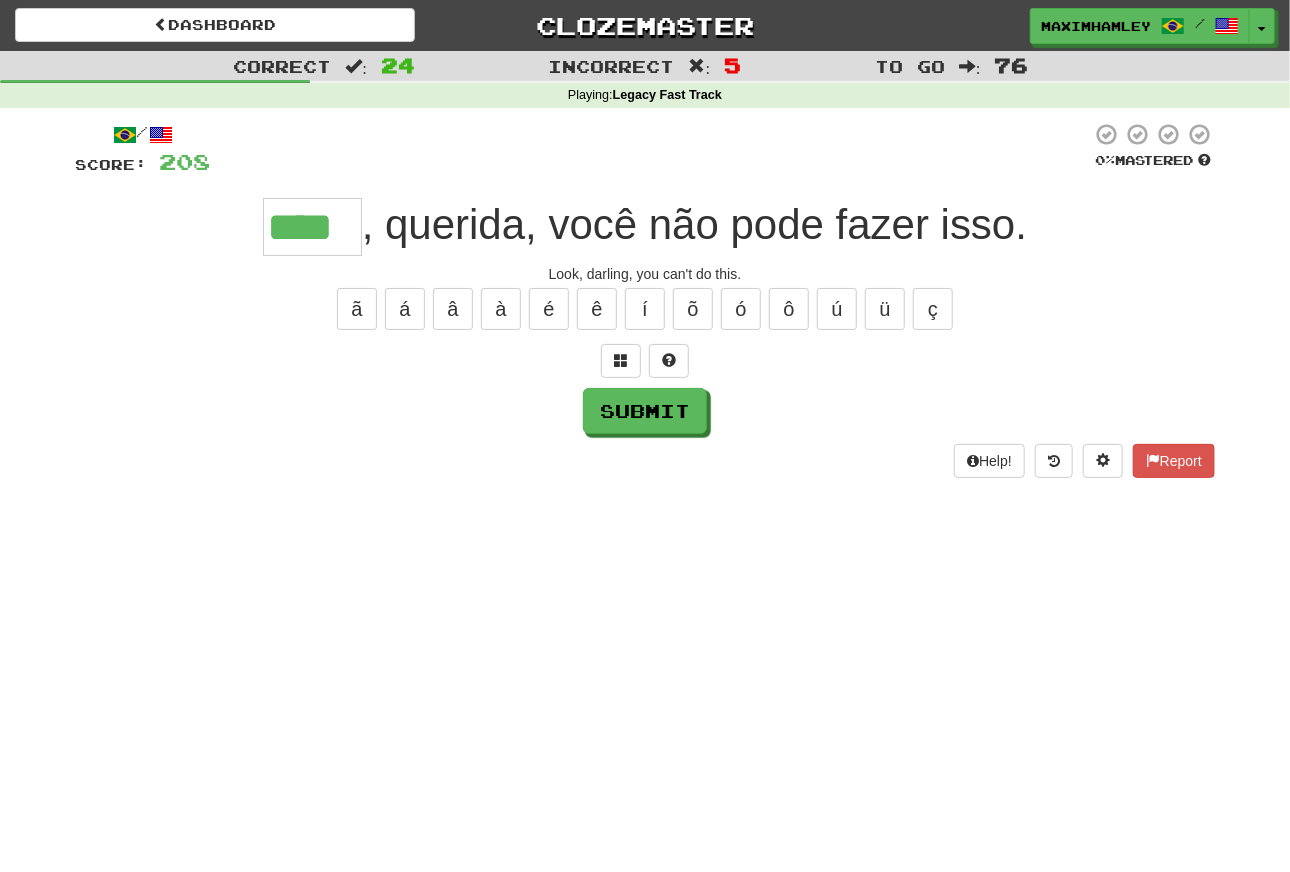 type on "****" 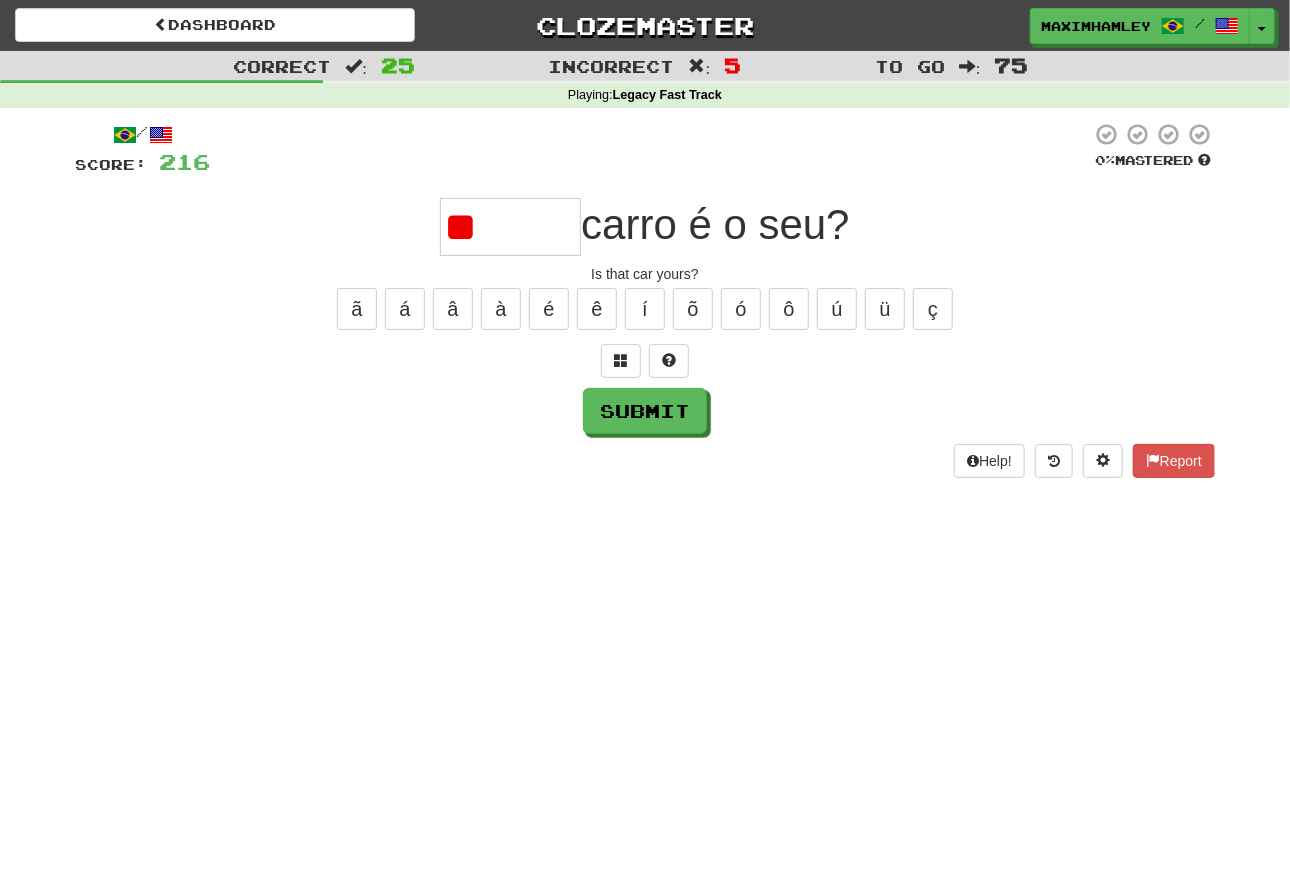 type on "*" 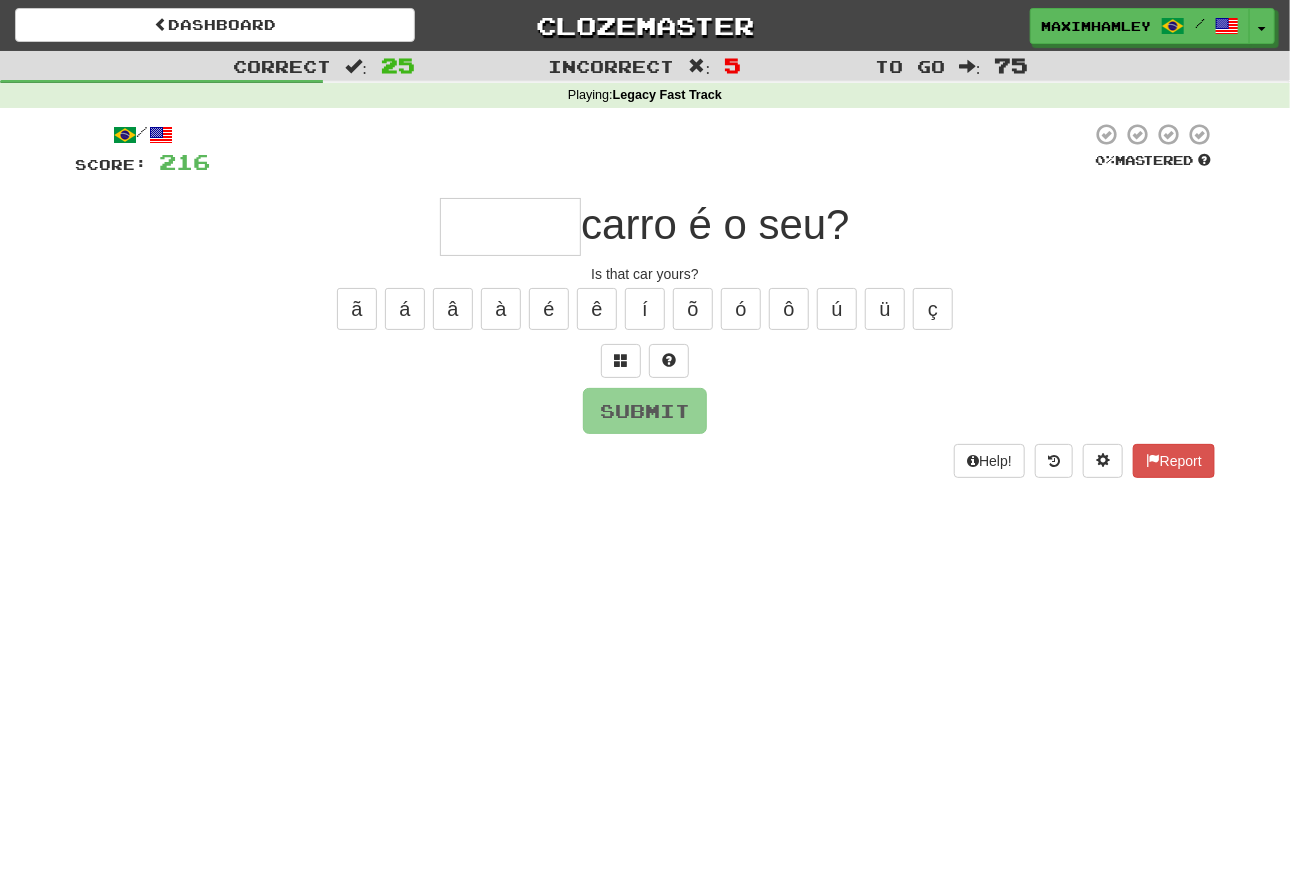 click at bounding box center [510, 227] 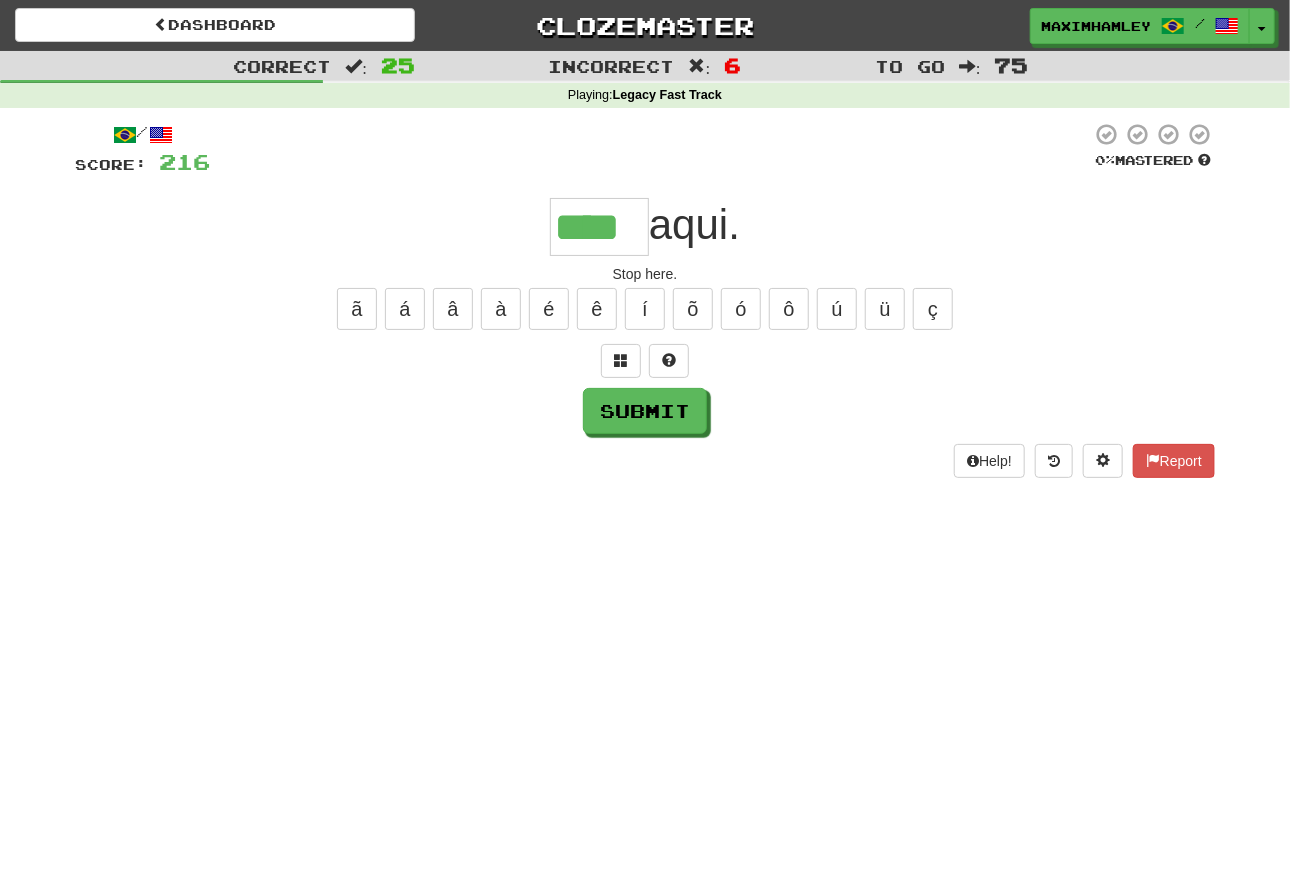 type on "****" 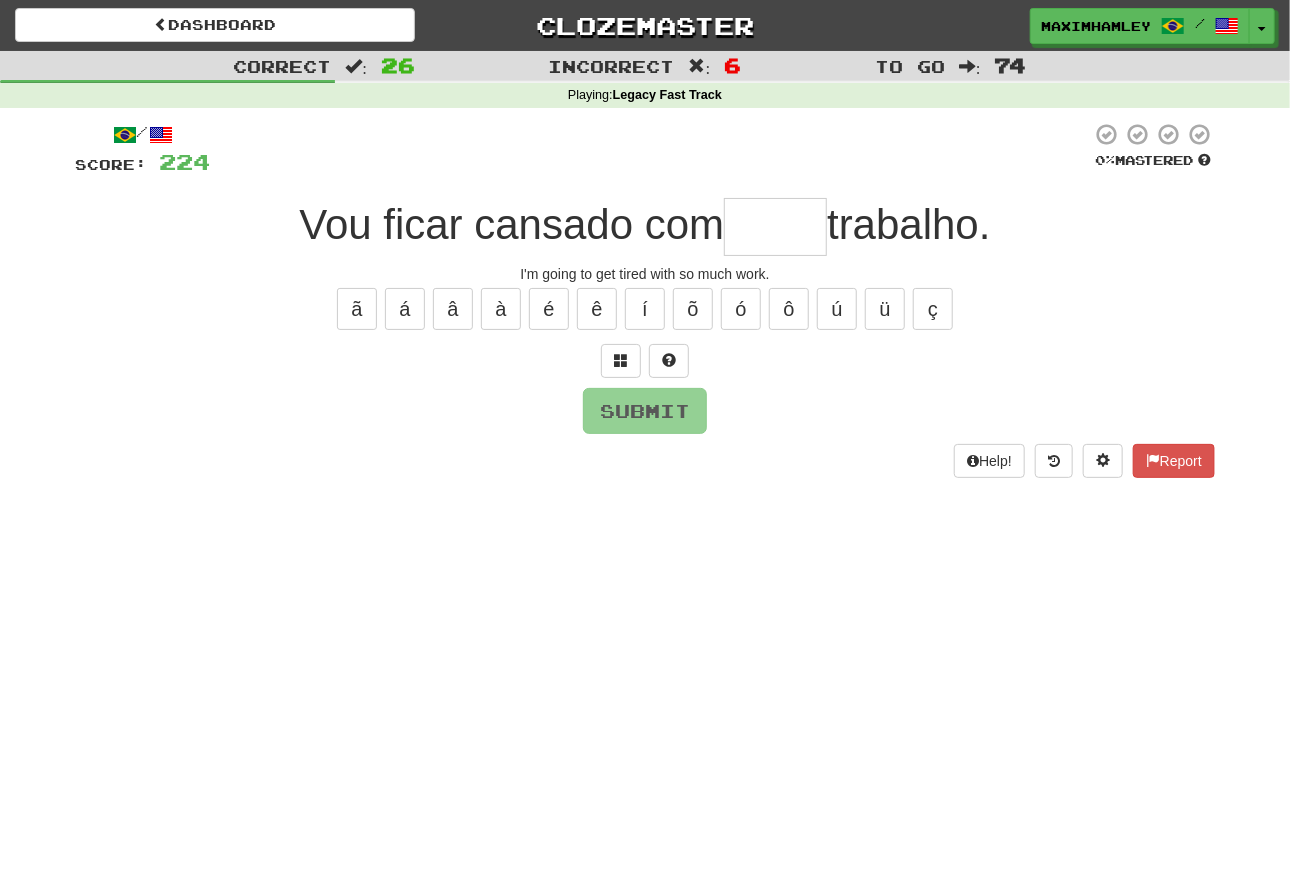 click at bounding box center [775, 227] 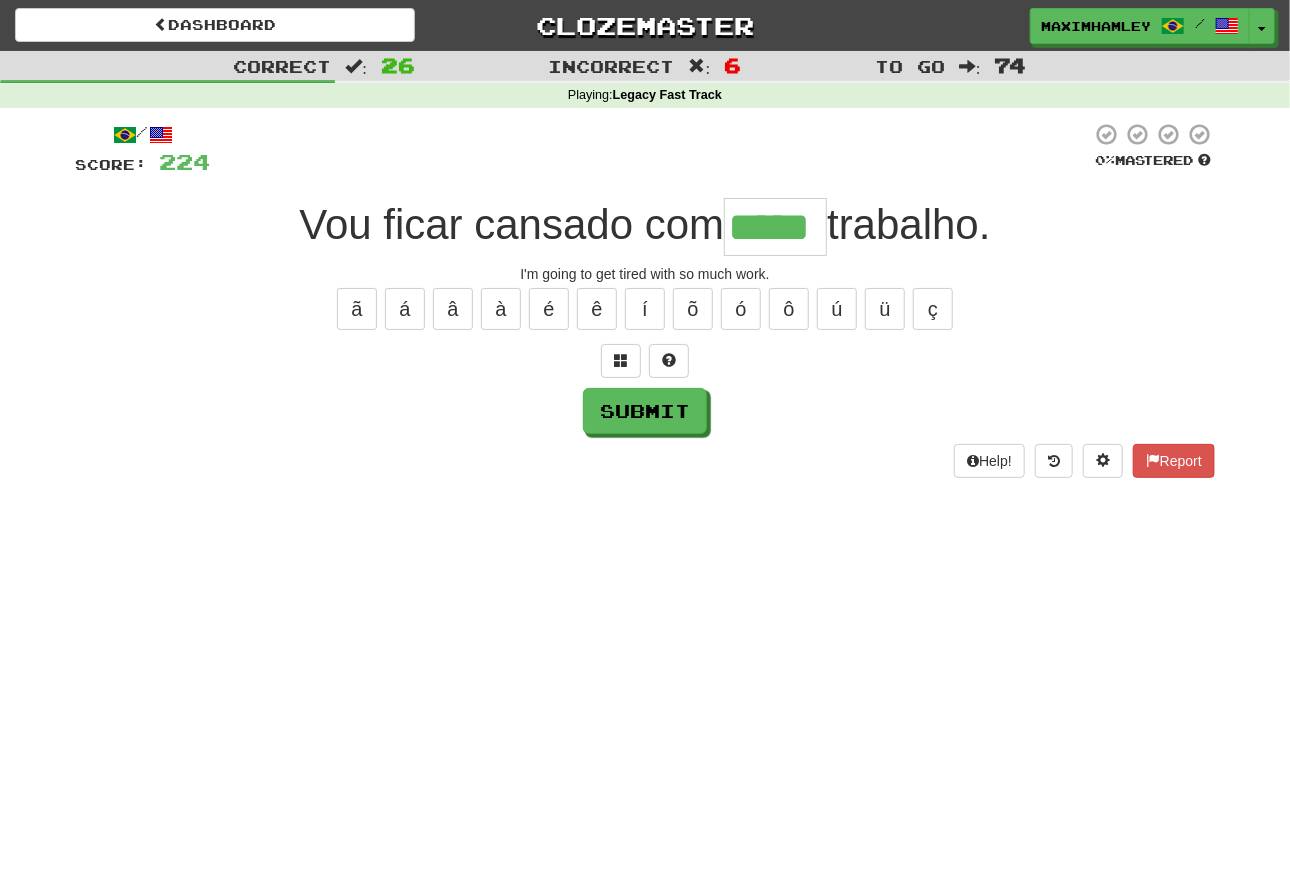 type on "*****" 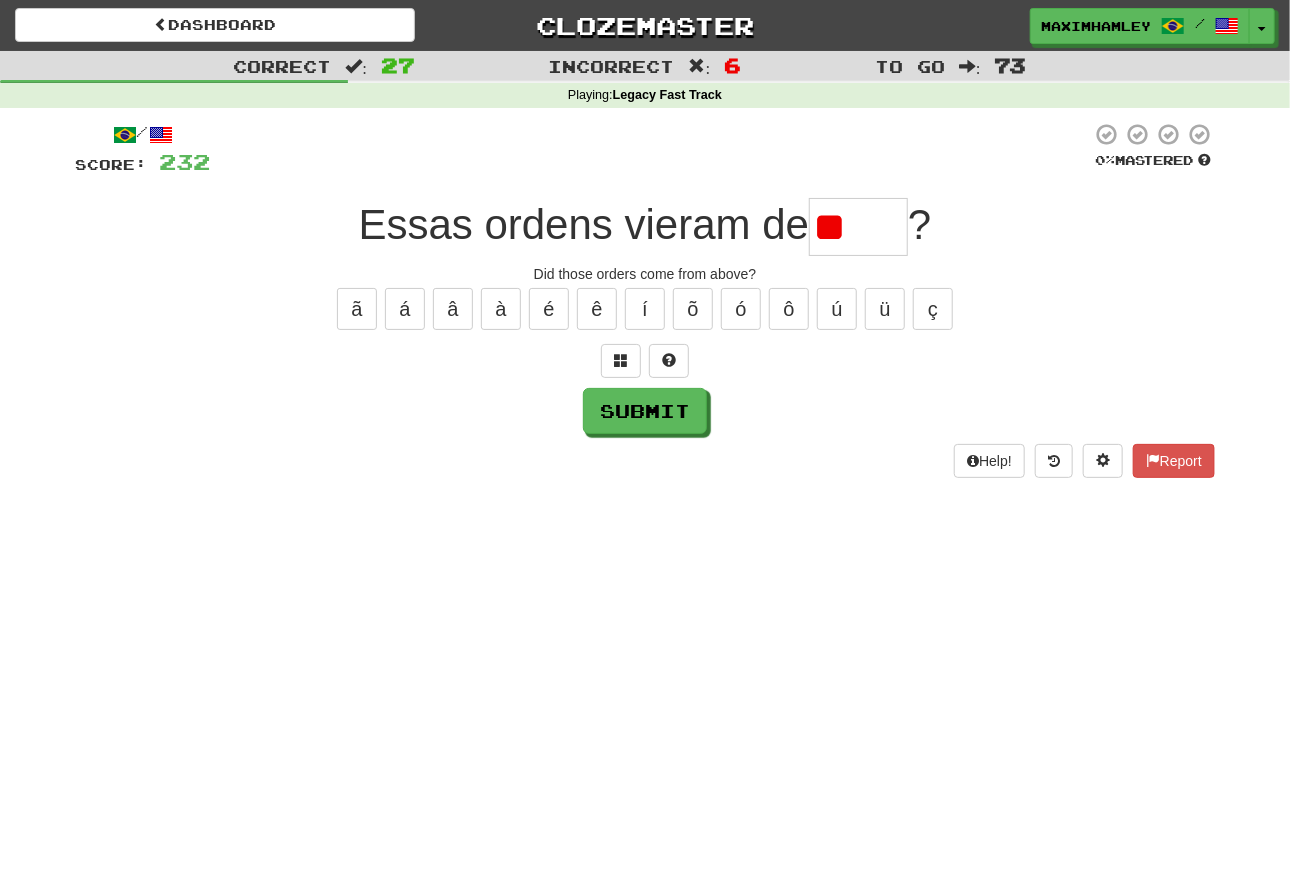 type on "*" 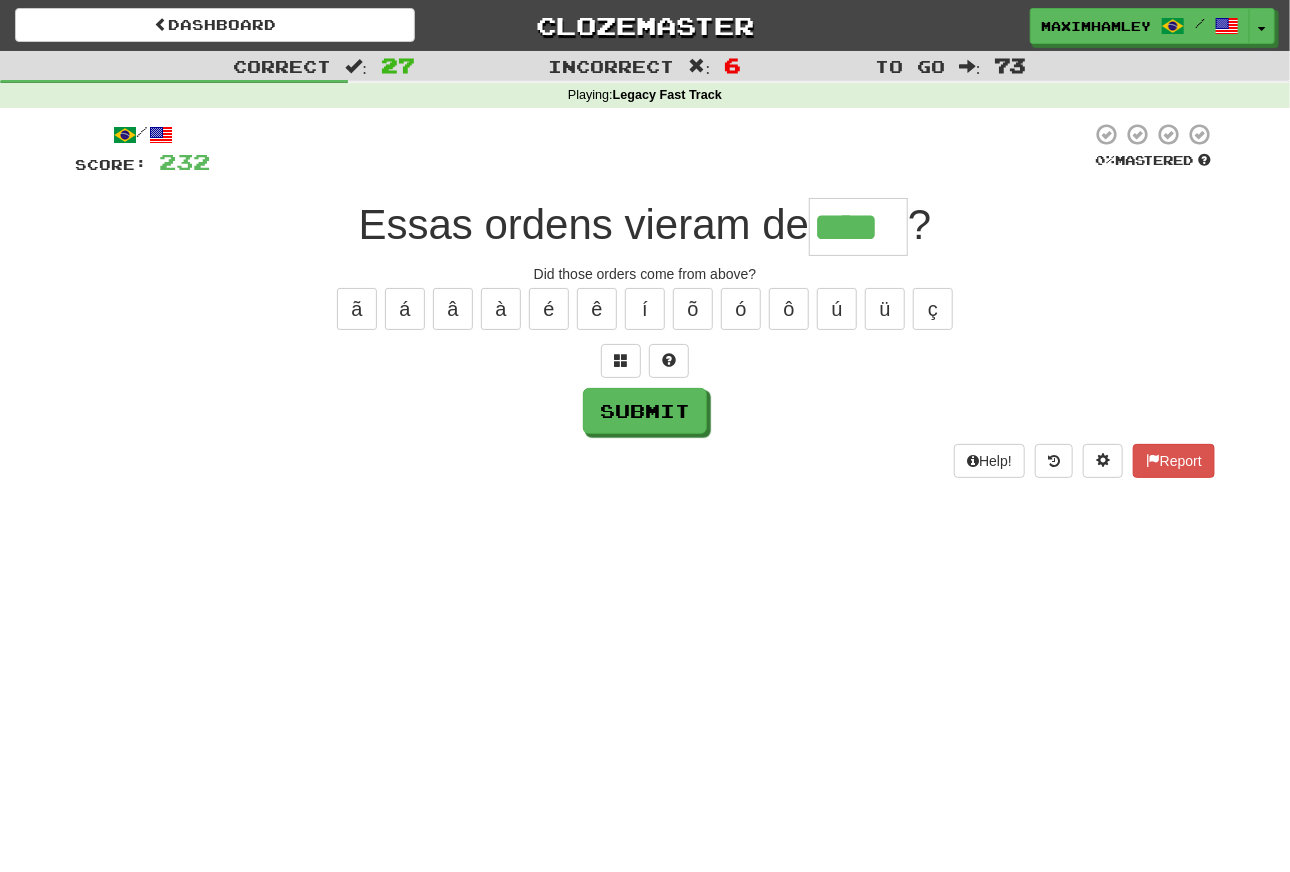 type on "****" 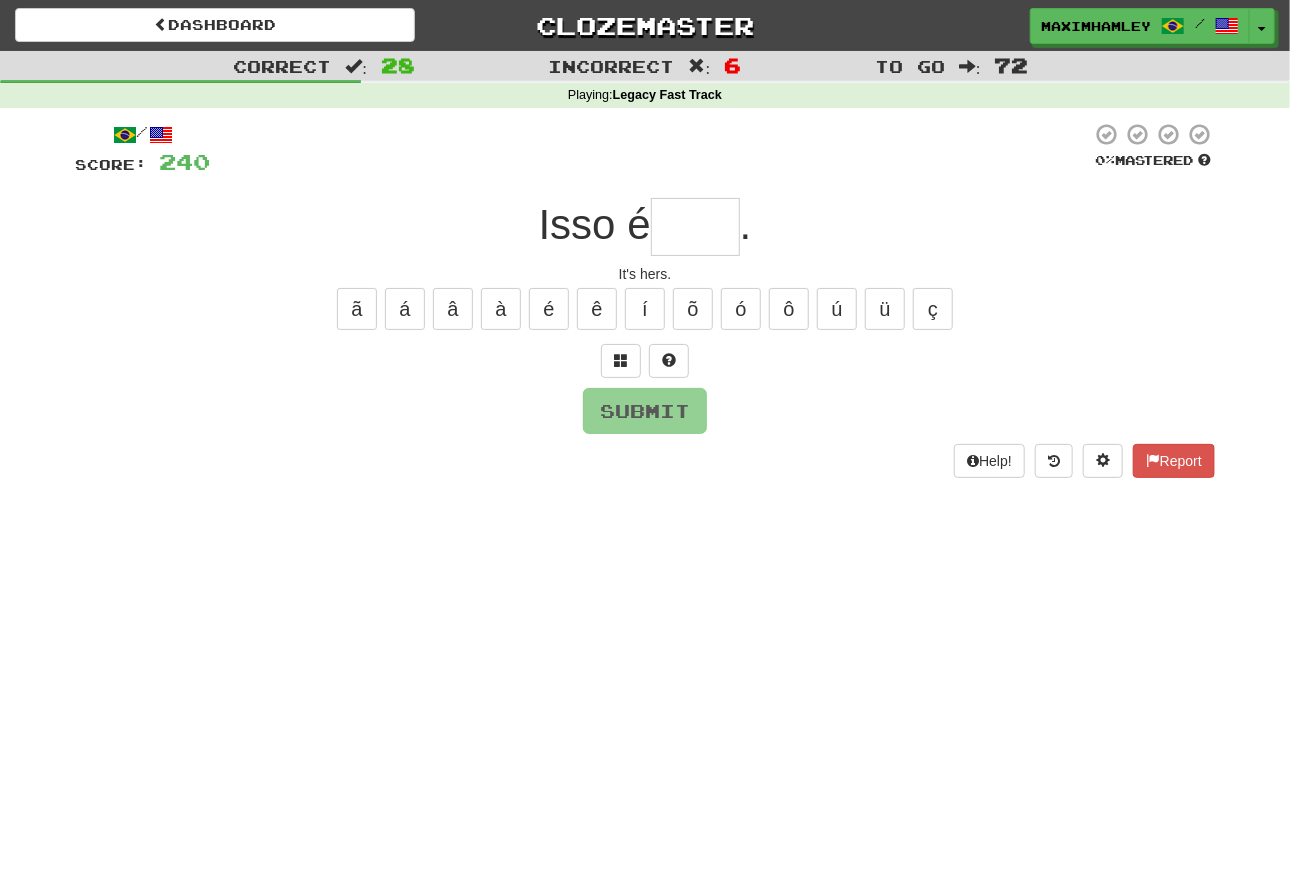 type on "*" 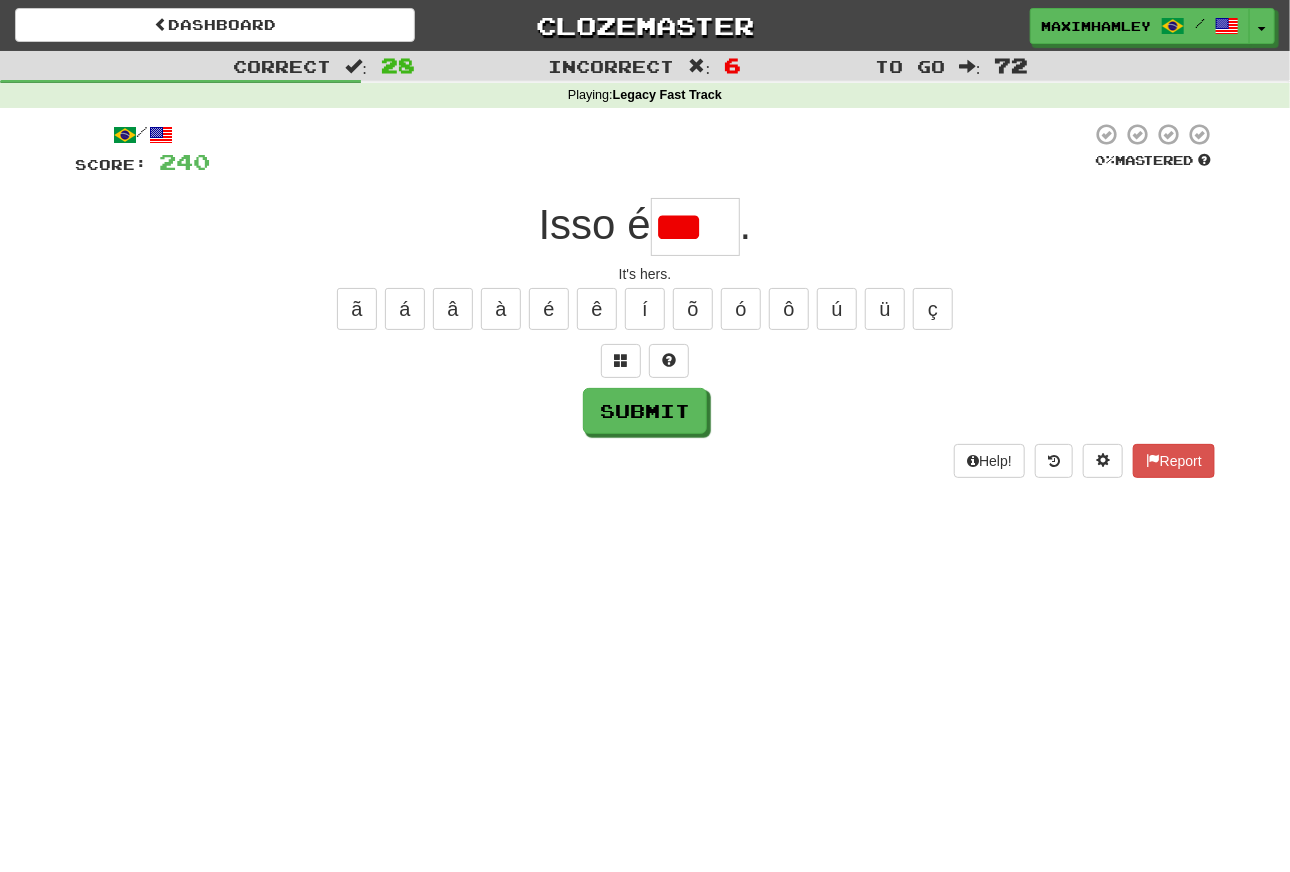 type on "****" 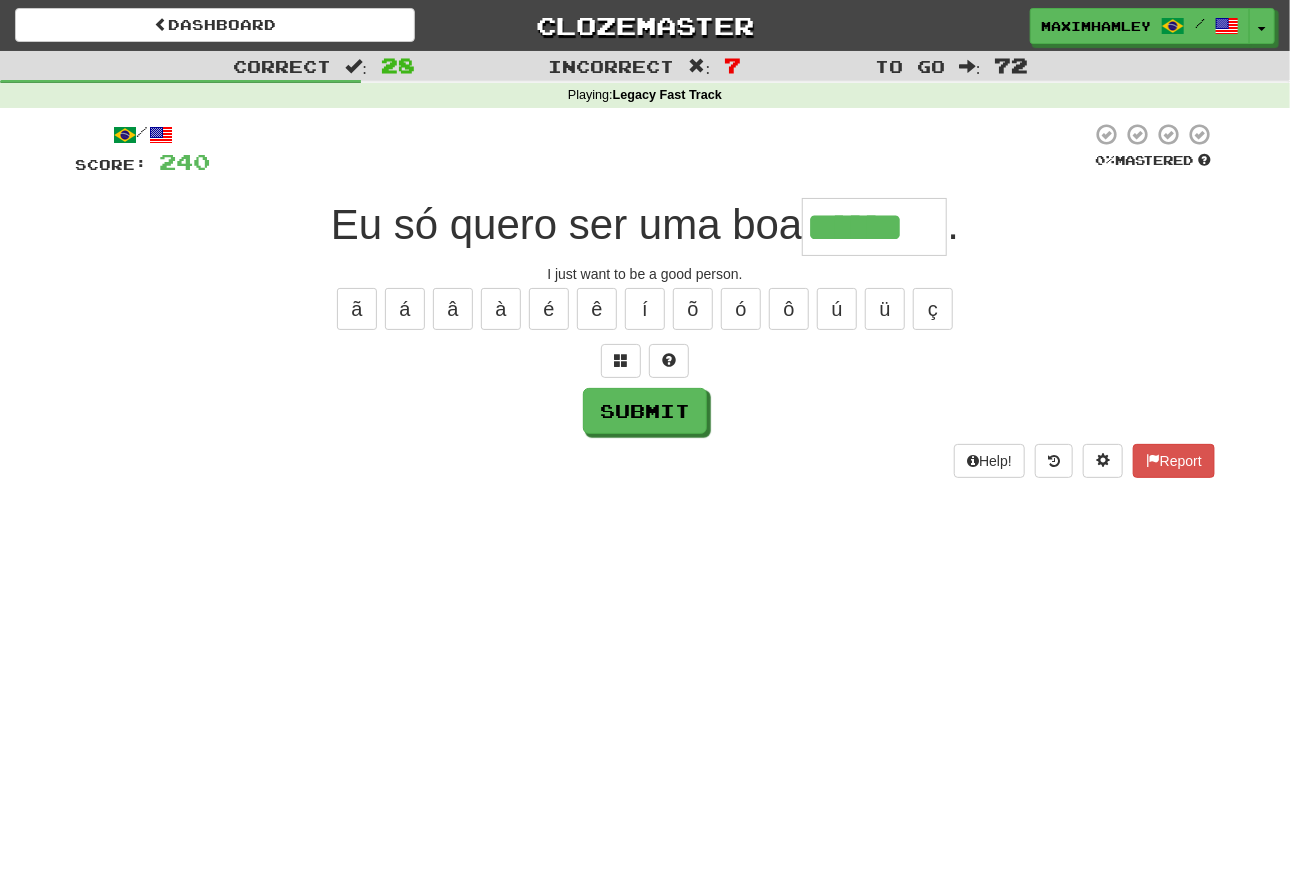 type on "******" 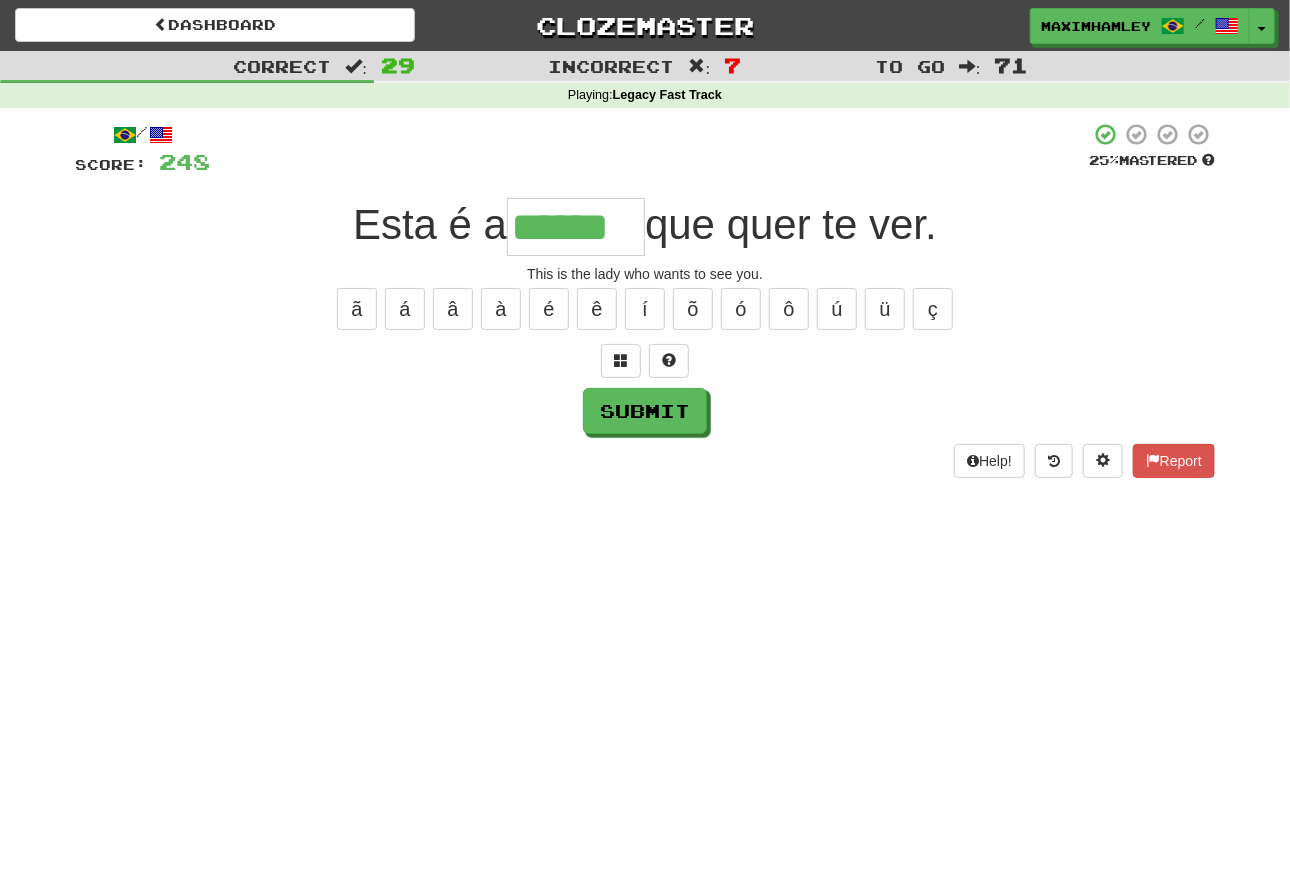 type on "******" 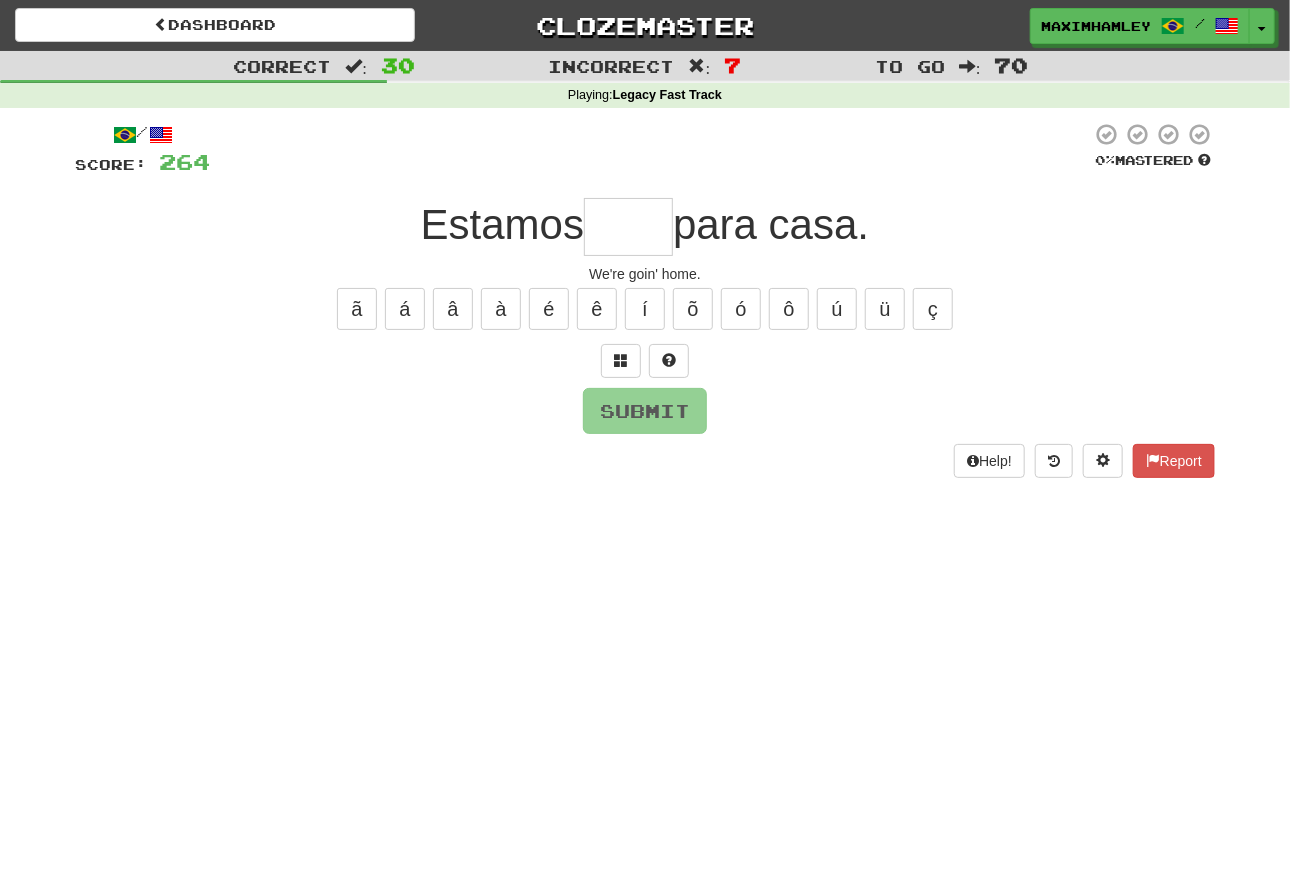 type on "*" 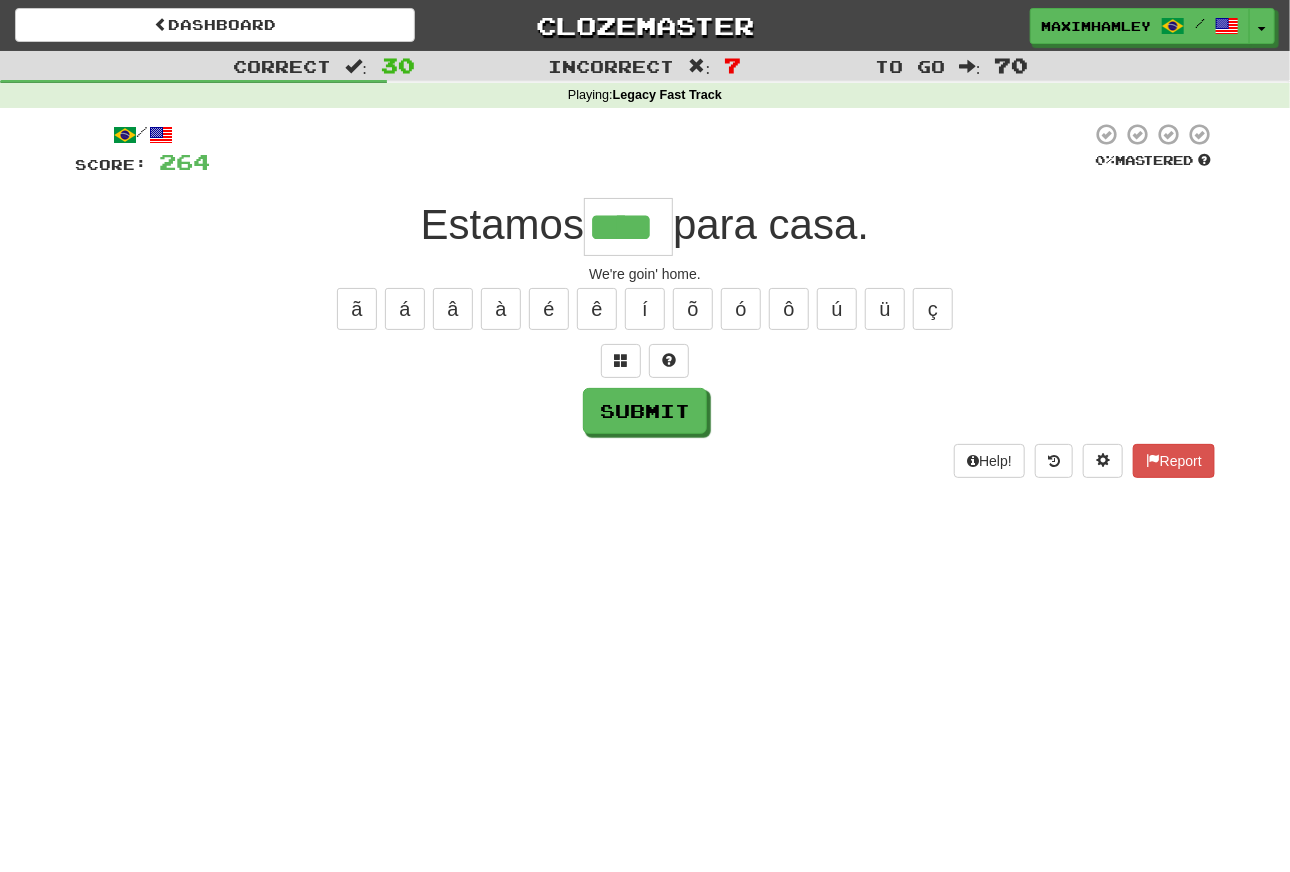 type on "****" 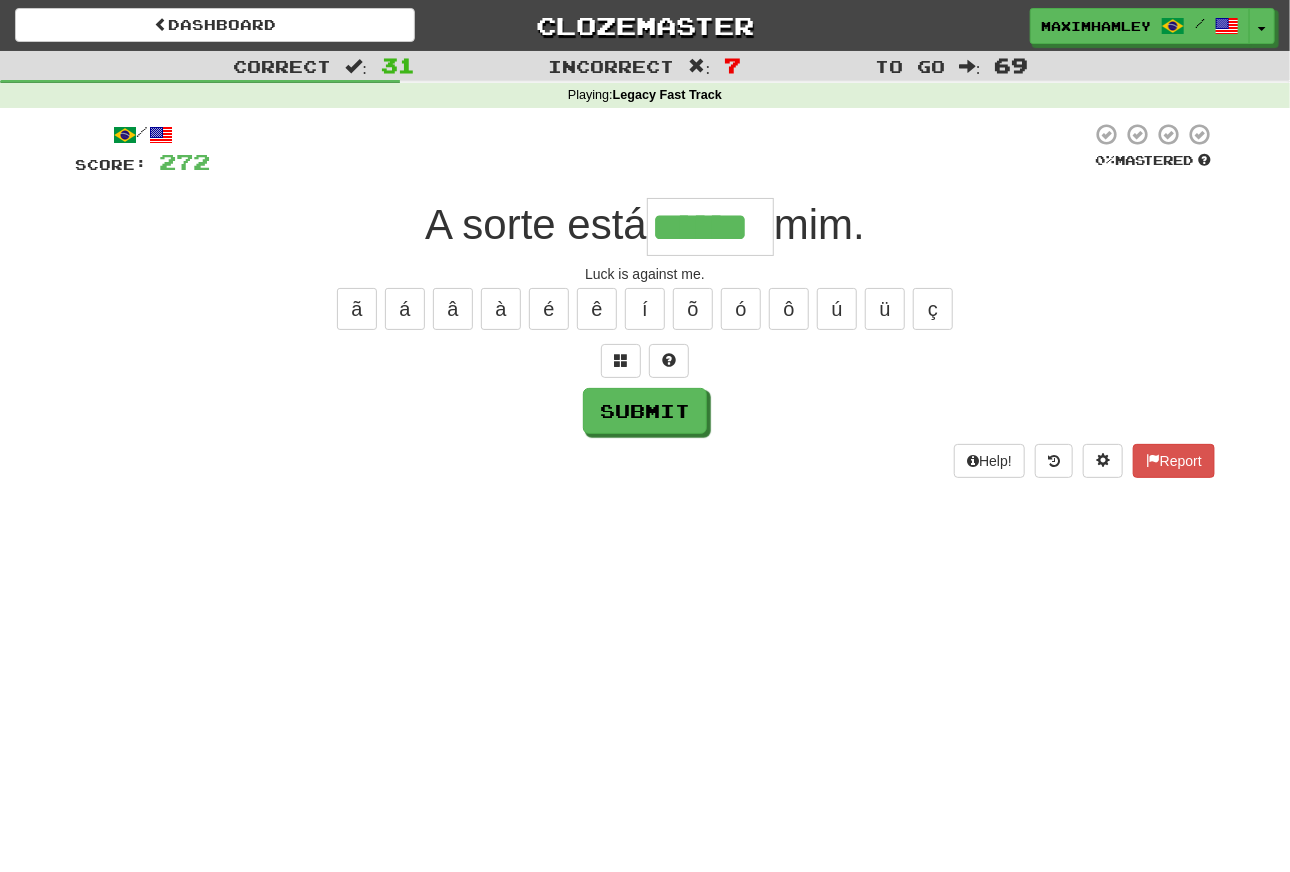 type on "******" 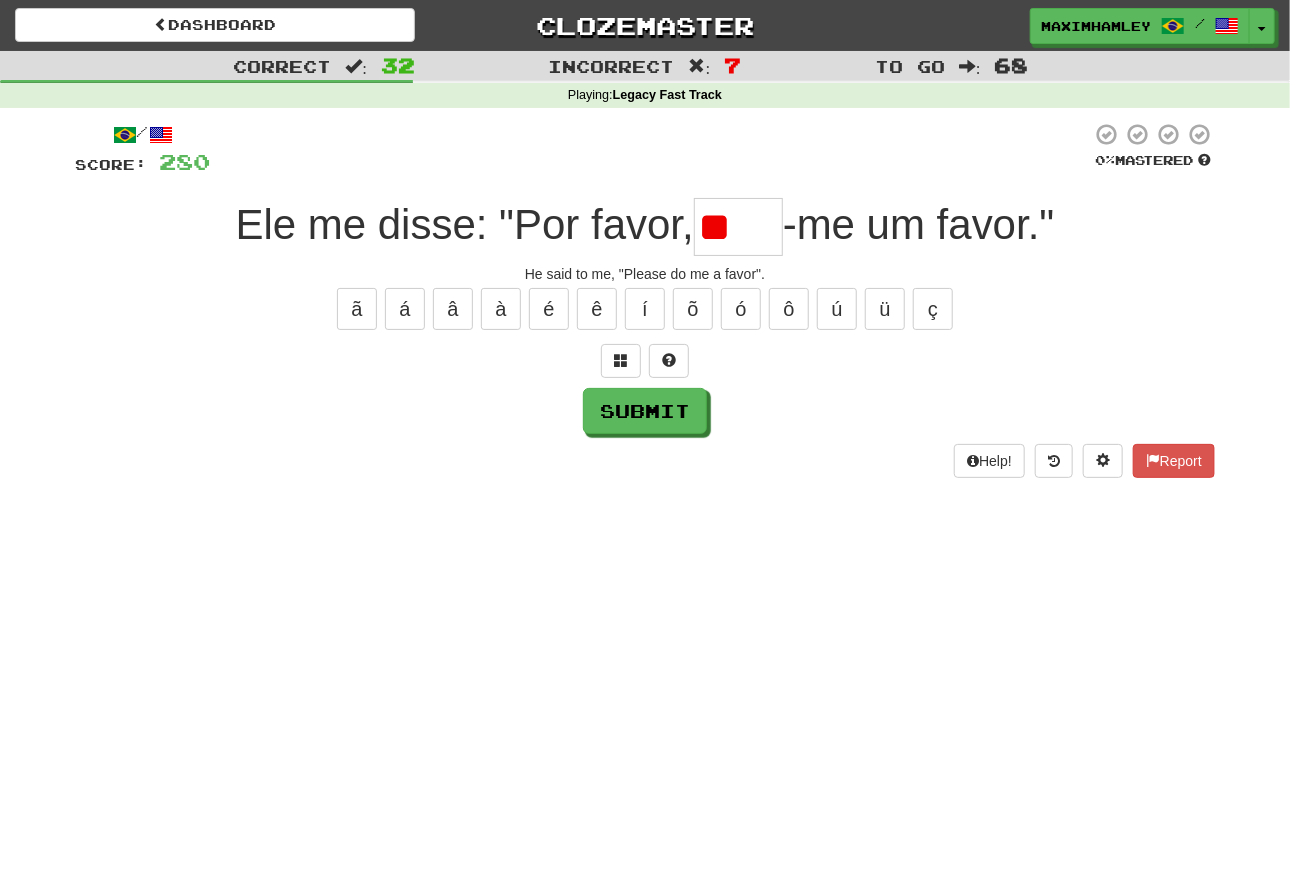 type on "*" 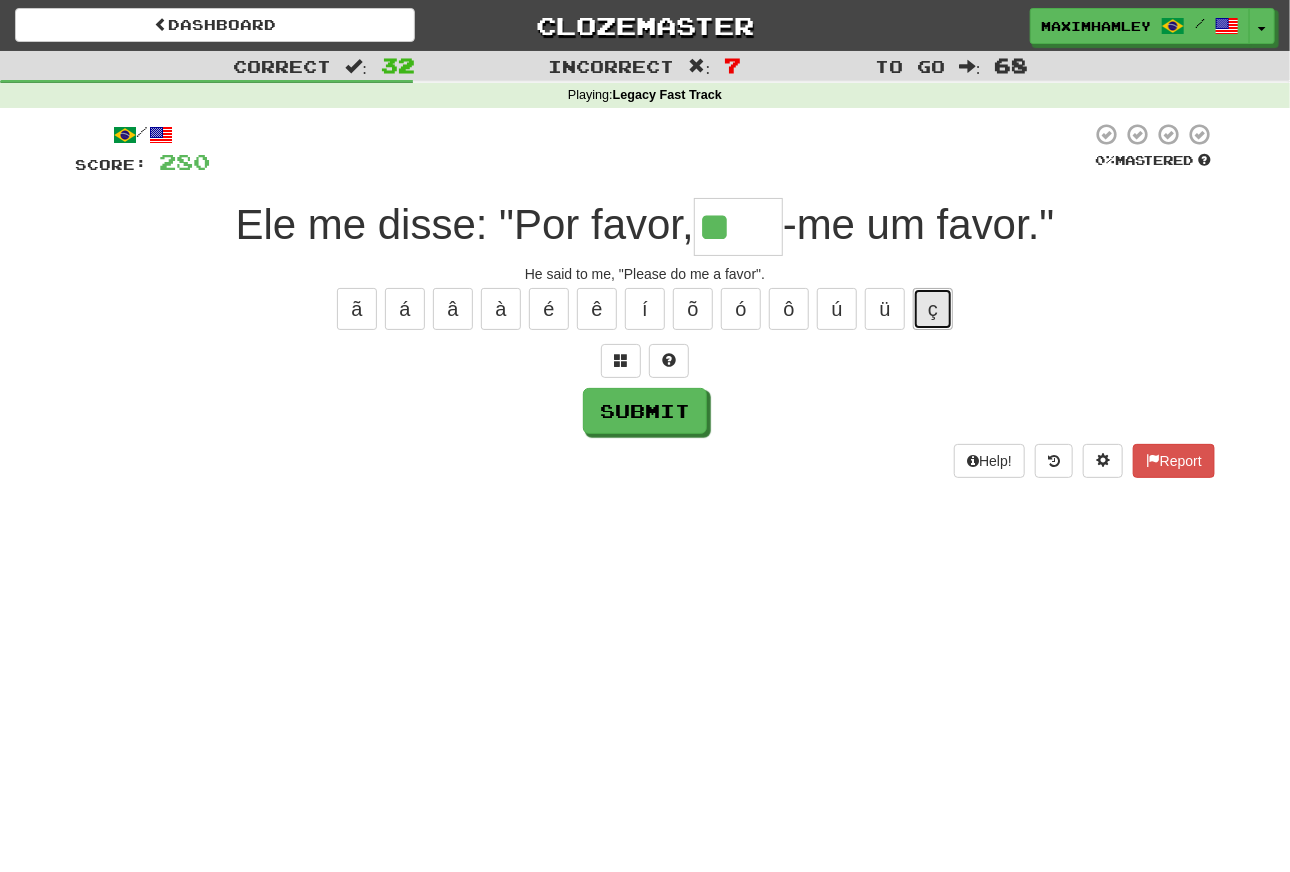 click on "ç" at bounding box center [933, 309] 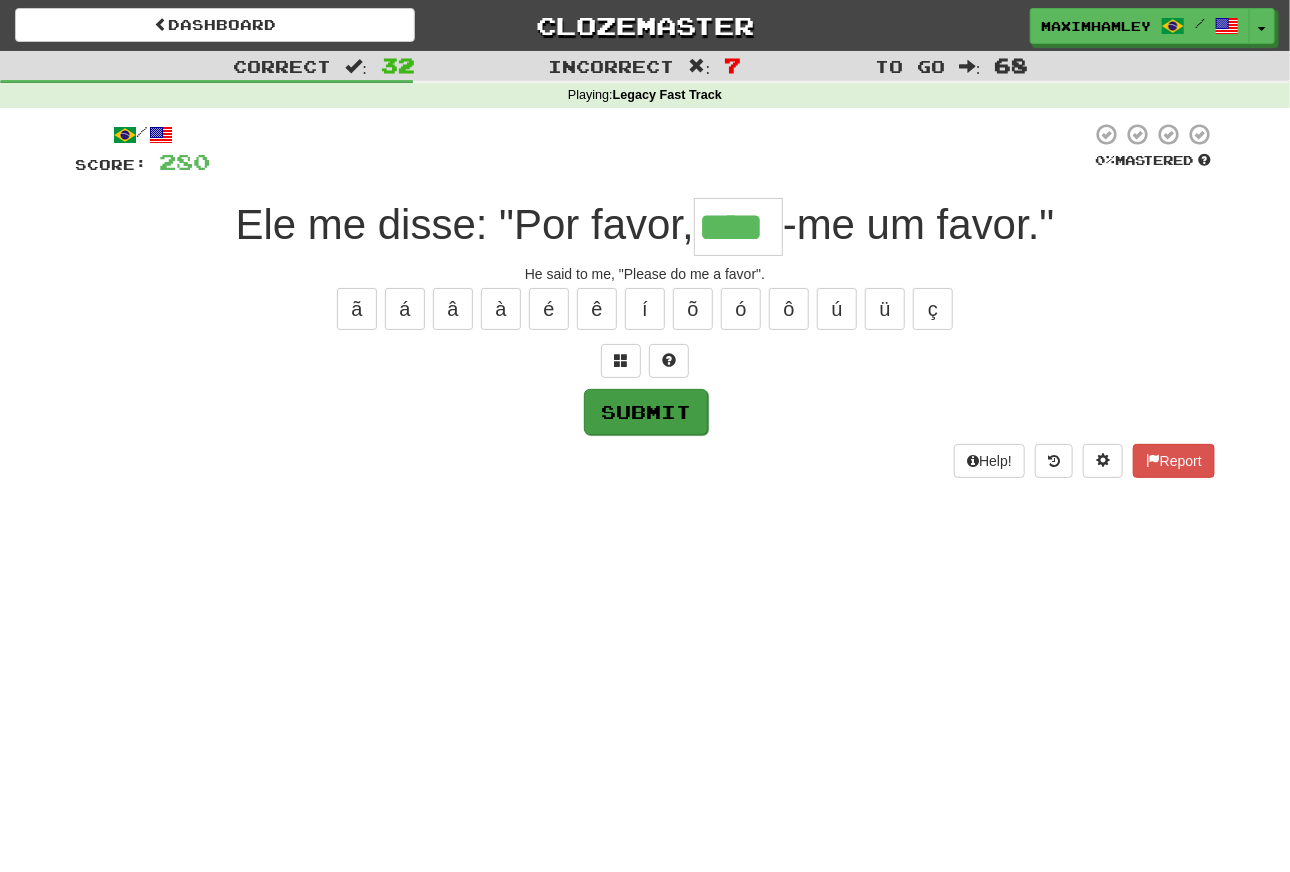 type on "****" 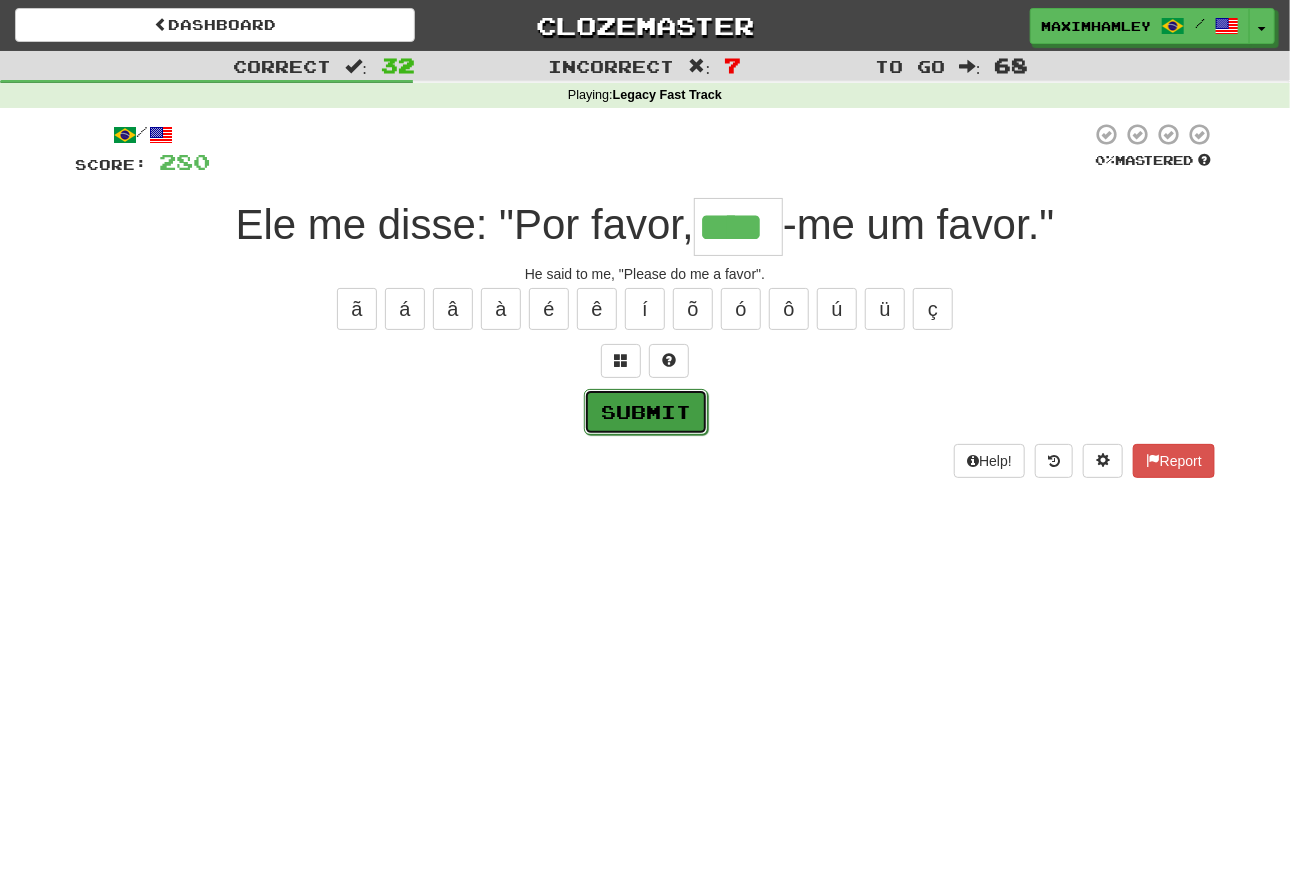 click on "Submit" at bounding box center (646, 412) 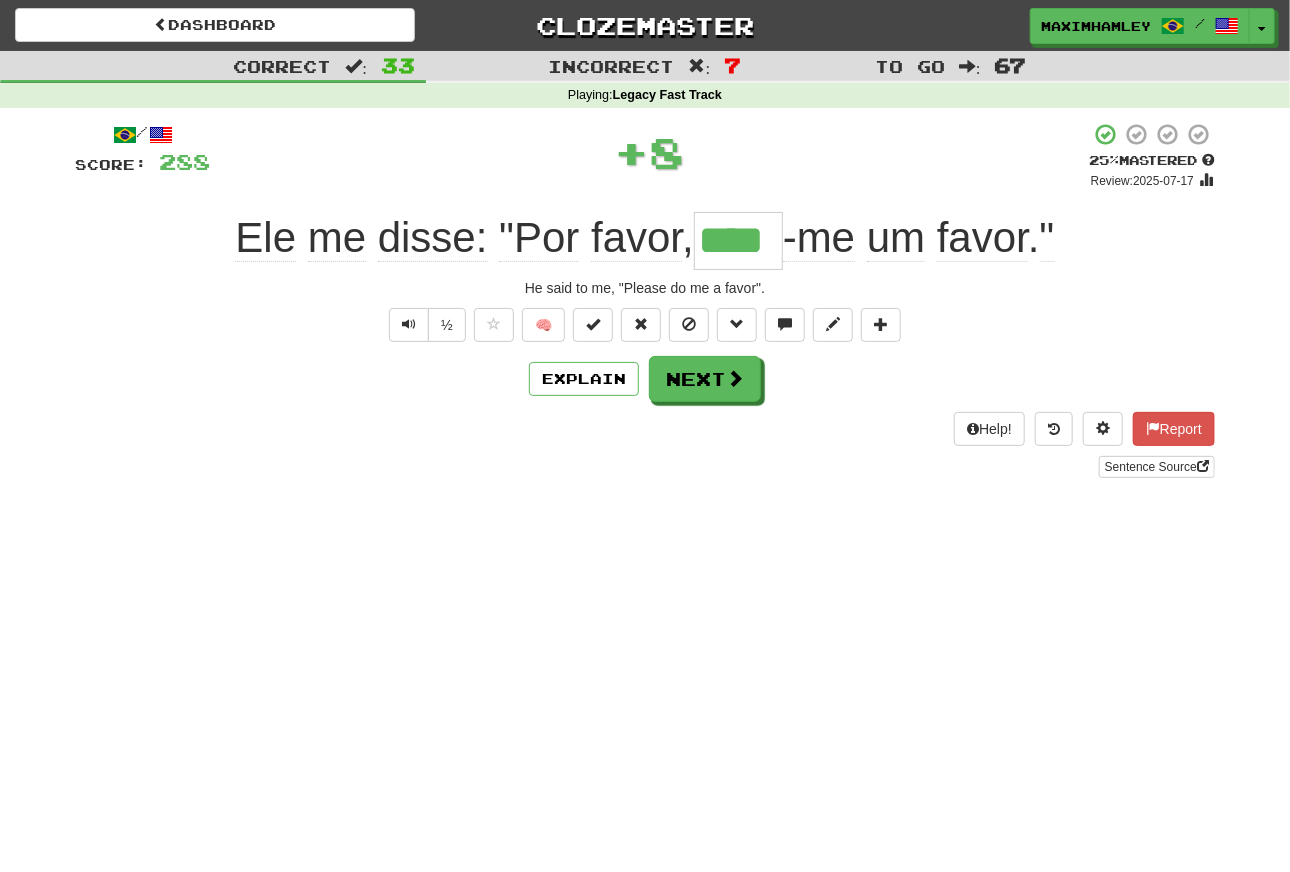 click on "/  Score:   288 + 8 25 %  Mastered Review:  2025-07-17 Ele   me   disse:   "Por   favor ,  **** -me   um   favor . " He said to me, "Please do me a favor". ½ 🧠 Explain Next  Help!  Report Sentence Source" at bounding box center (645, 300) 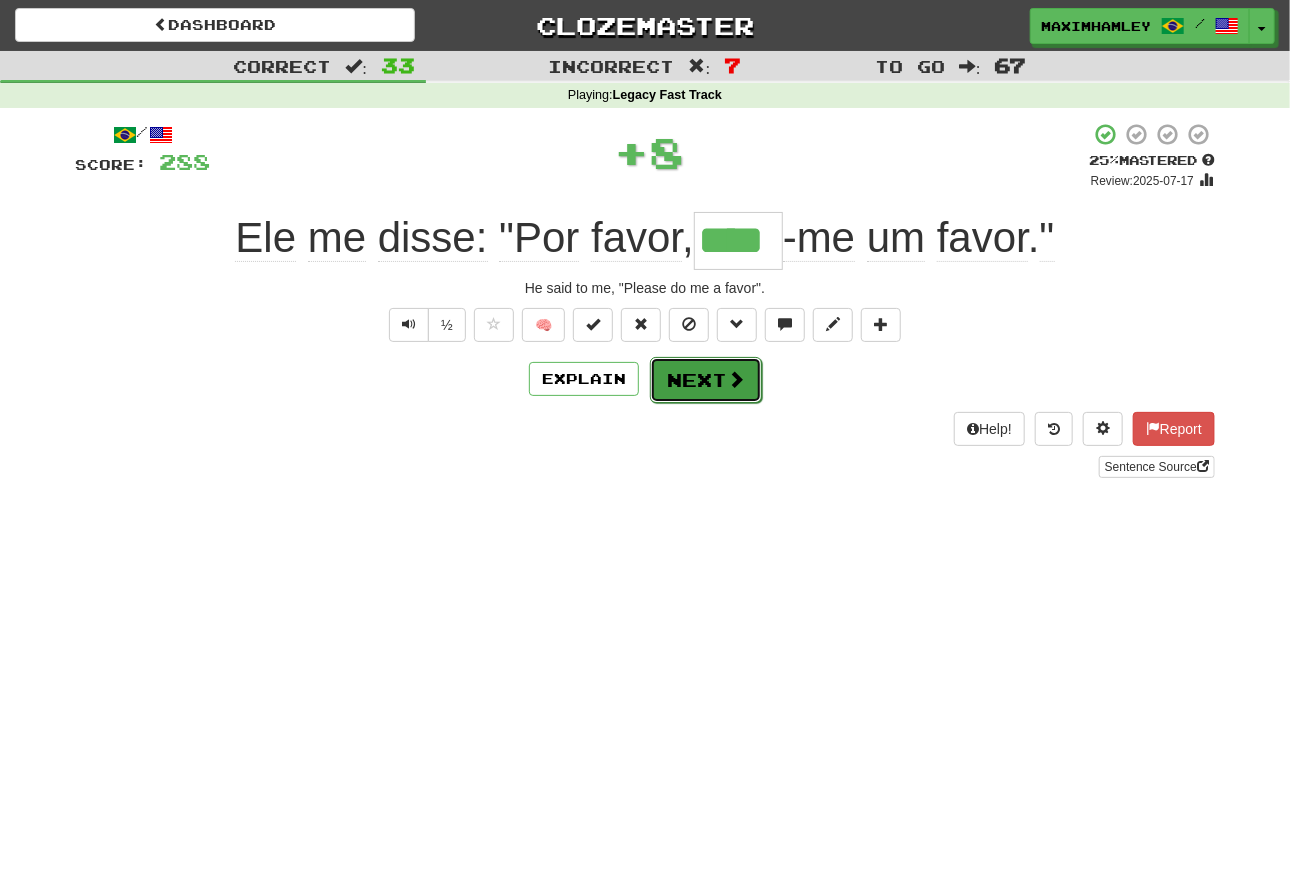 click on "Next" at bounding box center [706, 380] 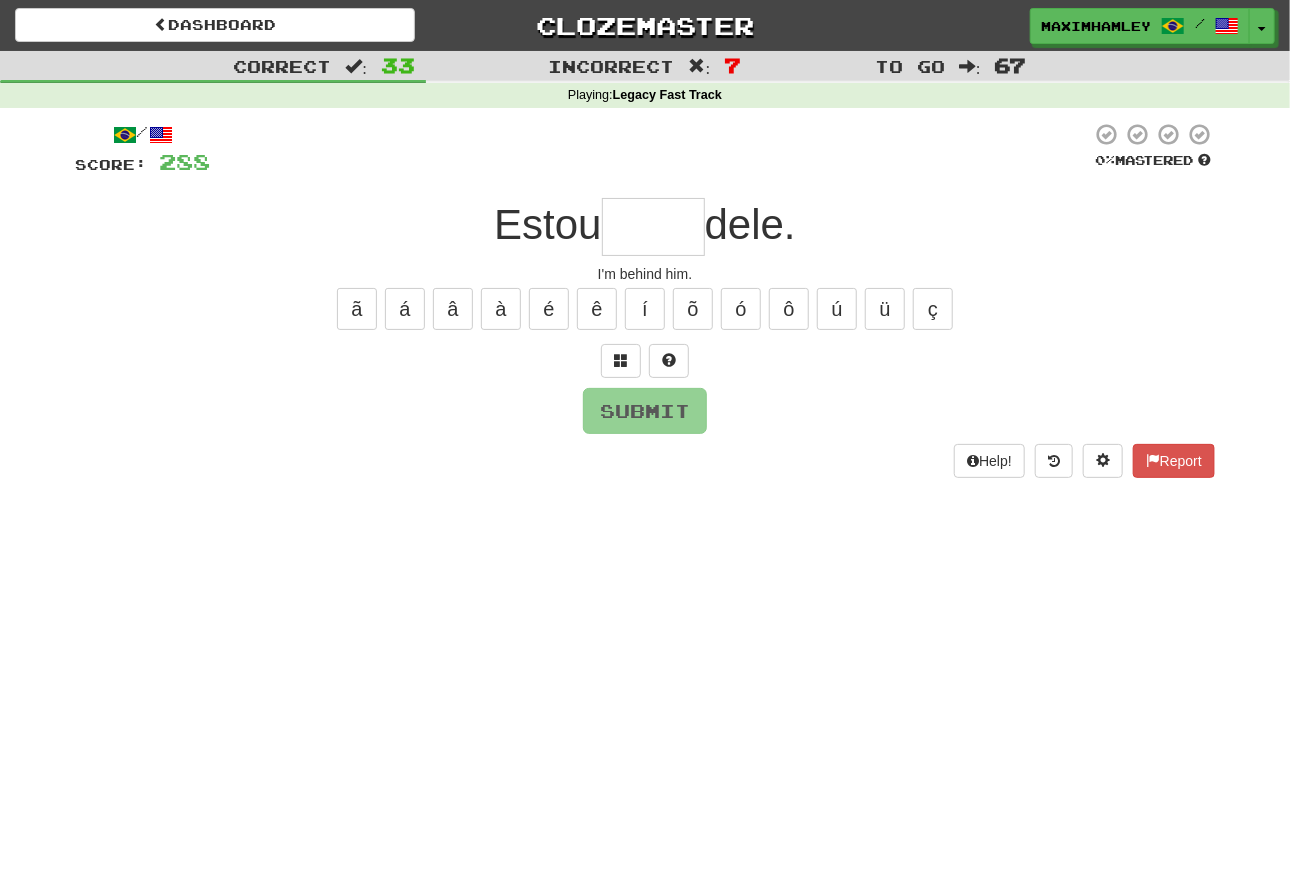 click at bounding box center [653, 227] 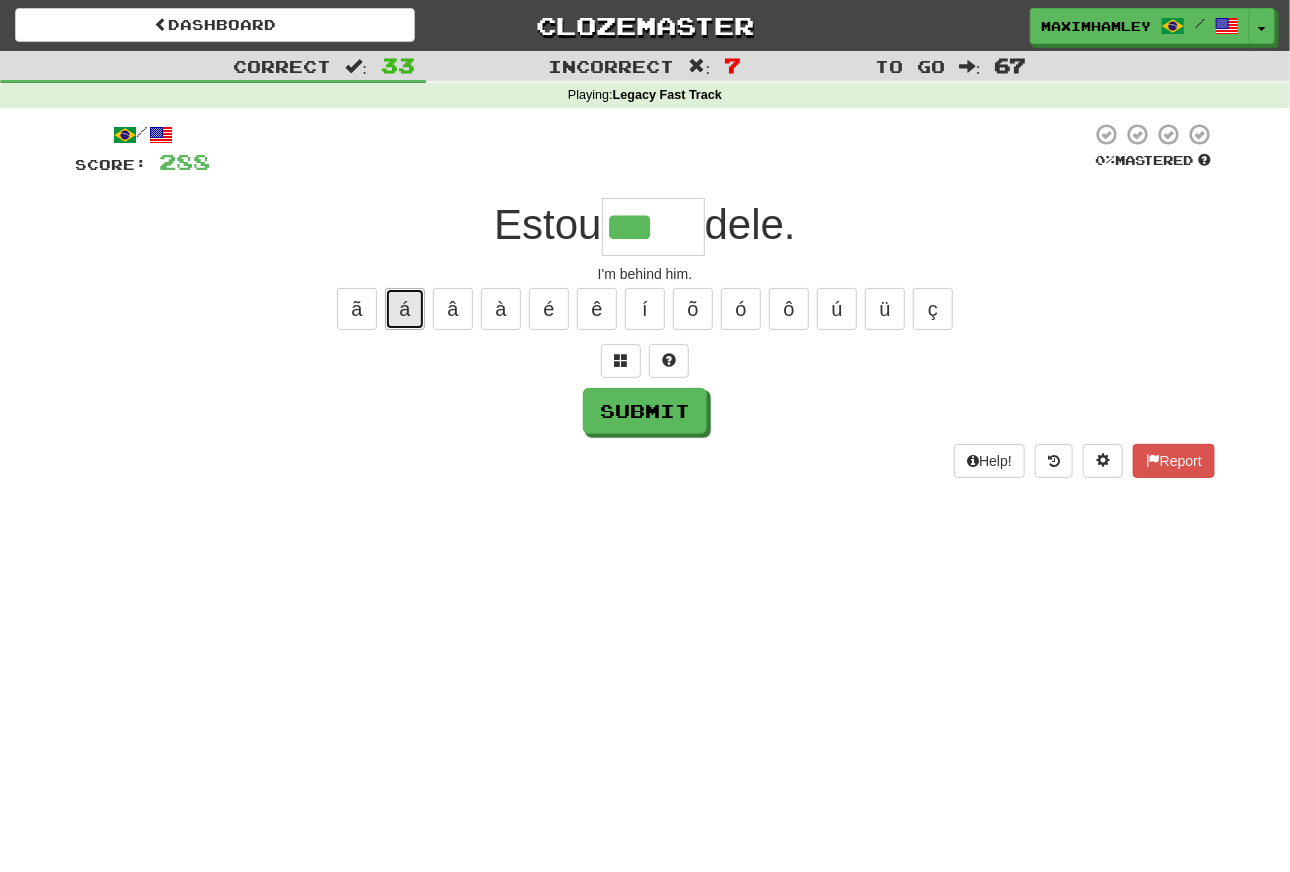 click on "á" at bounding box center (405, 309) 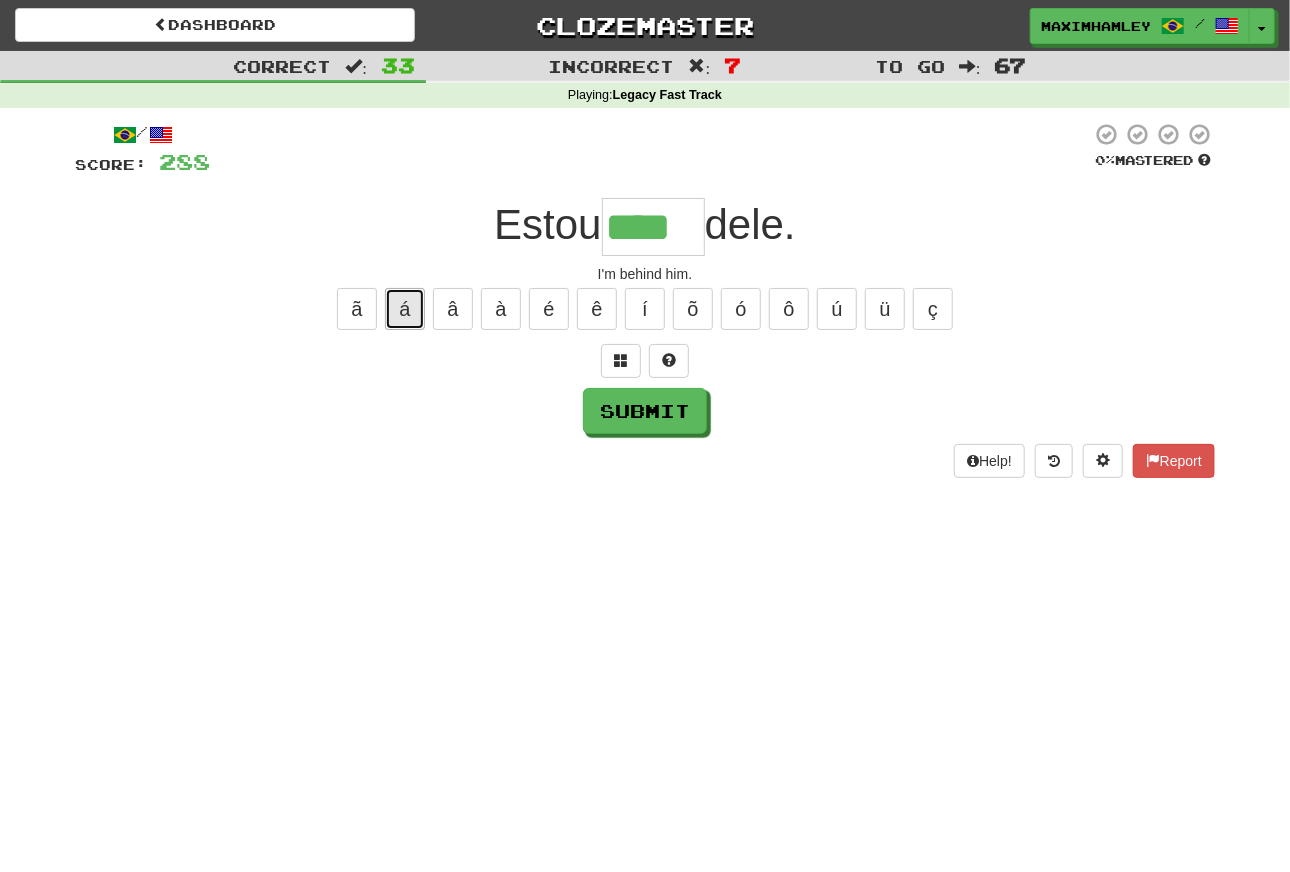 click on "á" at bounding box center [405, 309] 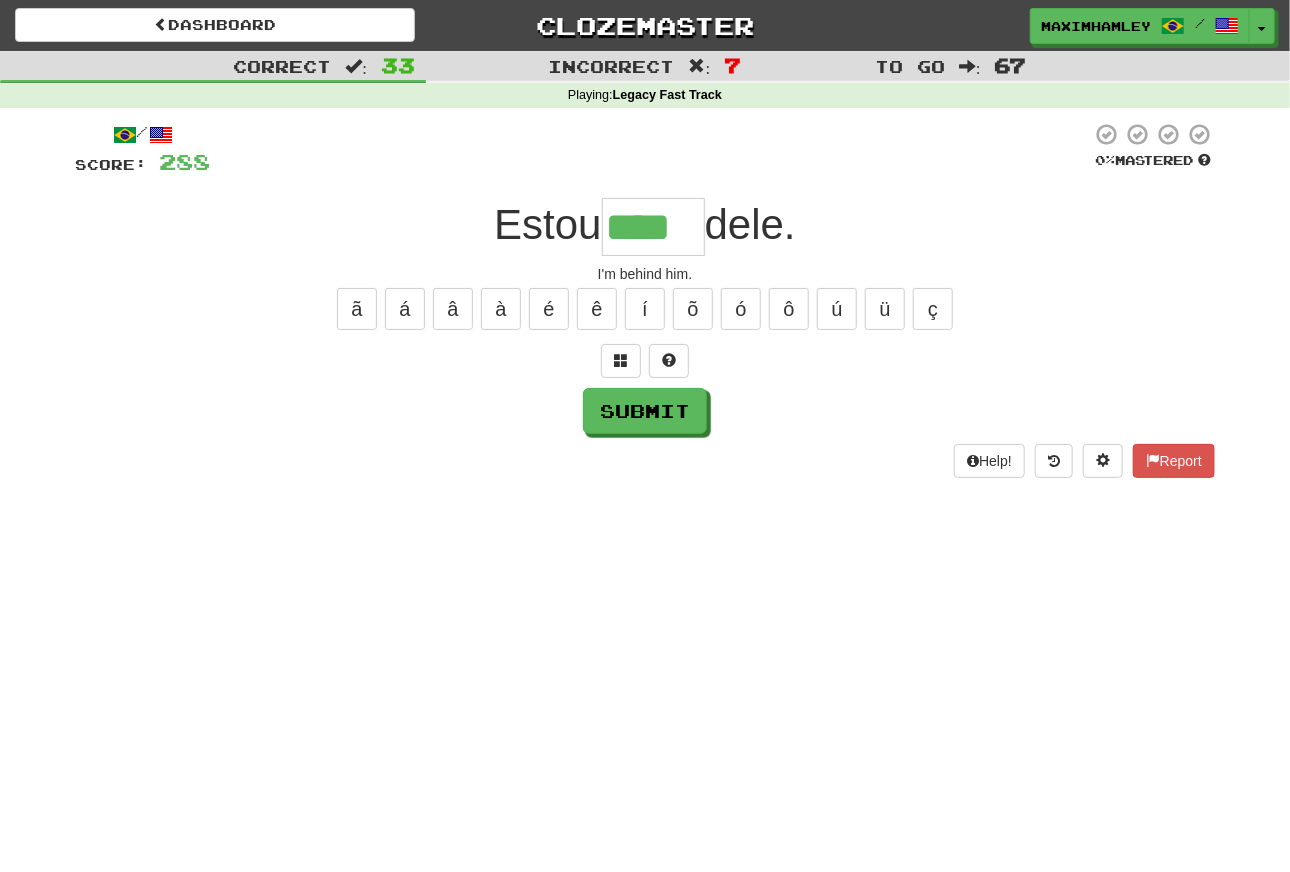 scroll, scrollTop: 0, scrollLeft: 0, axis: both 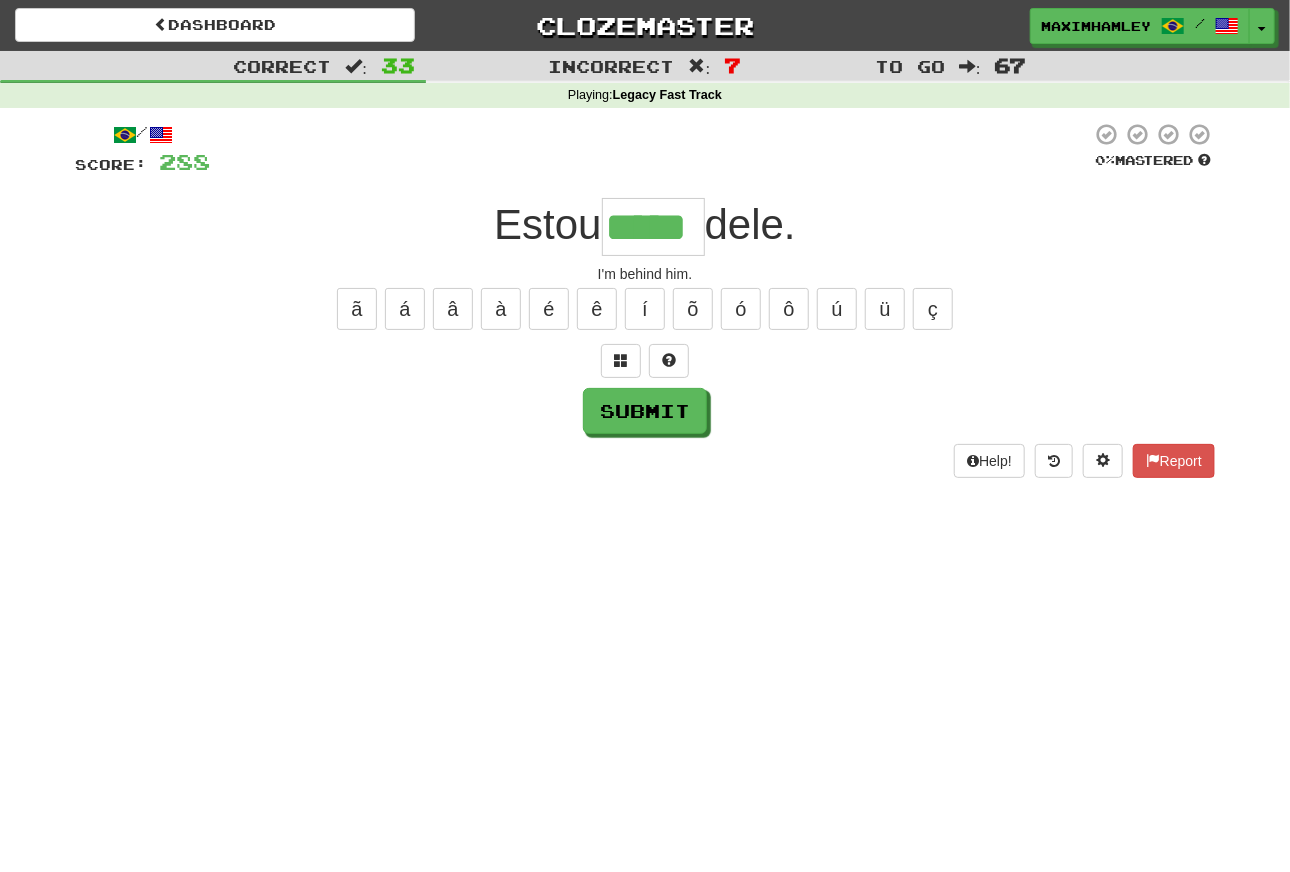 type on "*****" 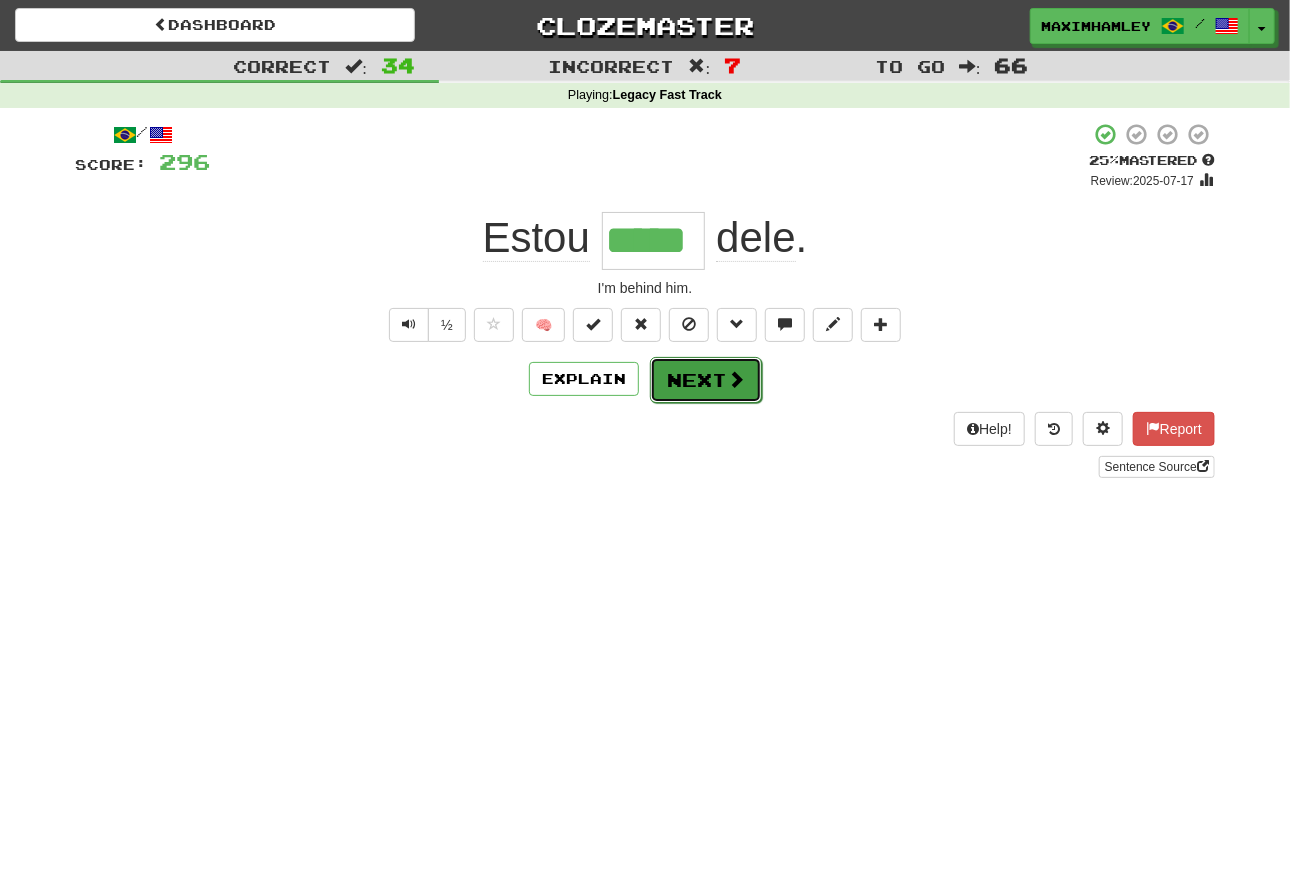 click on "Next" at bounding box center (706, 380) 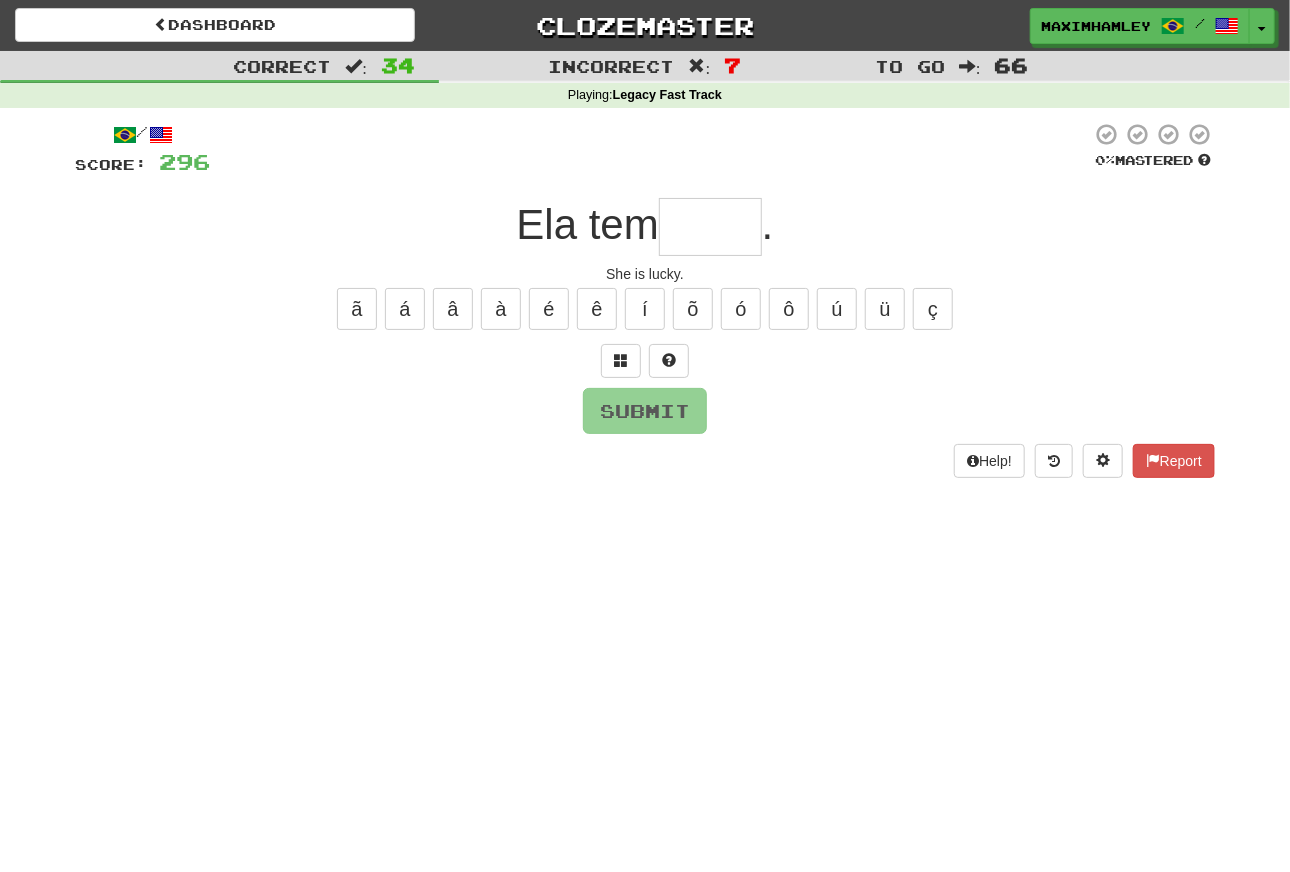click at bounding box center (710, 227) 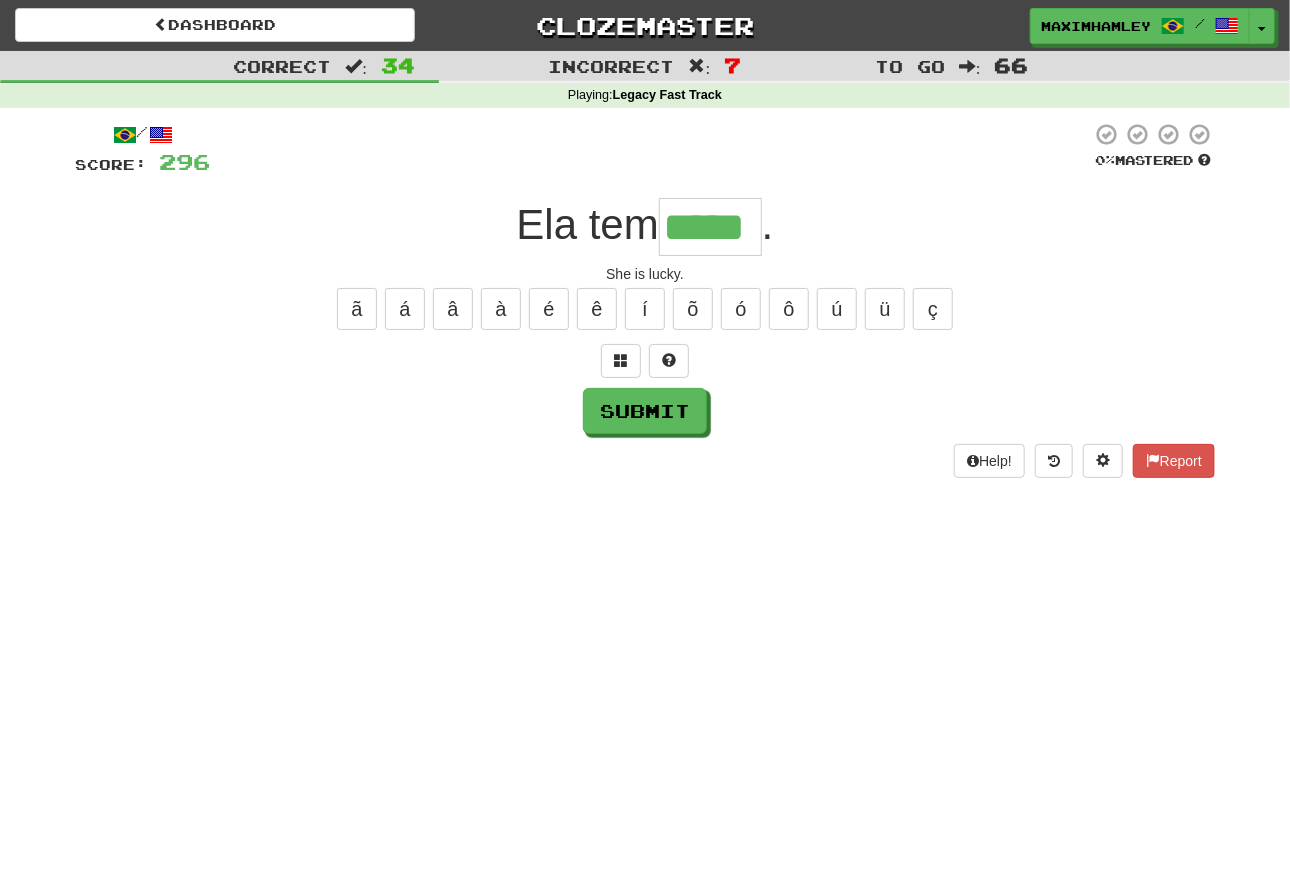 type on "*****" 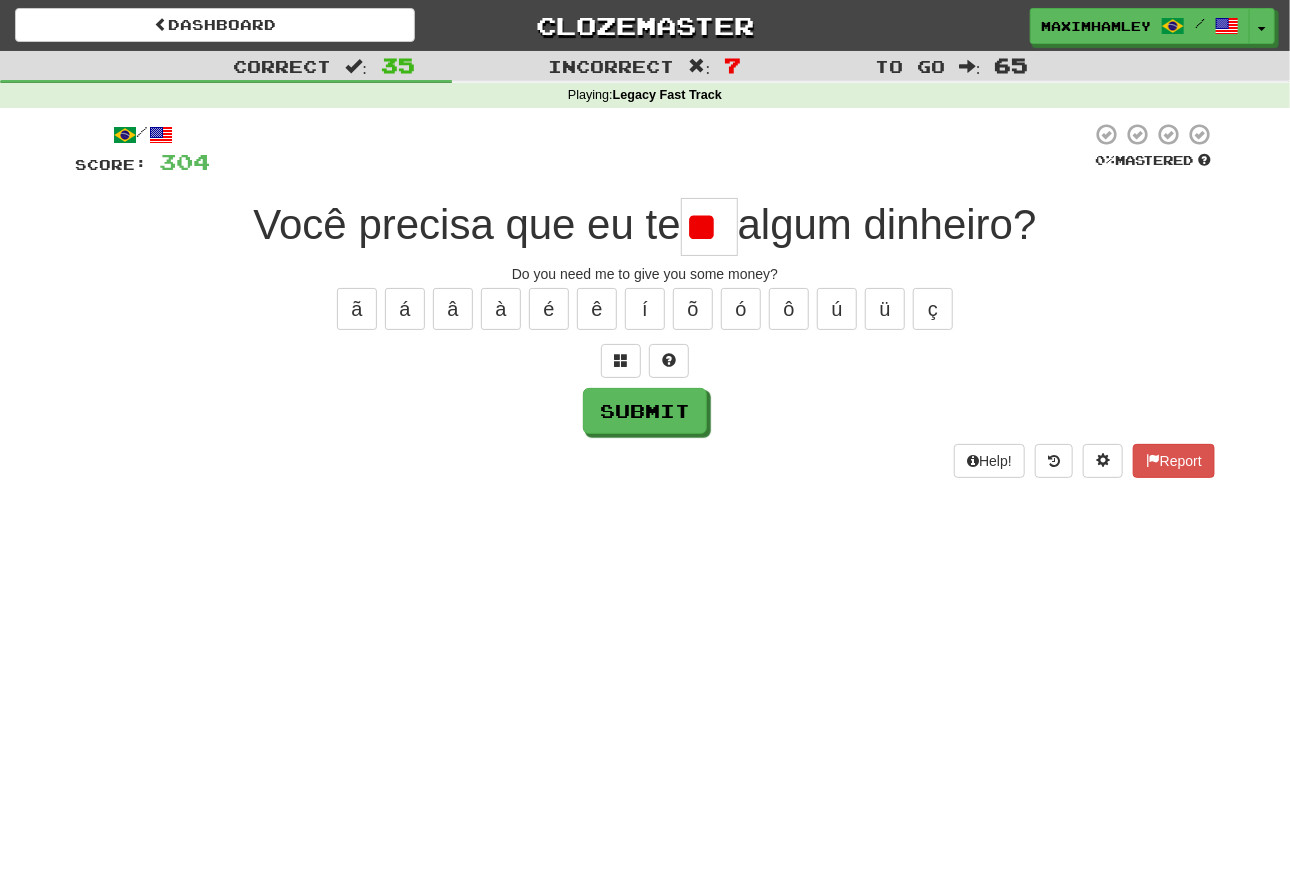 scroll, scrollTop: 0, scrollLeft: 0, axis: both 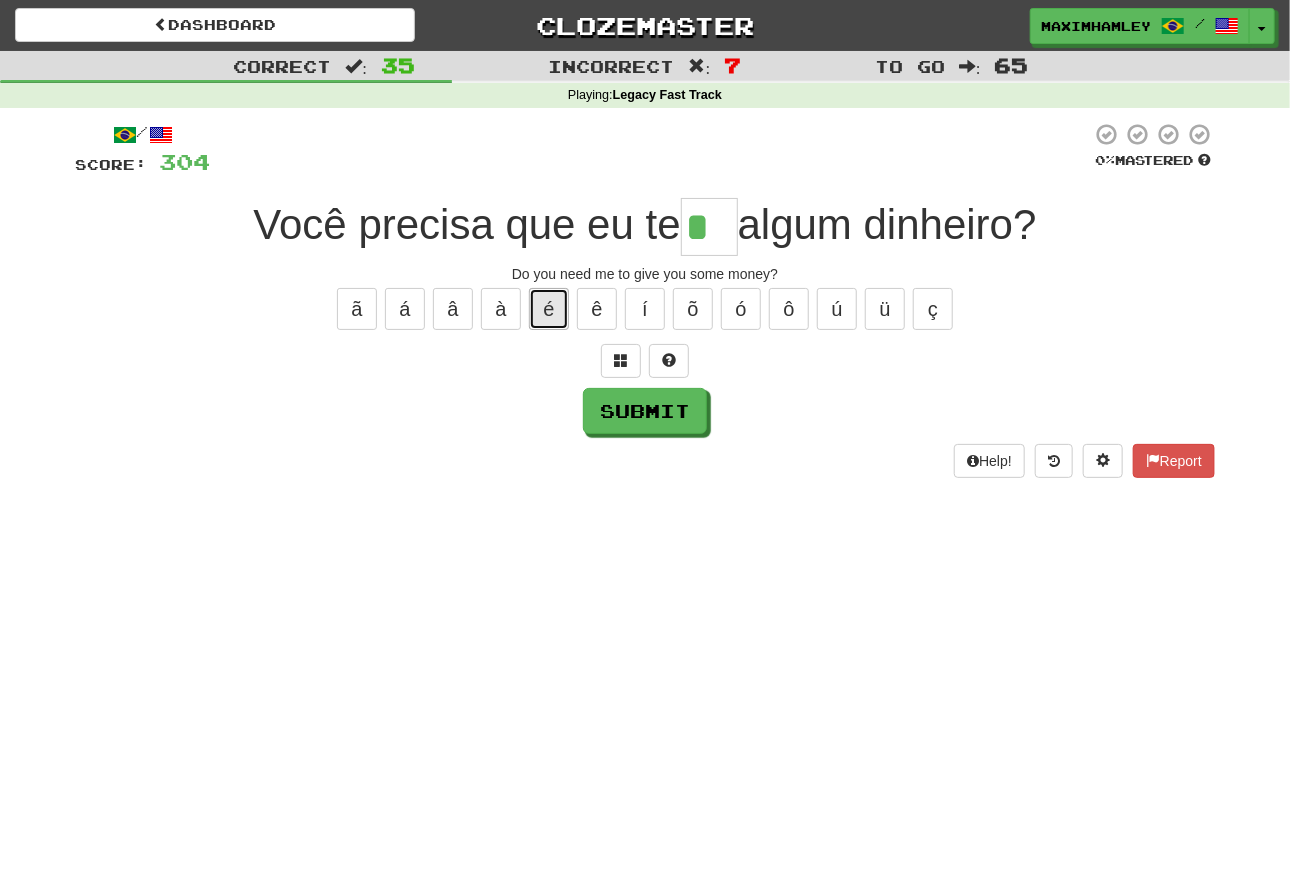 click on "é" at bounding box center [549, 309] 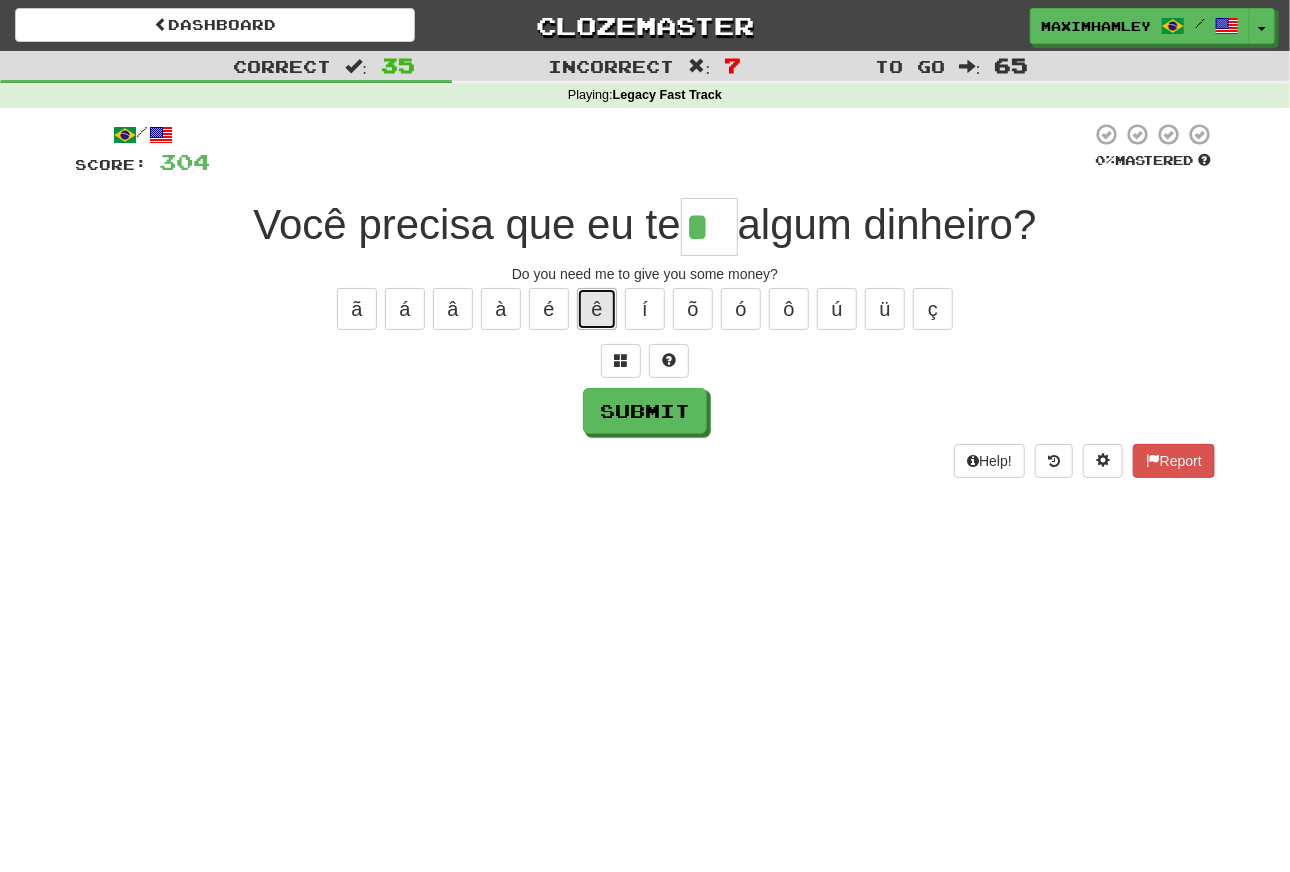 click on "ê" at bounding box center (597, 309) 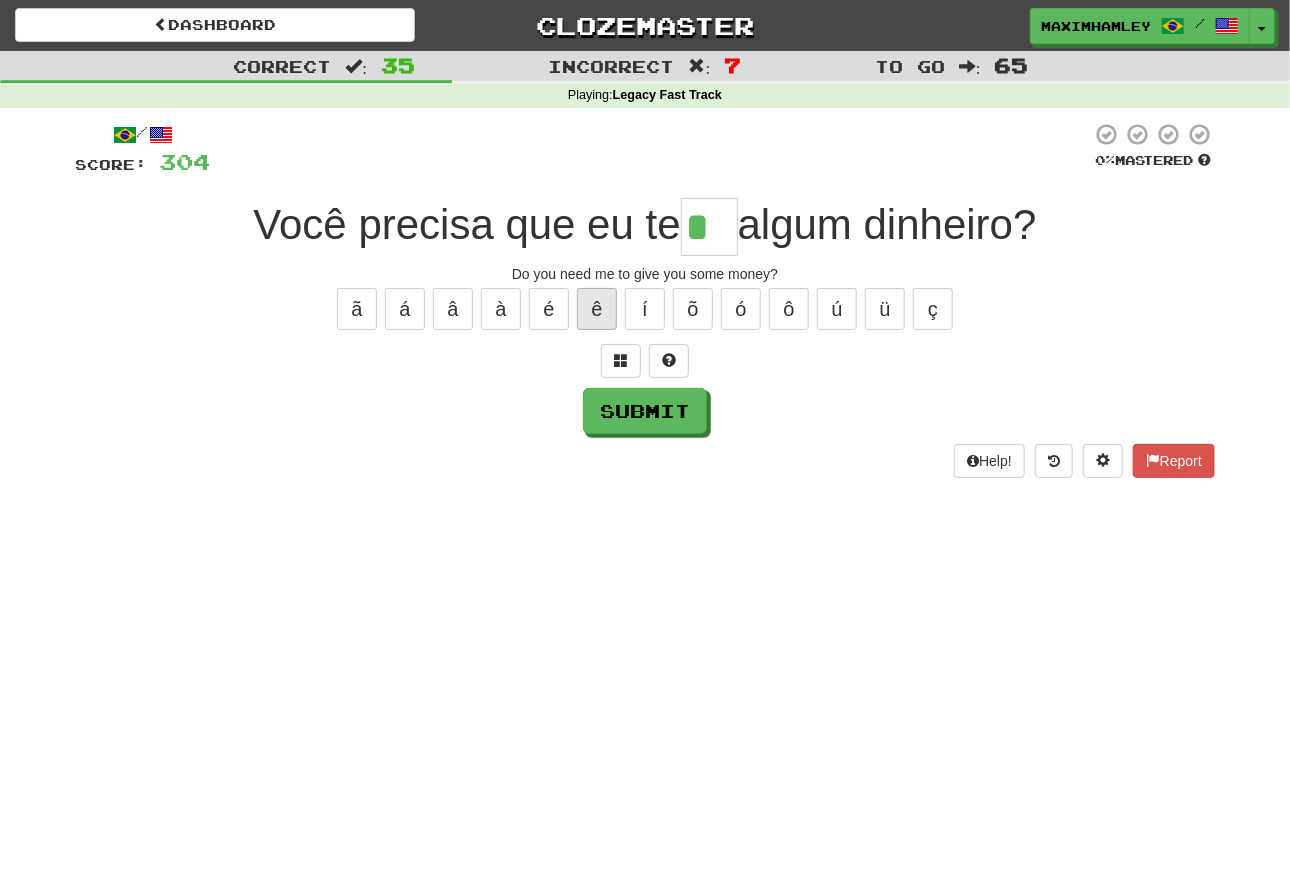 type on "**" 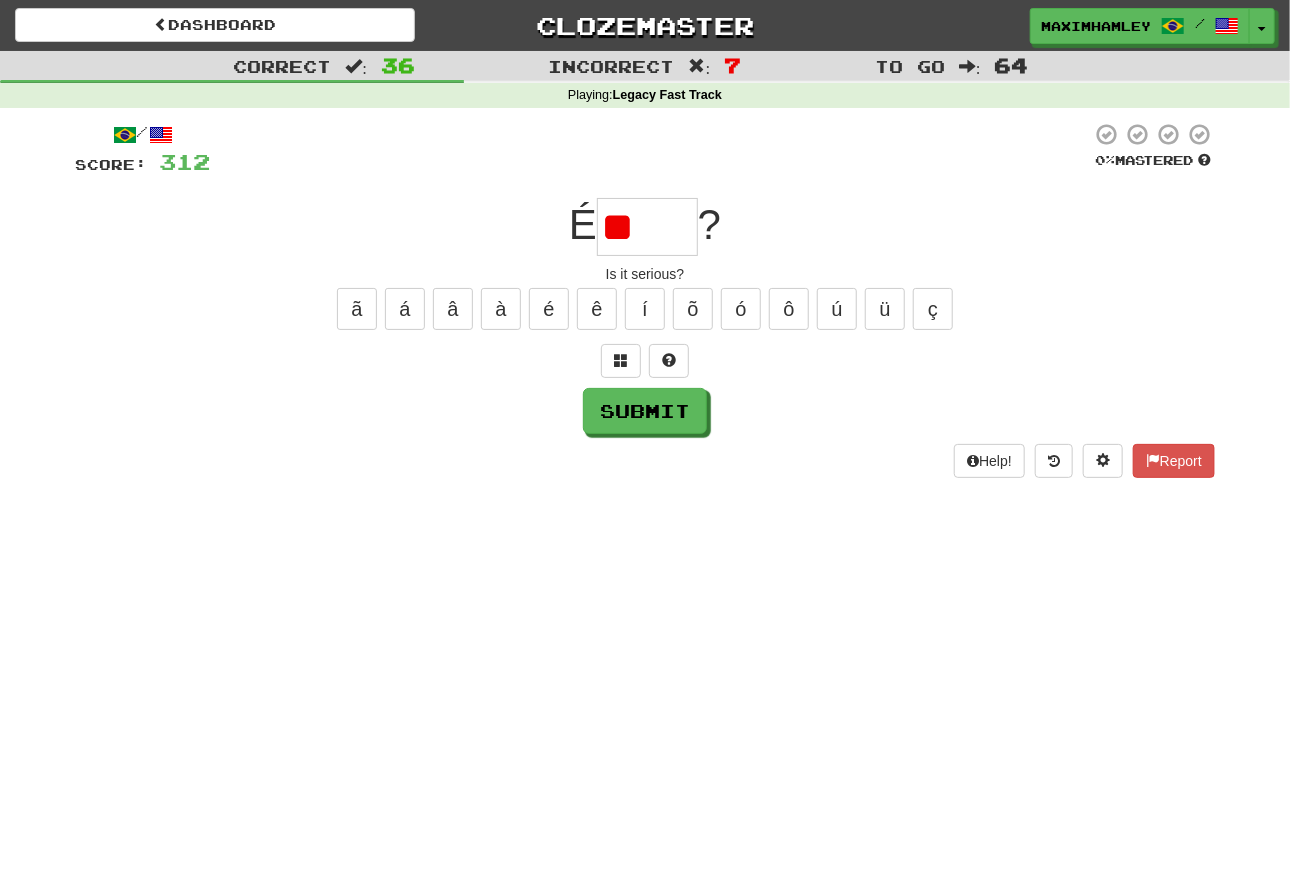 type on "*" 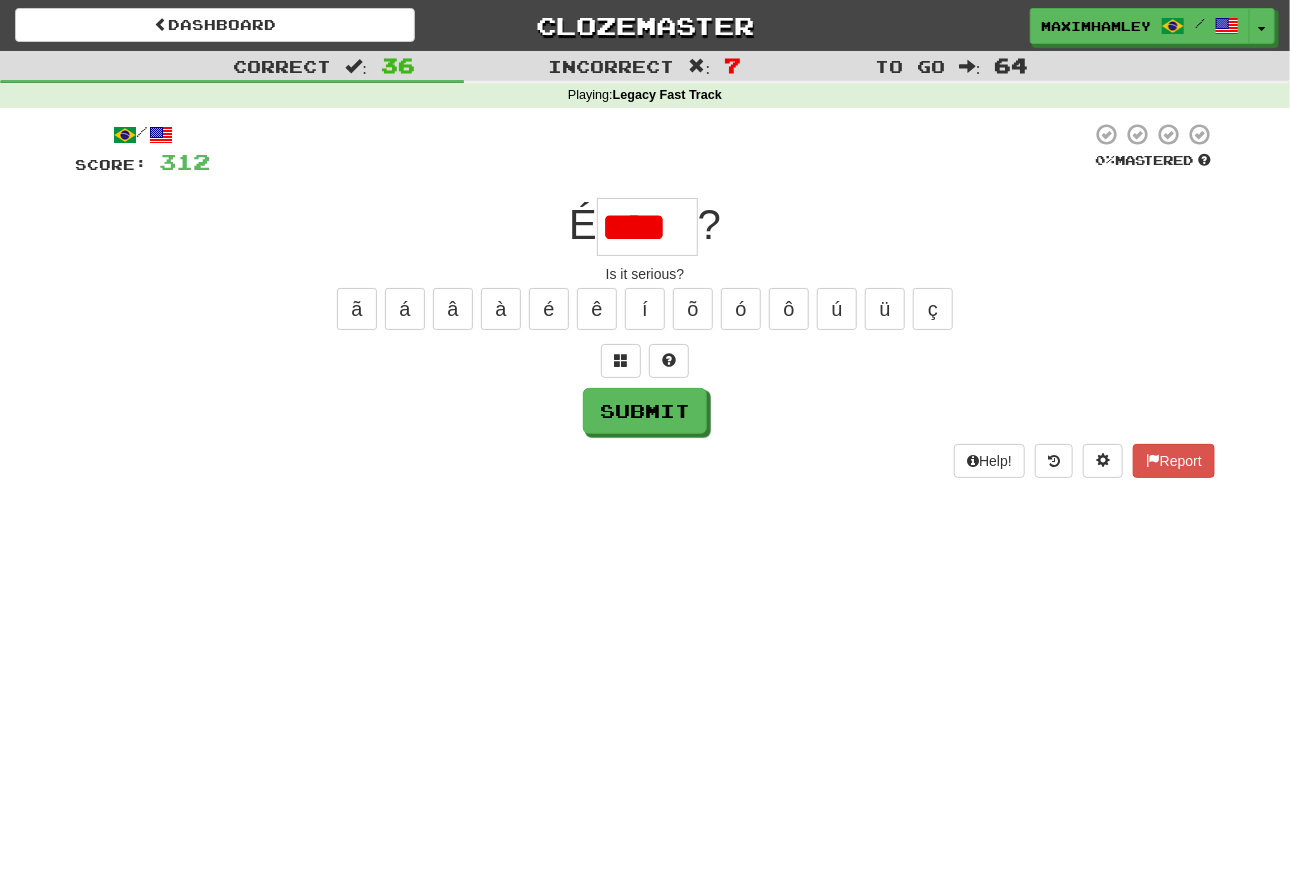 scroll, scrollTop: 0, scrollLeft: 0, axis: both 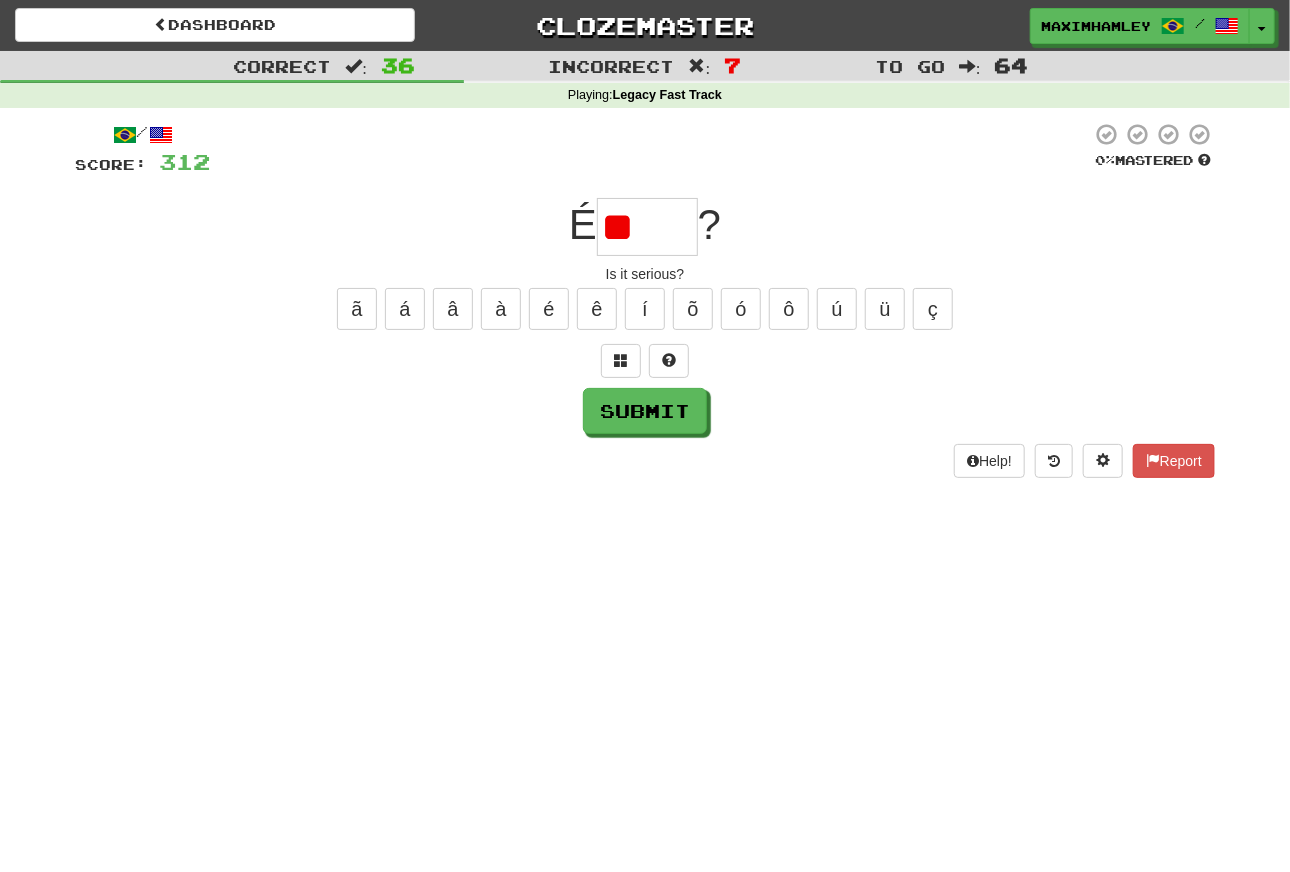 type on "*" 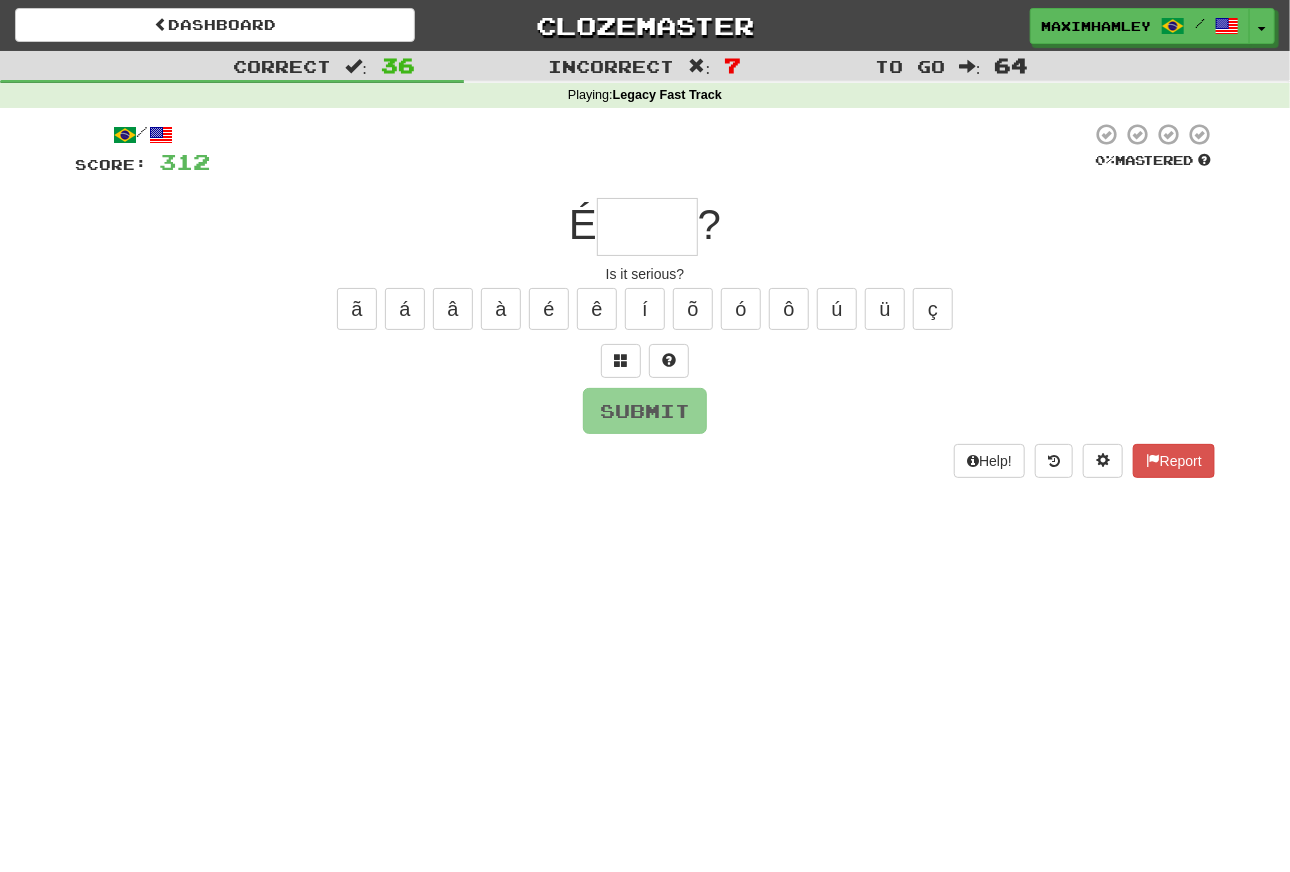 type on "*****" 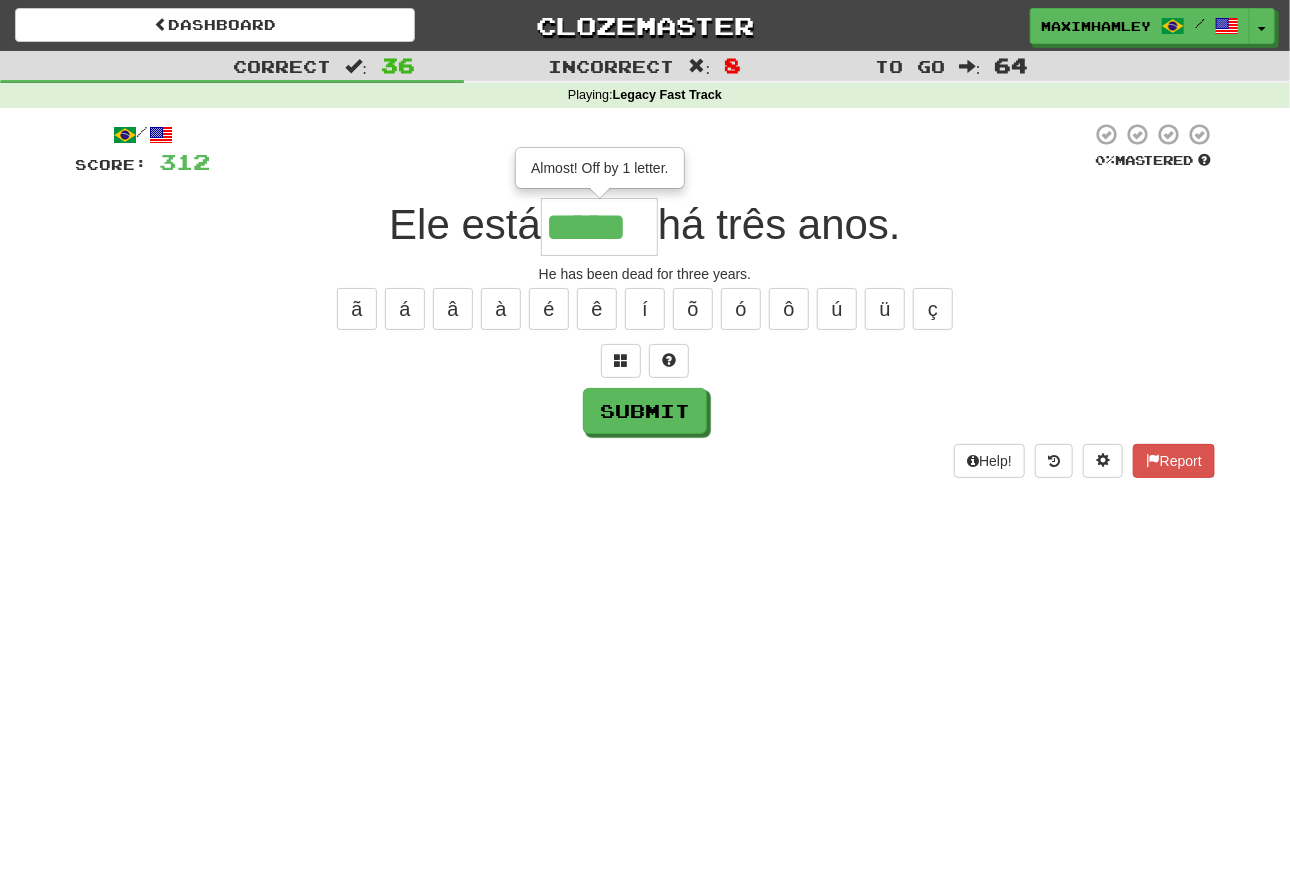 type on "*****" 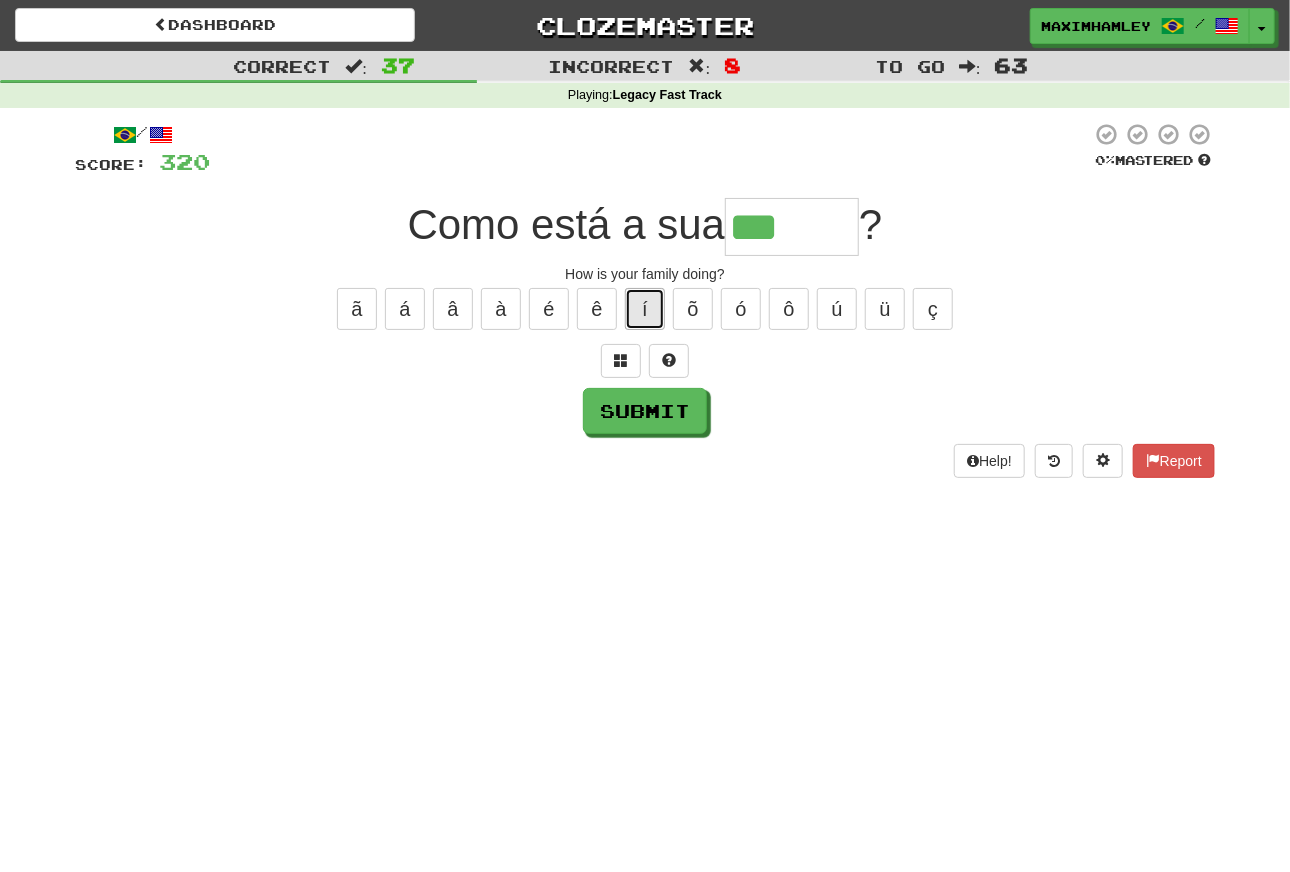 click on "í" at bounding box center (645, 309) 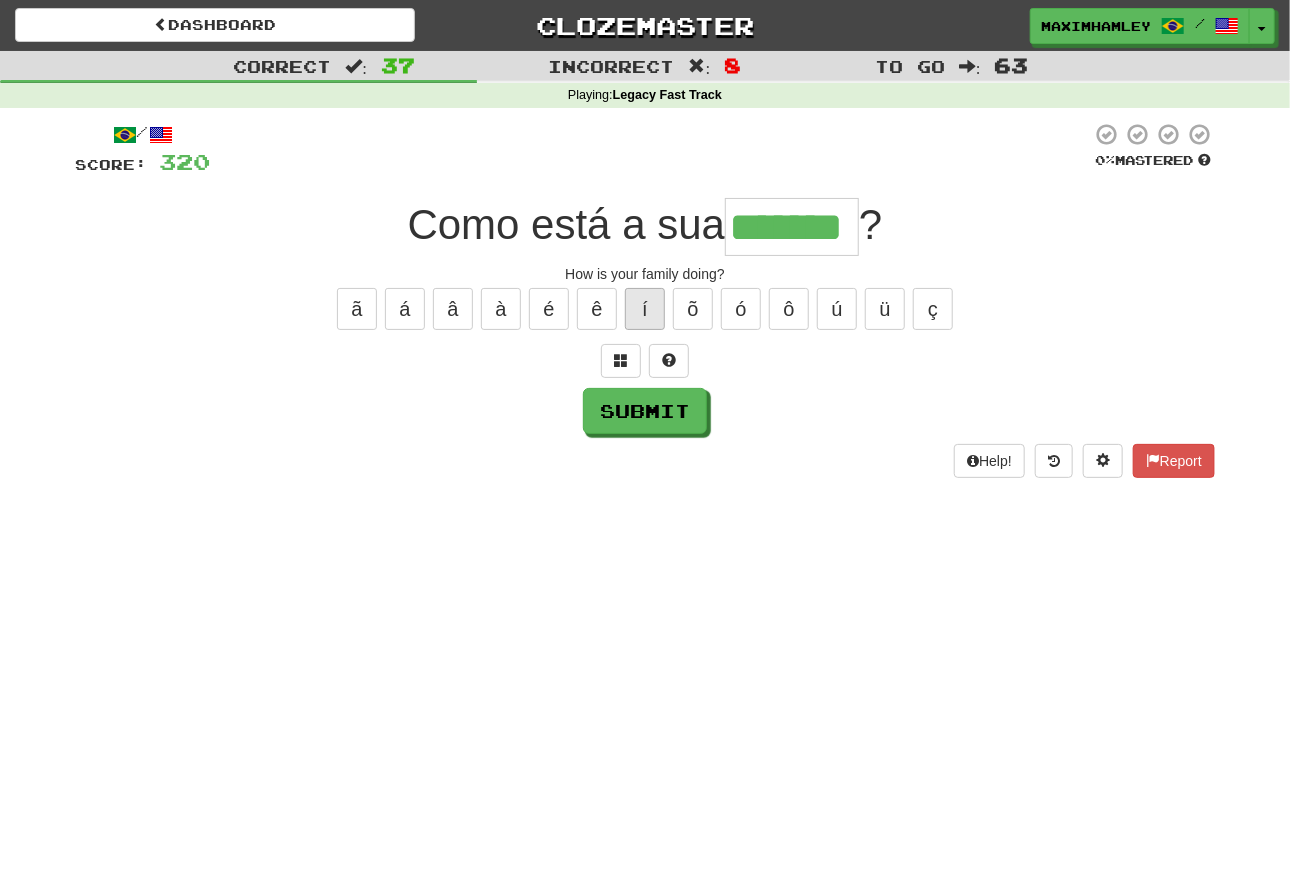 type on "*******" 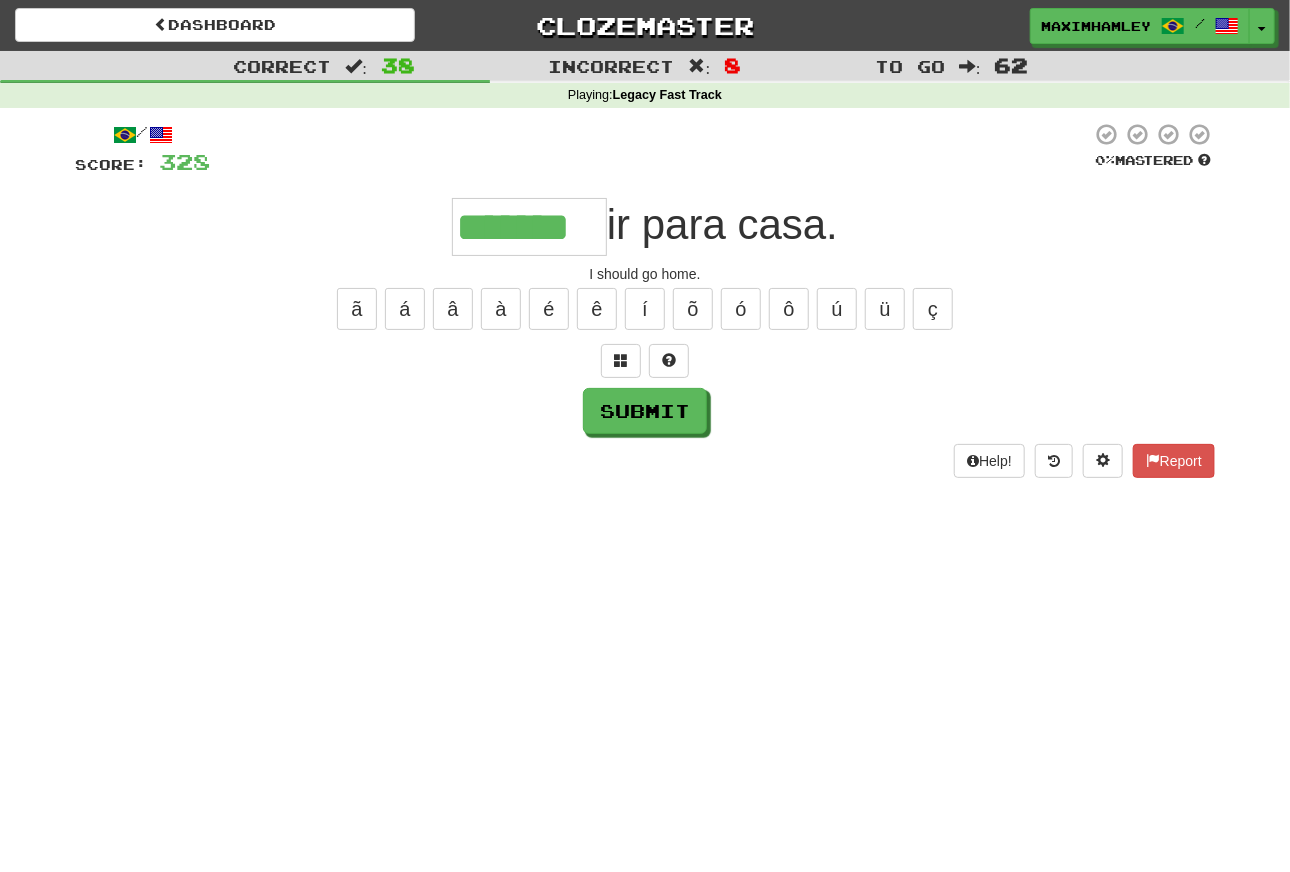 type on "*******" 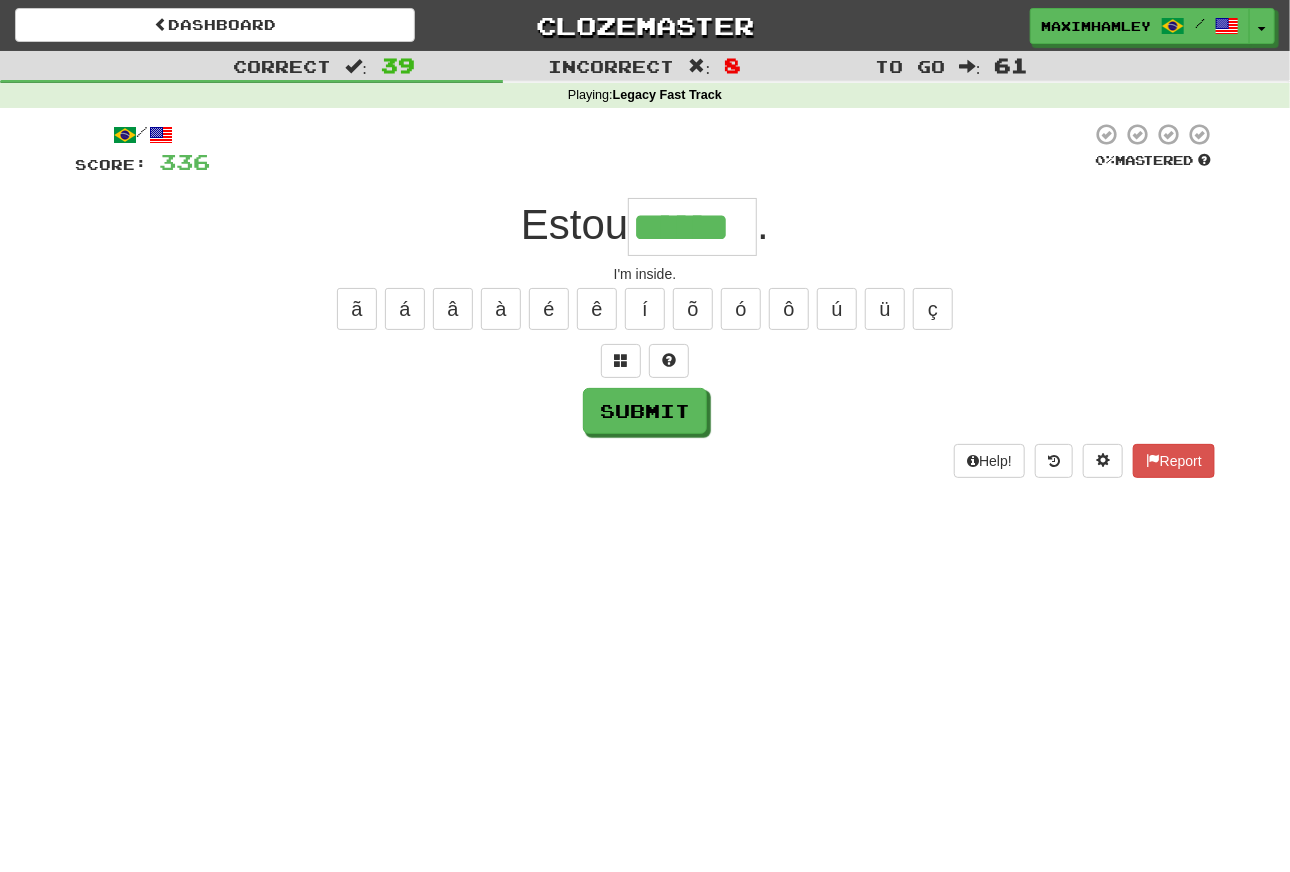 scroll, scrollTop: 0, scrollLeft: 0, axis: both 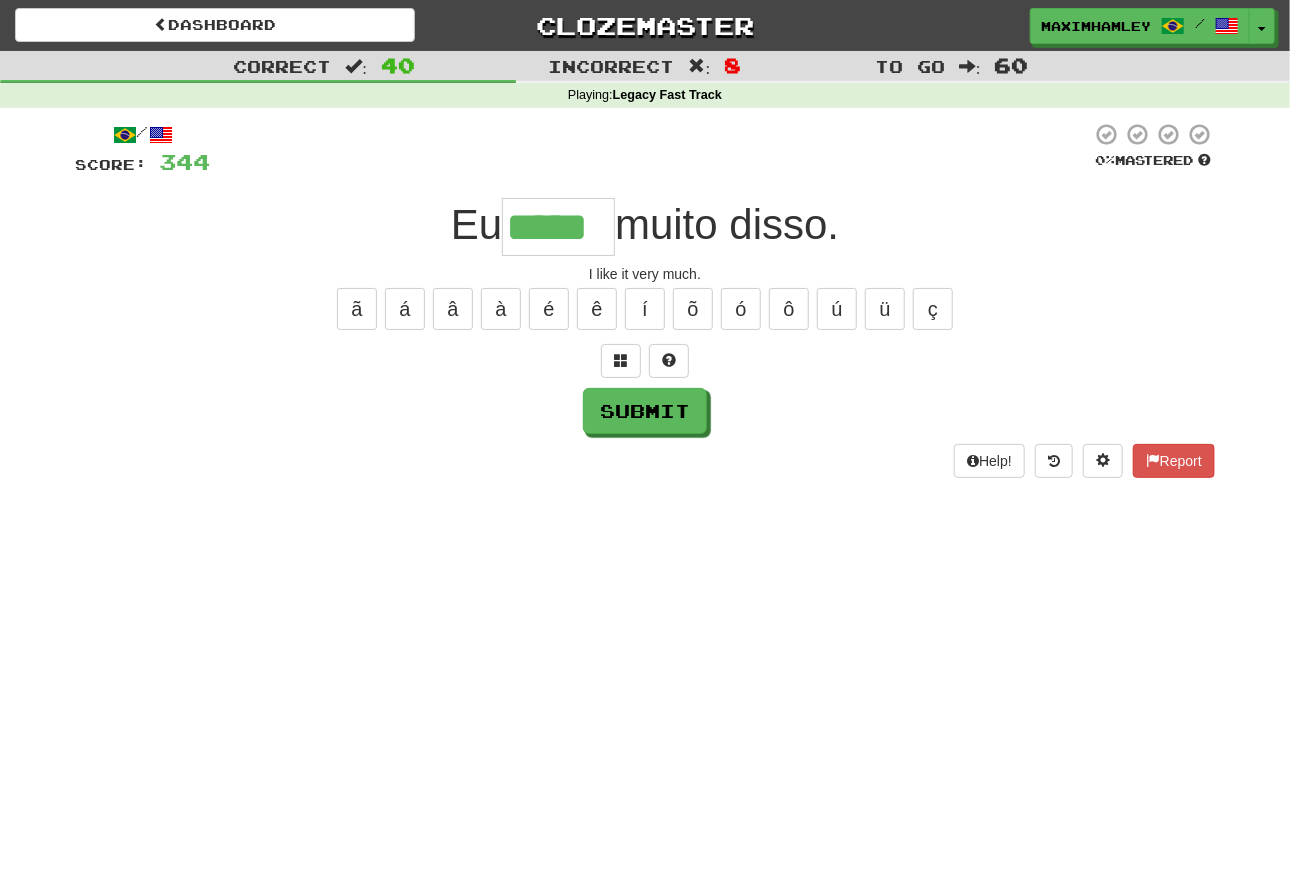 type on "*****" 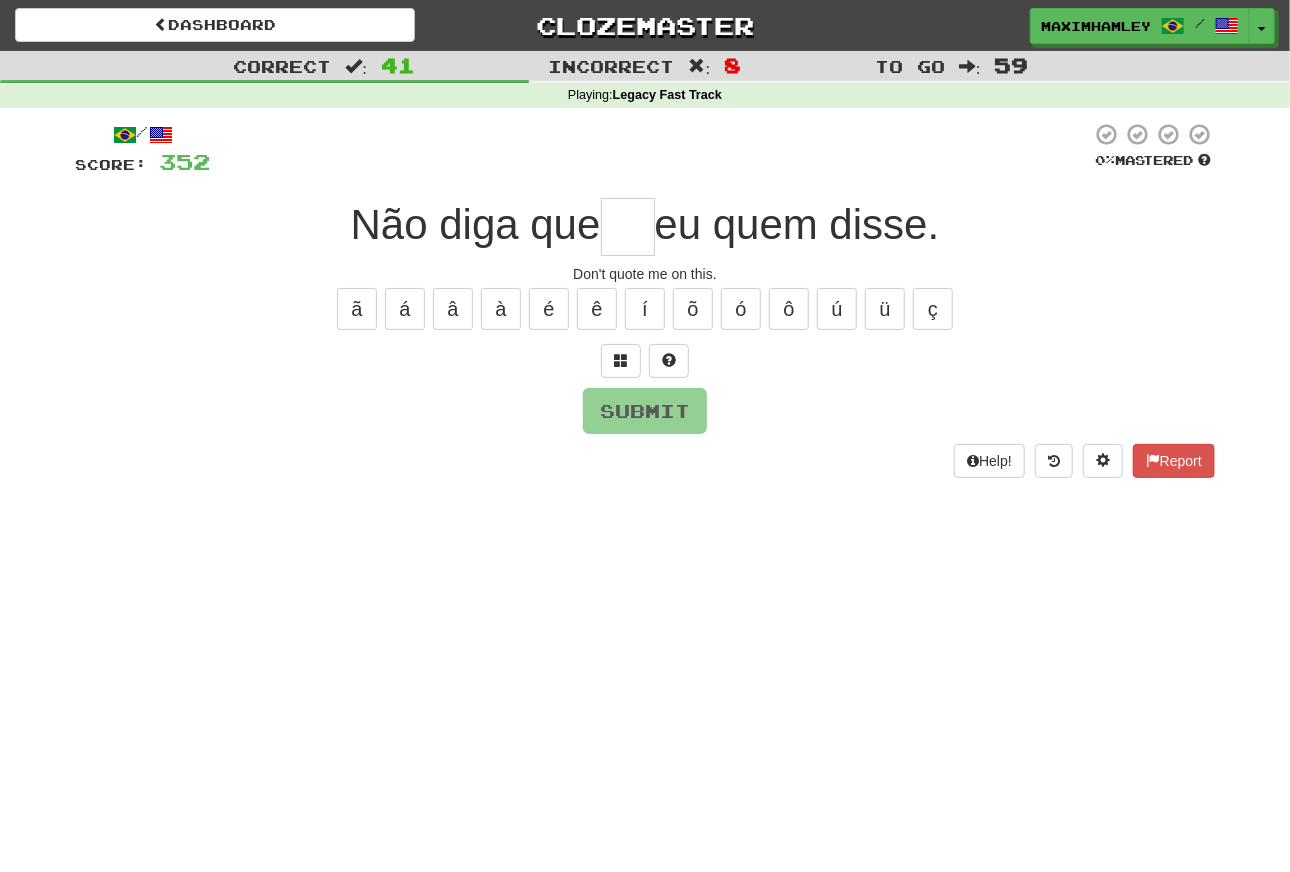 type on "***" 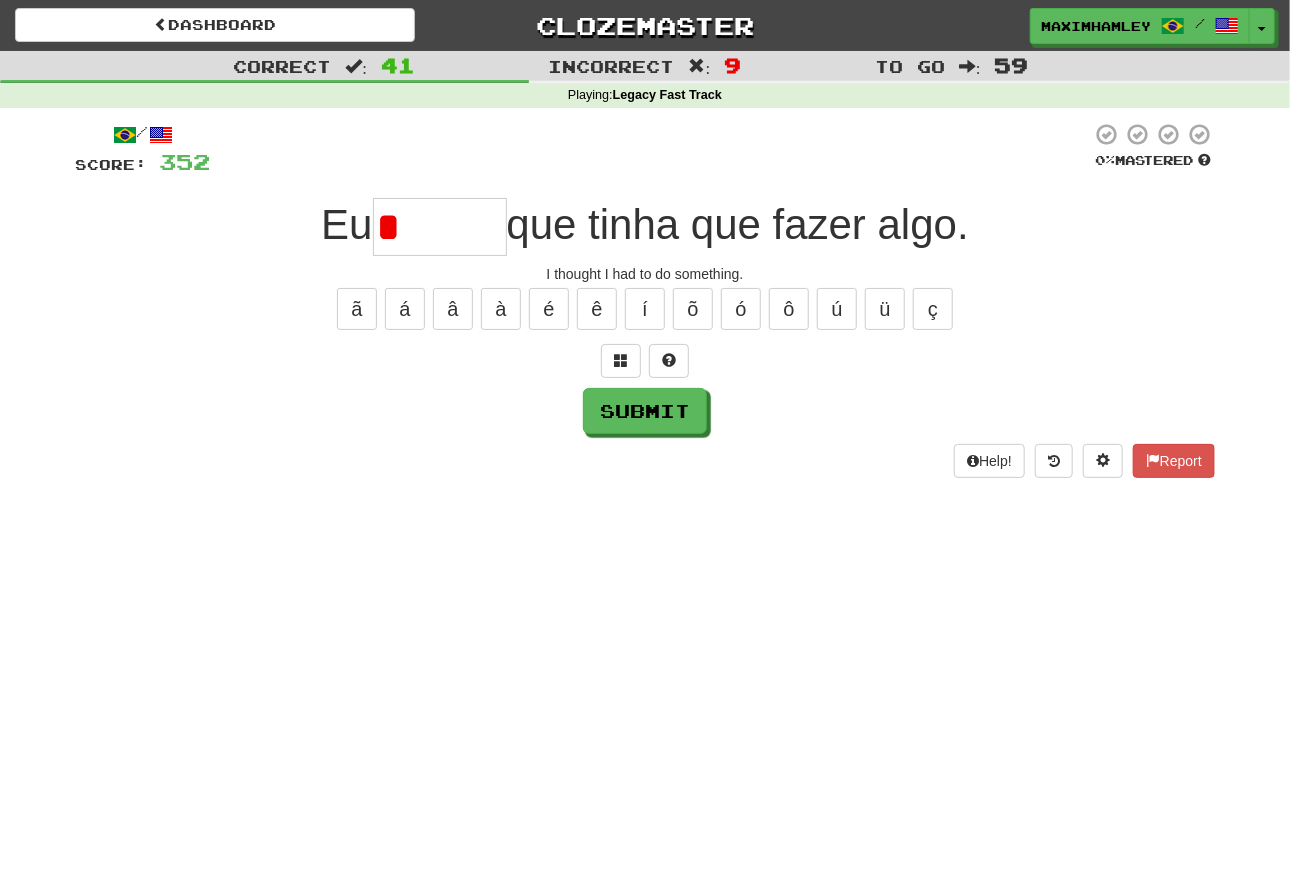 type on "*" 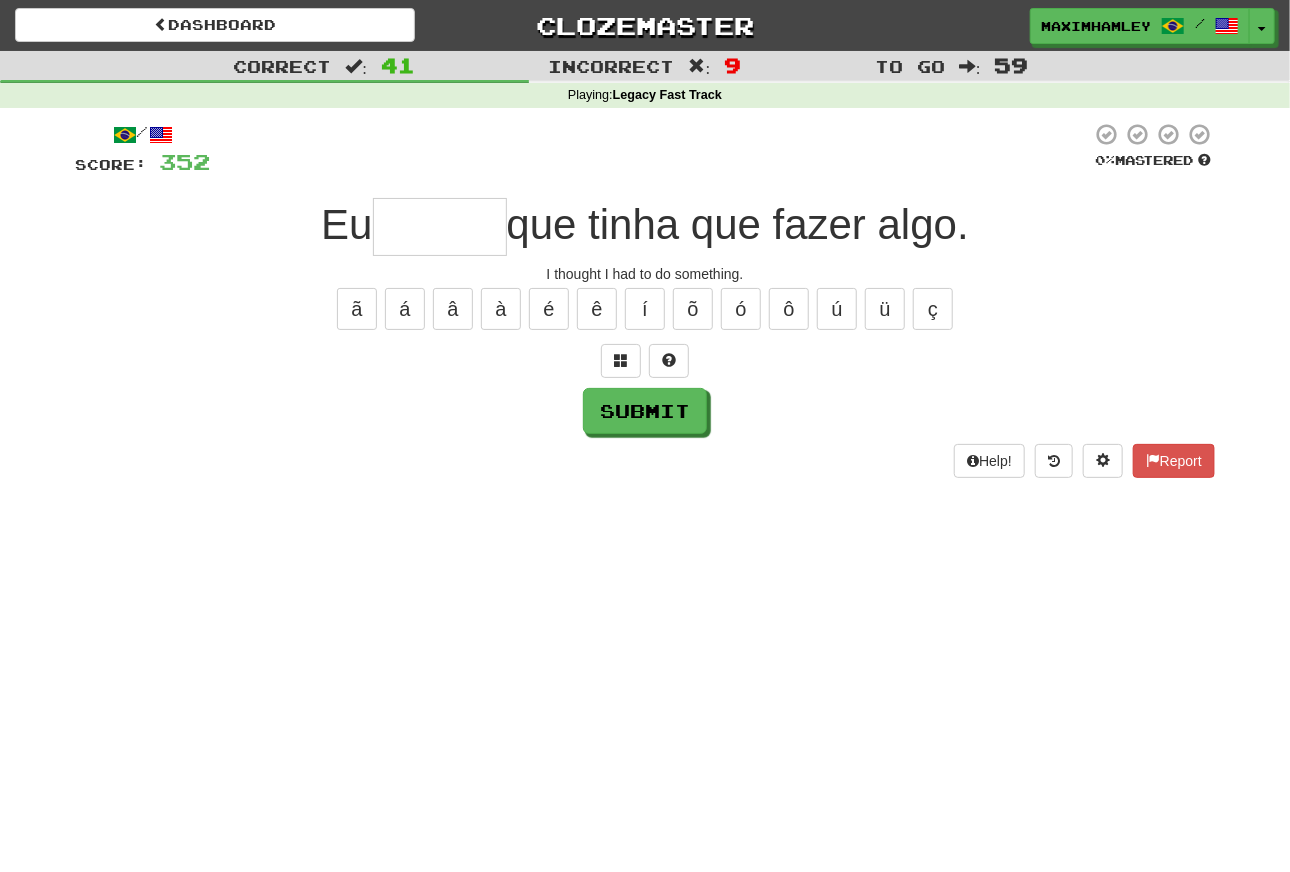 type on "*" 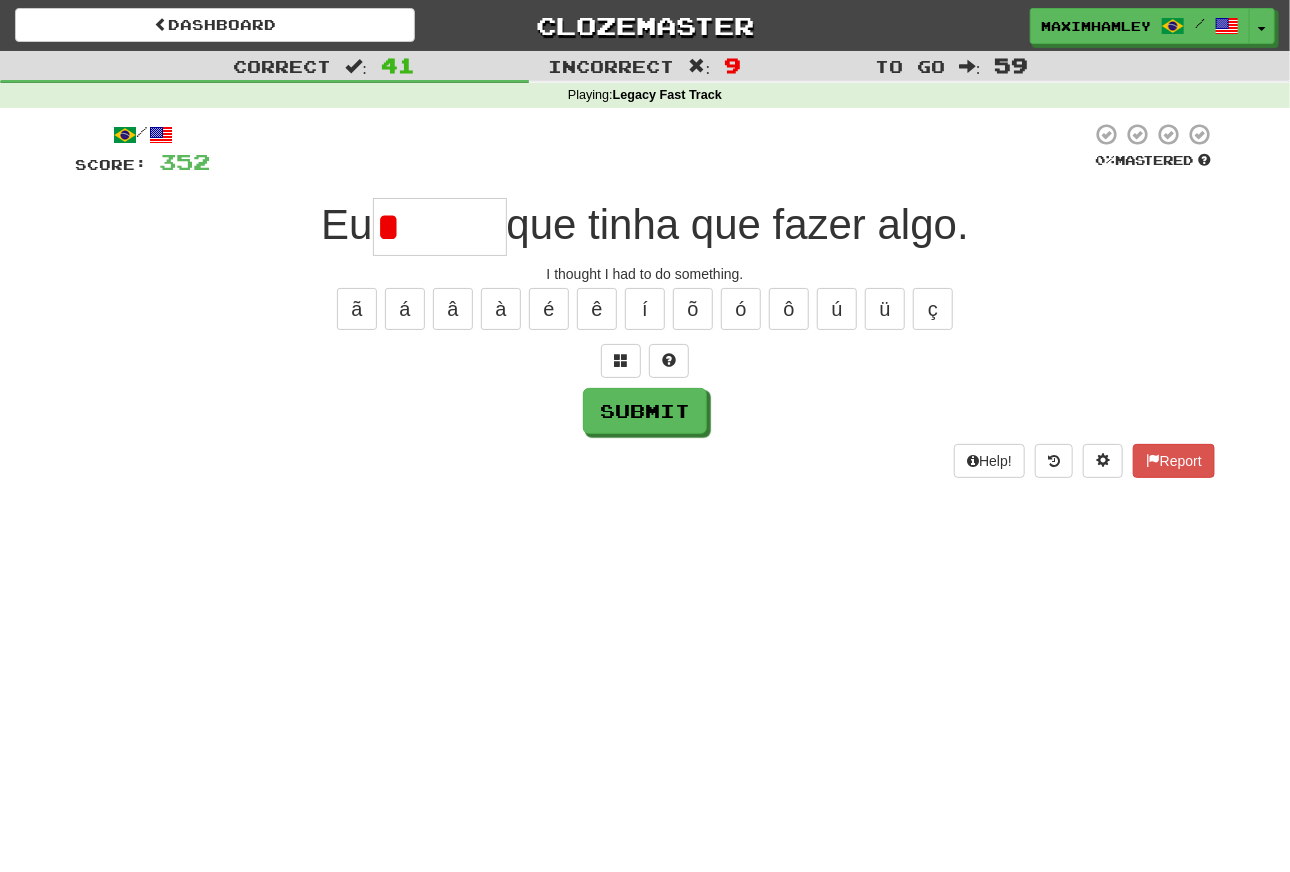 drag, startPoint x: 446, startPoint y: 209, endPoint x: 329, endPoint y: 237, distance: 120.30378 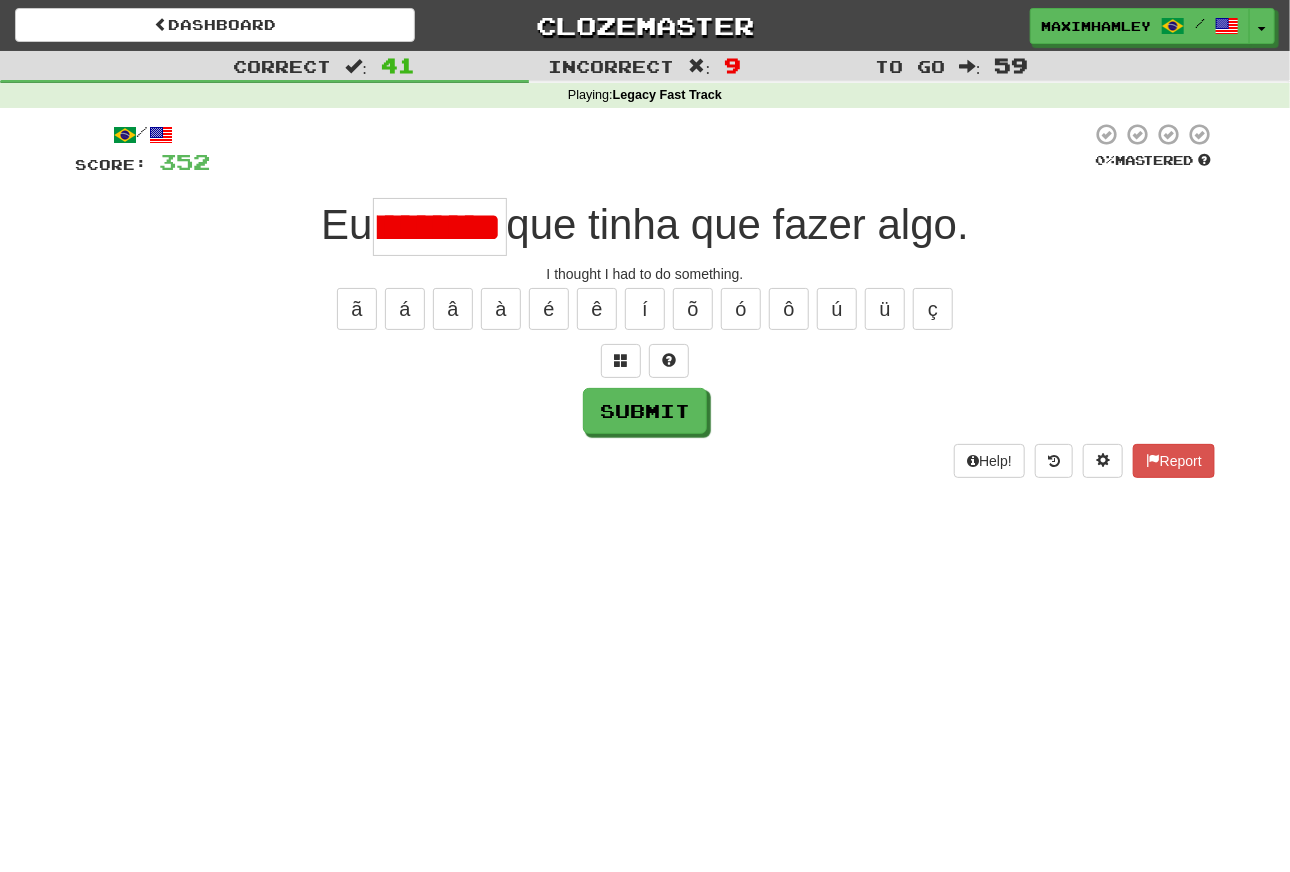 scroll, scrollTop: 0, scrollLeft: 972, axis: horizontal 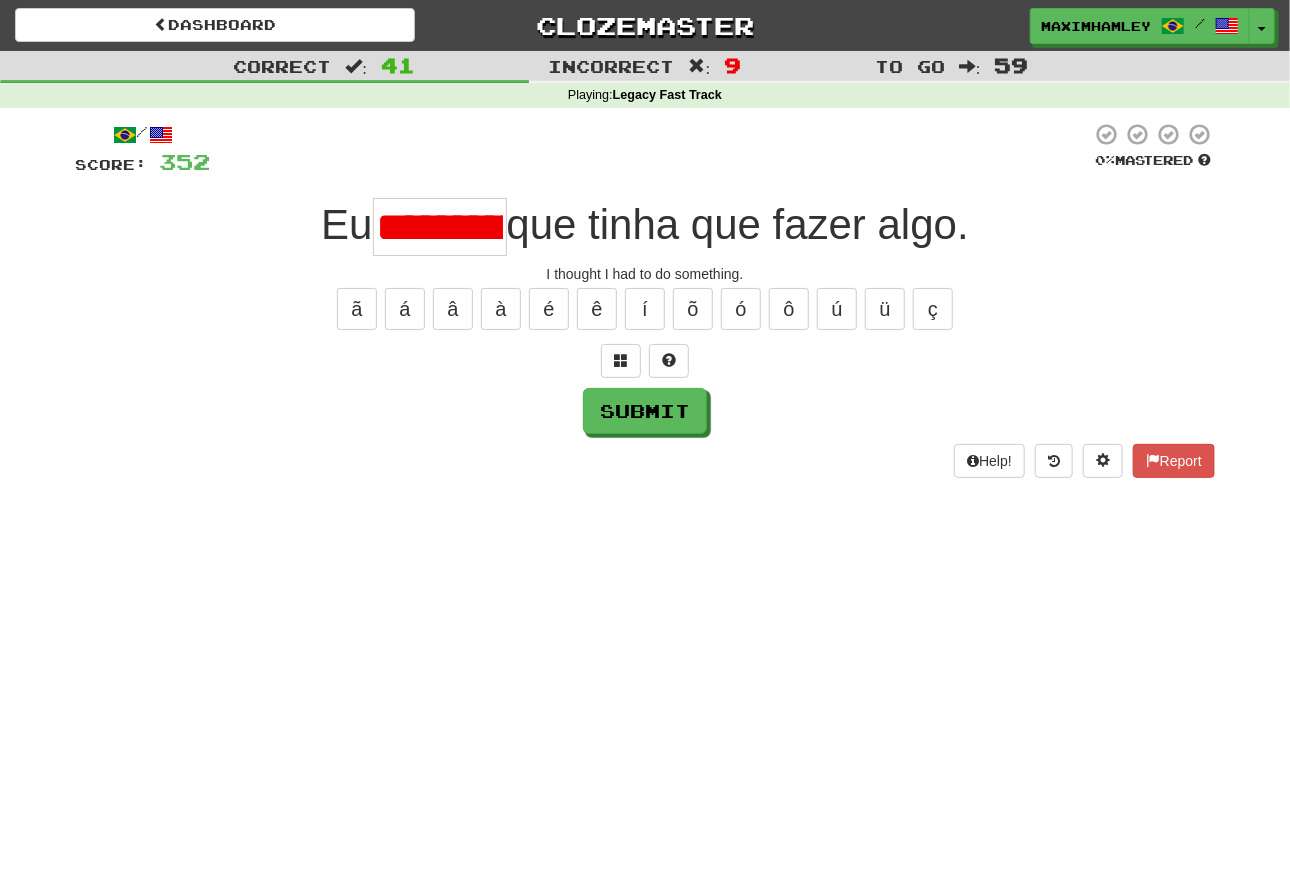 drag, startPoint x: 484, startPoint y: 234, endPoint x: -12, endPoint y: 193, distance: 497.69168 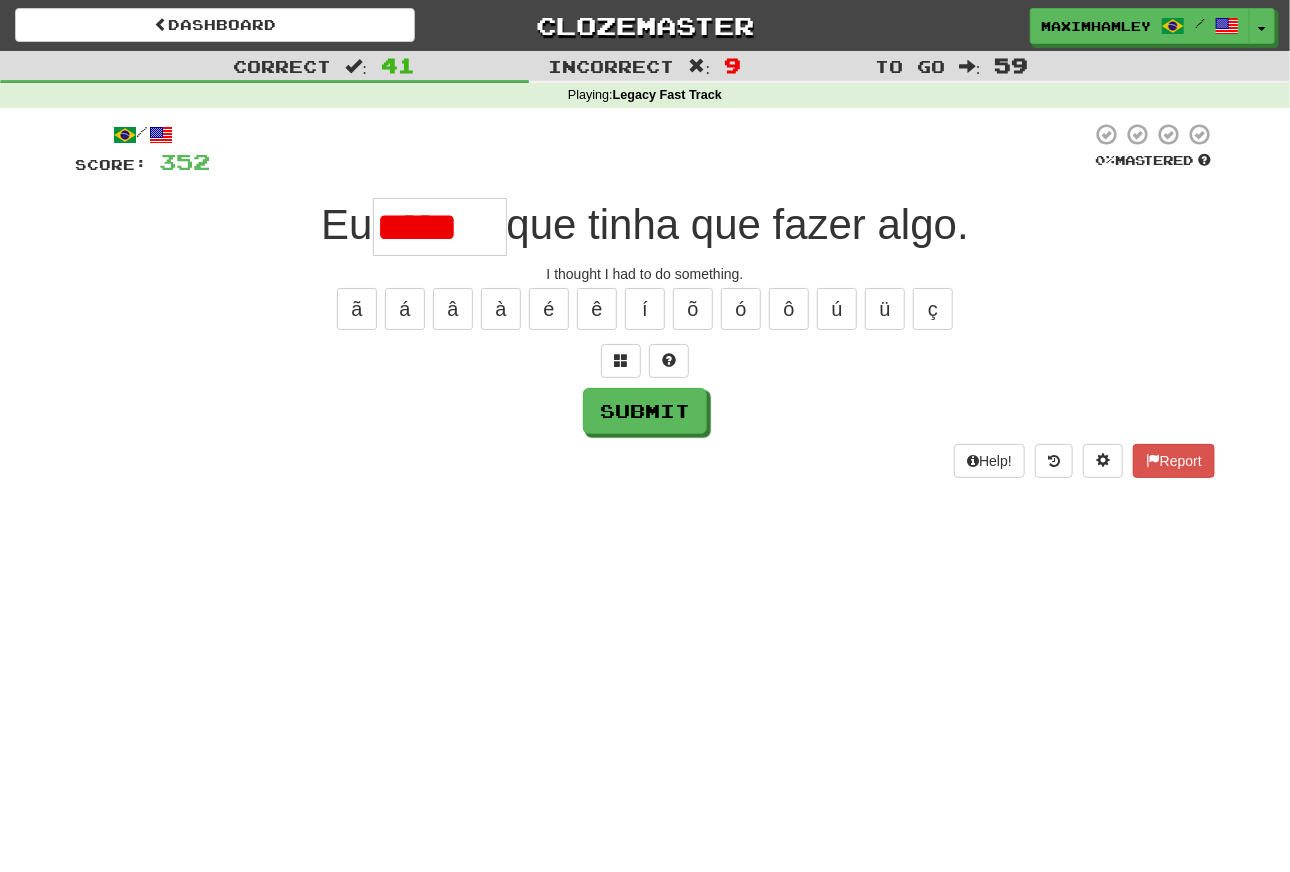 scroll, scrollTop: 0, scrollLeft: 0, axis: both 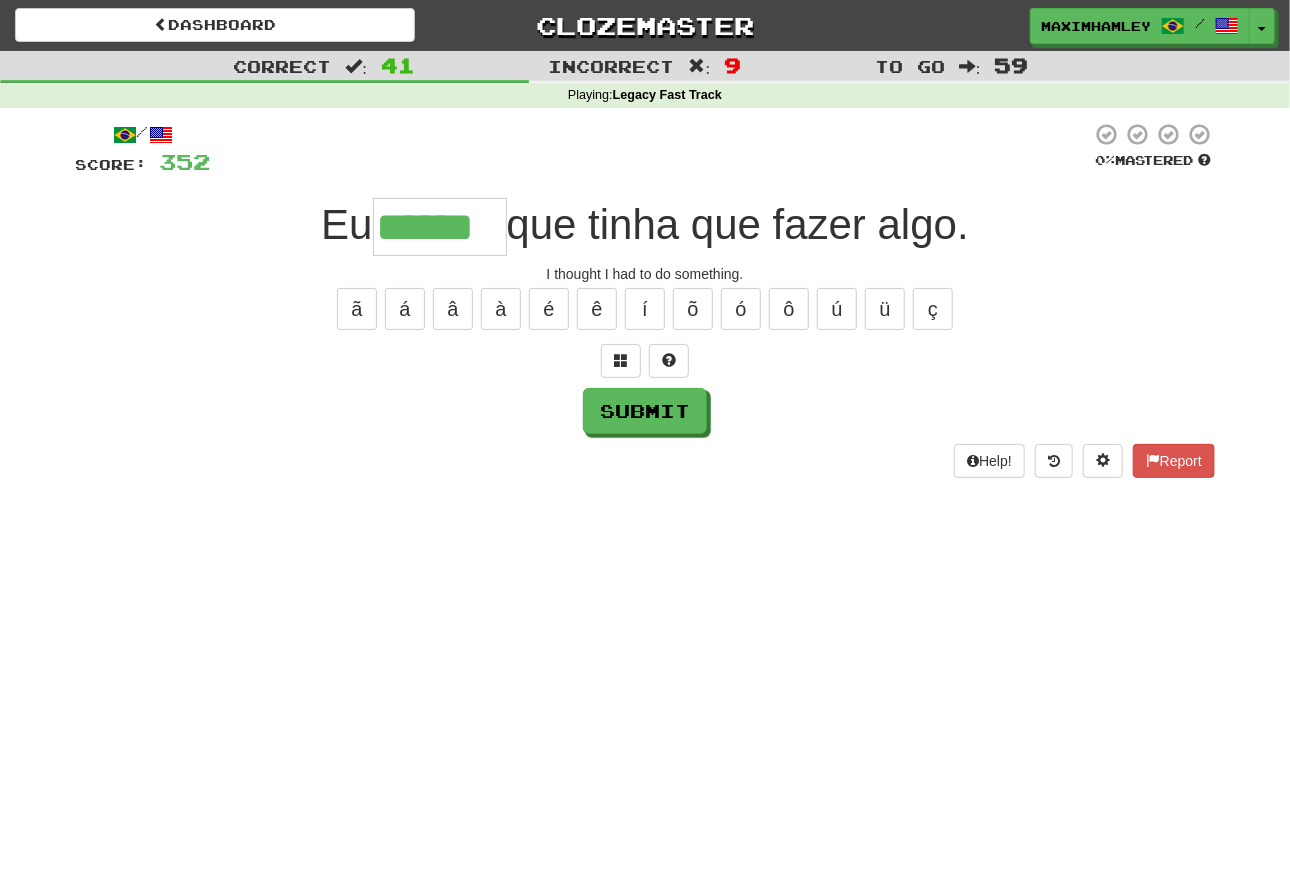 type on "******" 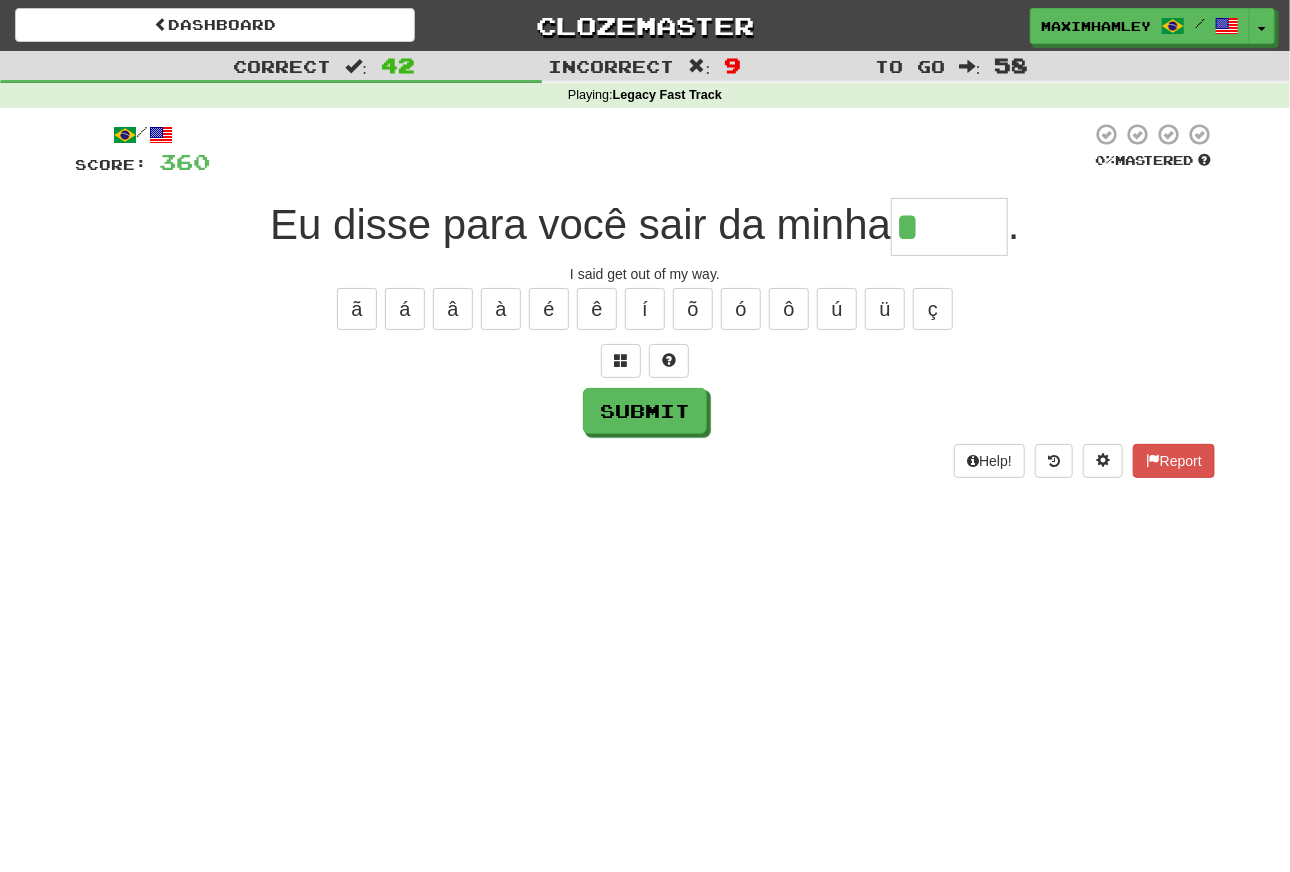 type on "******" 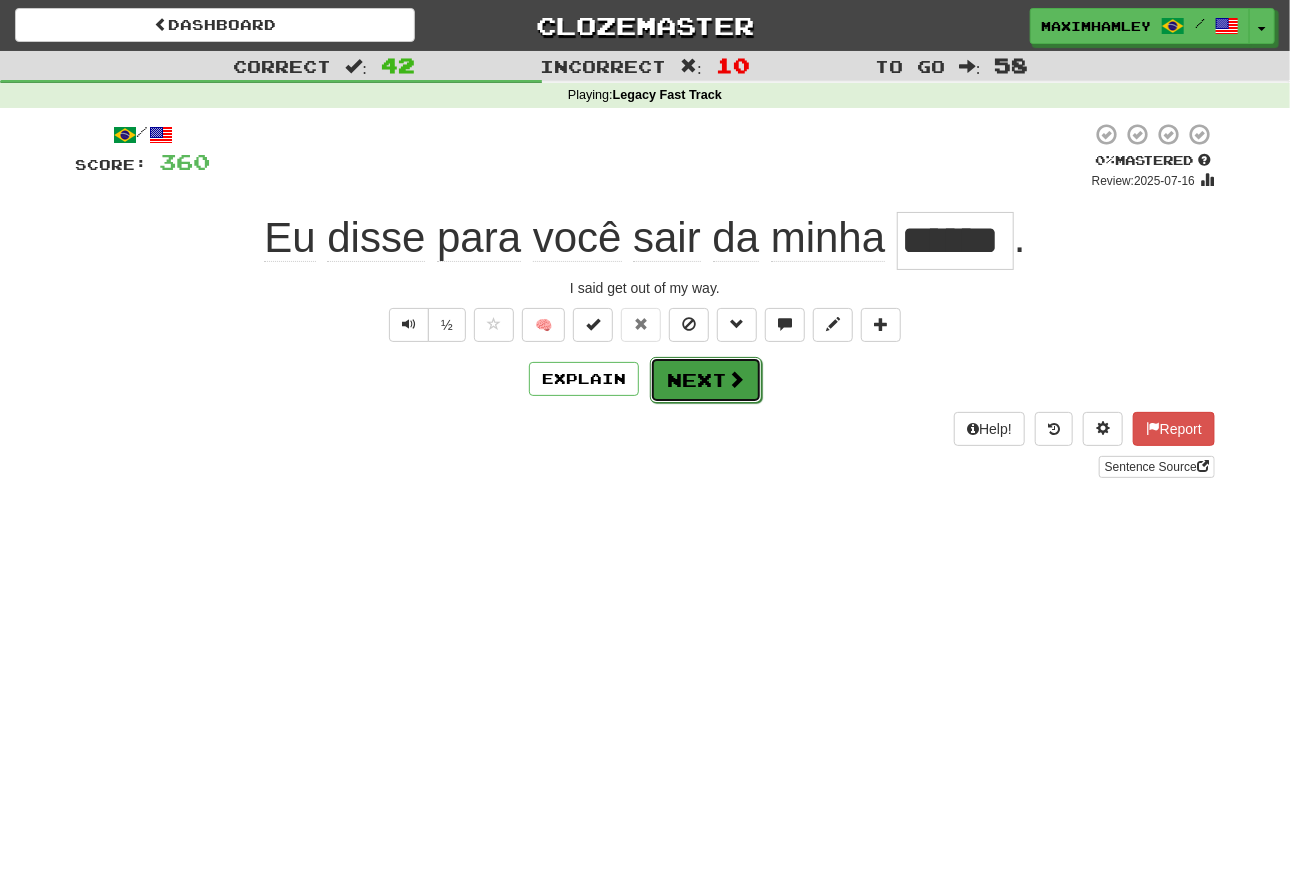 click on "Next" at bounding box center (706, 380) 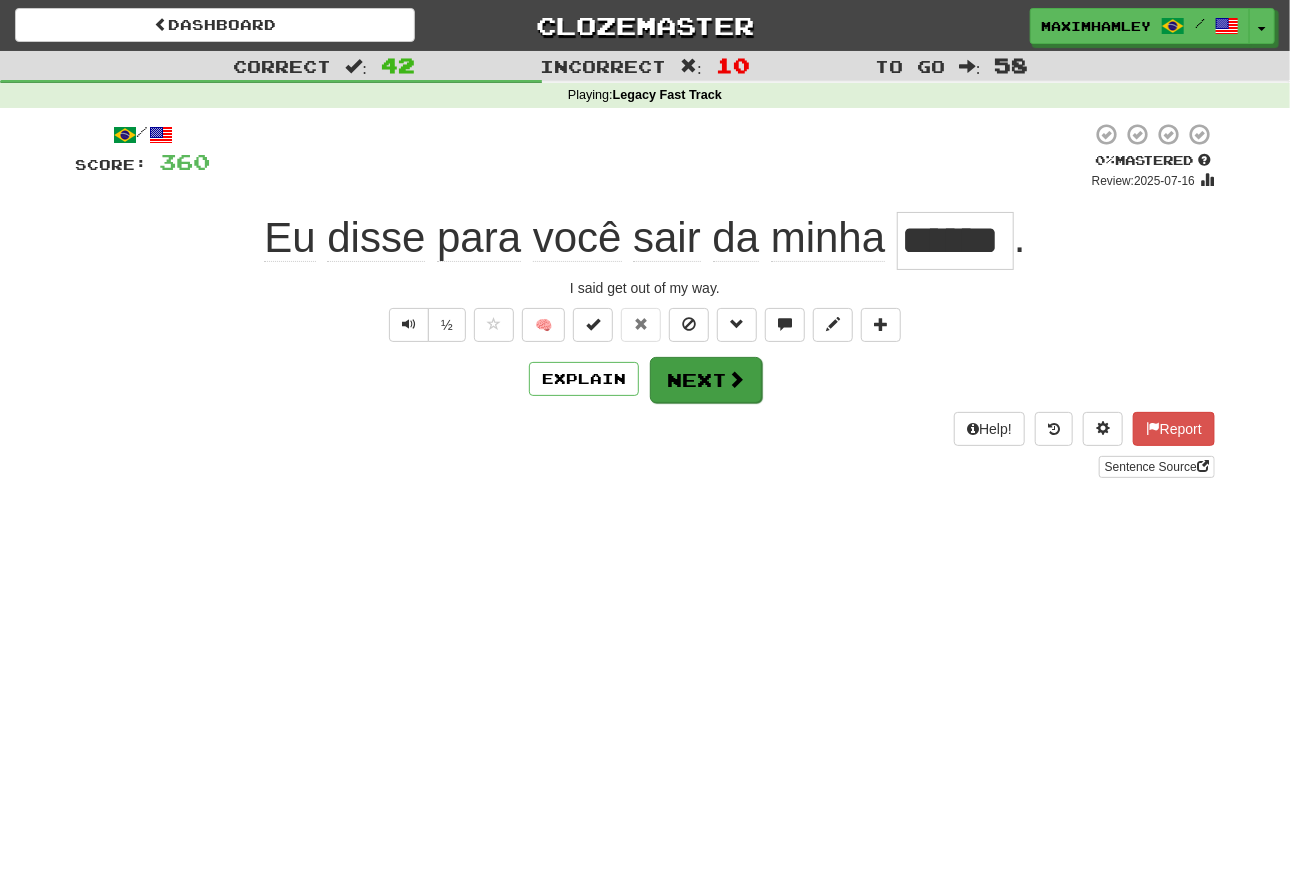 type 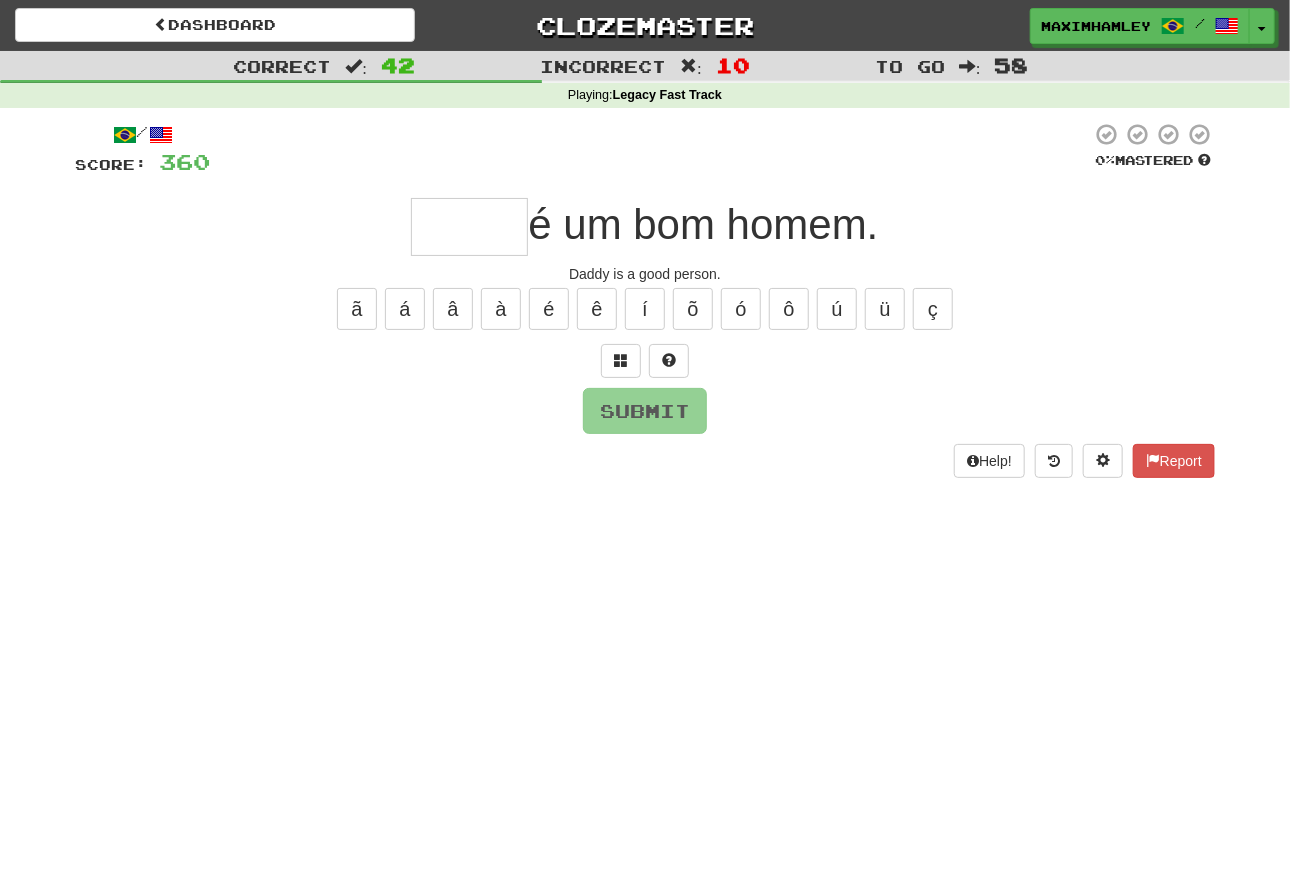click on "/  Score:   360 0 %  Mastered  é um bom homem. Daddy is a good person. ã á â à é ê í õ ó ô ú ü ç Submit  Help!  Report" at bounding box center (645, 300) 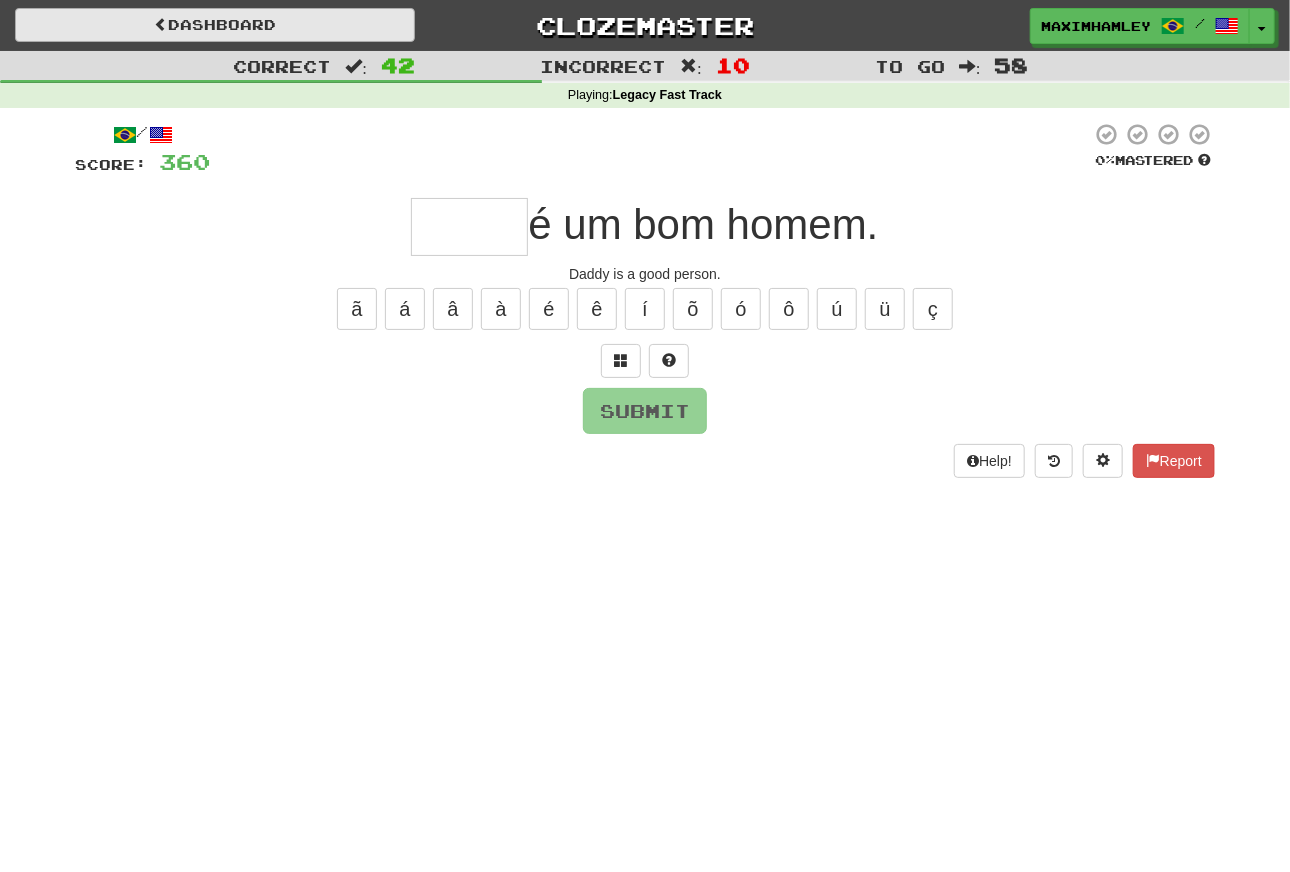 click on "Dashboard
Clozemaster
maximhamley
/
Toggle Dropdown
Dashboard
Leaderboard
Activity Feed
Notifications
Profile
Discussions
Español
/
English
Streak:
2
Review:
1,377
Points Today: 844
Português
/
English
Streak:
2
Review:
1,877
Points Today: 168
Català
/
Español
Streak:
1
Review:
4,121
Points Today: 72
Deutsch
/
English
Streak:
0
Review:
3,315
Points Today: 0
Русский
/
English
Streak:
0
Review:
1,484
Points Today: 0
Italiano
/
English
Streak:
0
Review:
1,027
Points Today: 0
Ελληνικά
/
English
Streak:
0
Review:
1,438
Points Today: 0
Dansk" at bounding box center (645, 22) 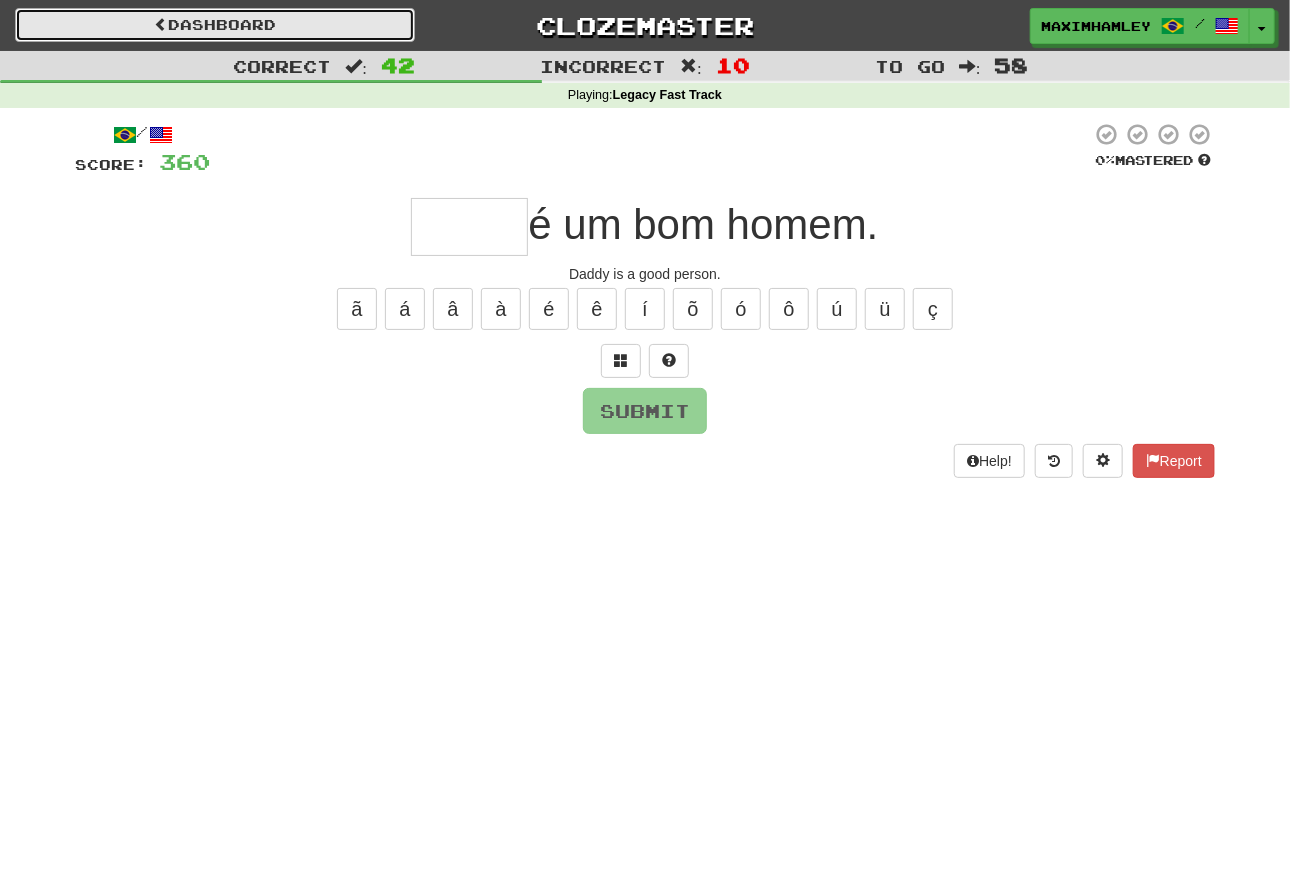 click on "Dashboard" at bounding box center (215, 25) 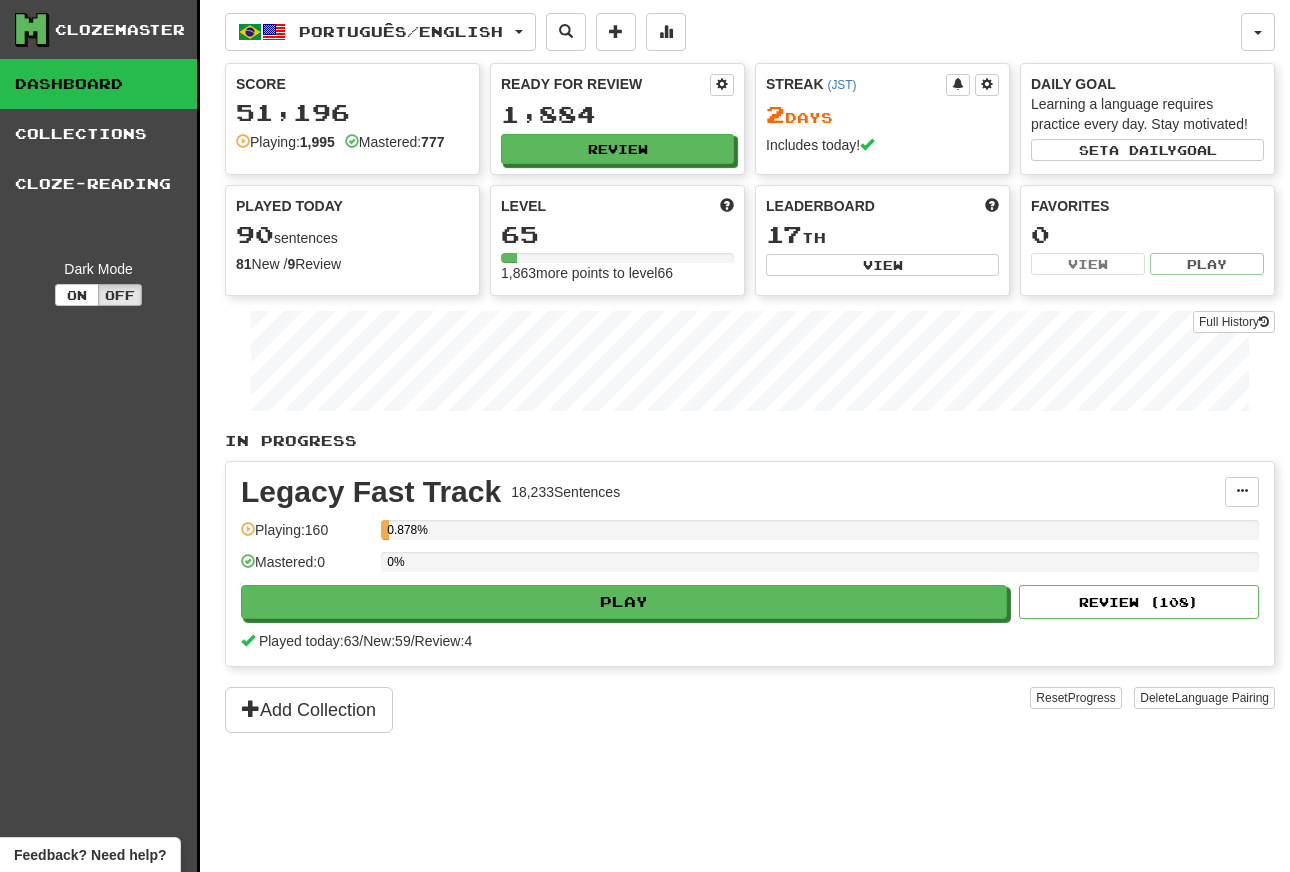 scroll, scrollTop: 0, scrollLeft: 0, axis: both 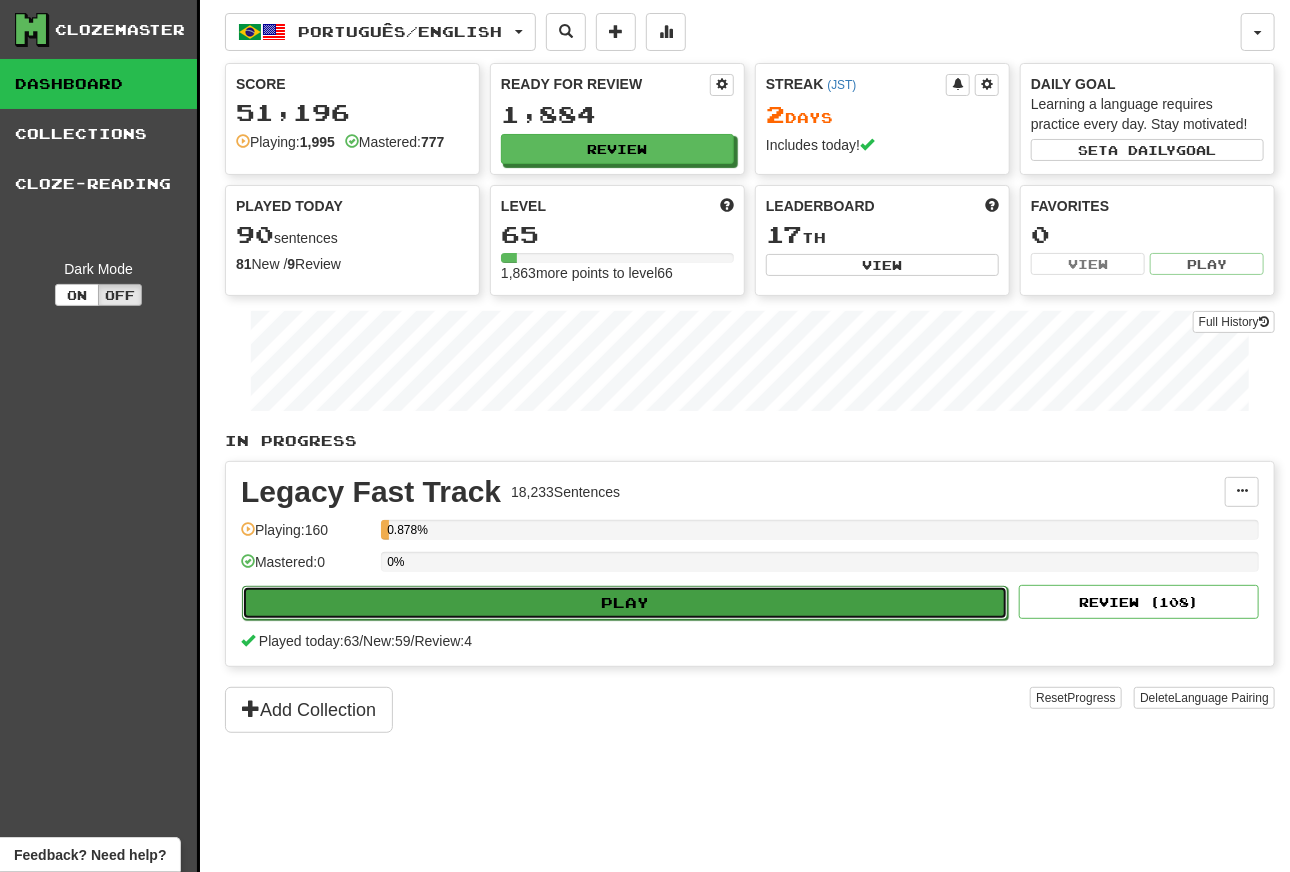 click on "Play" at bounding box center (625, 603) 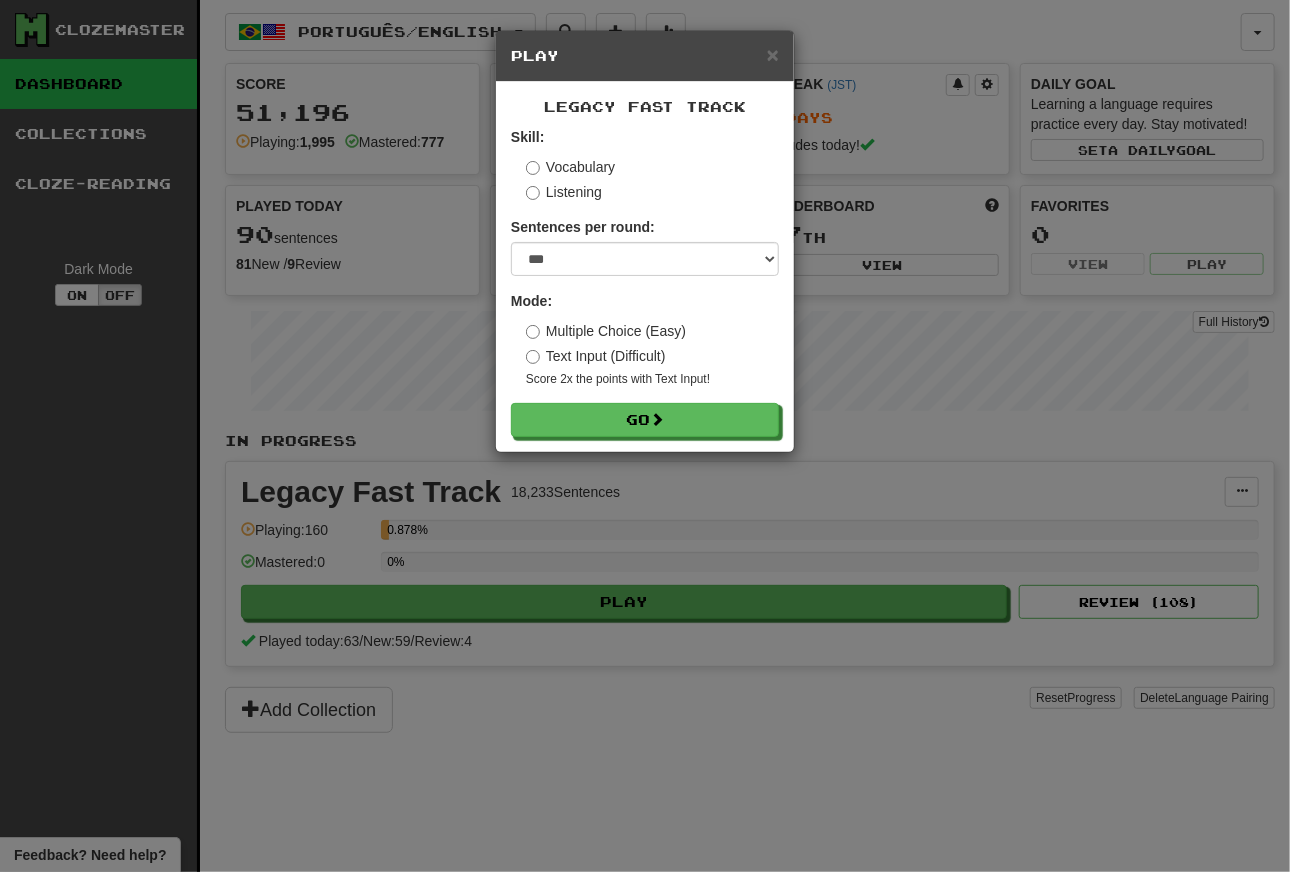 drag, startPoint x: 548, startPoint y: 284, endPoint x: 554, endPoint y: 270, distance: 15.231546 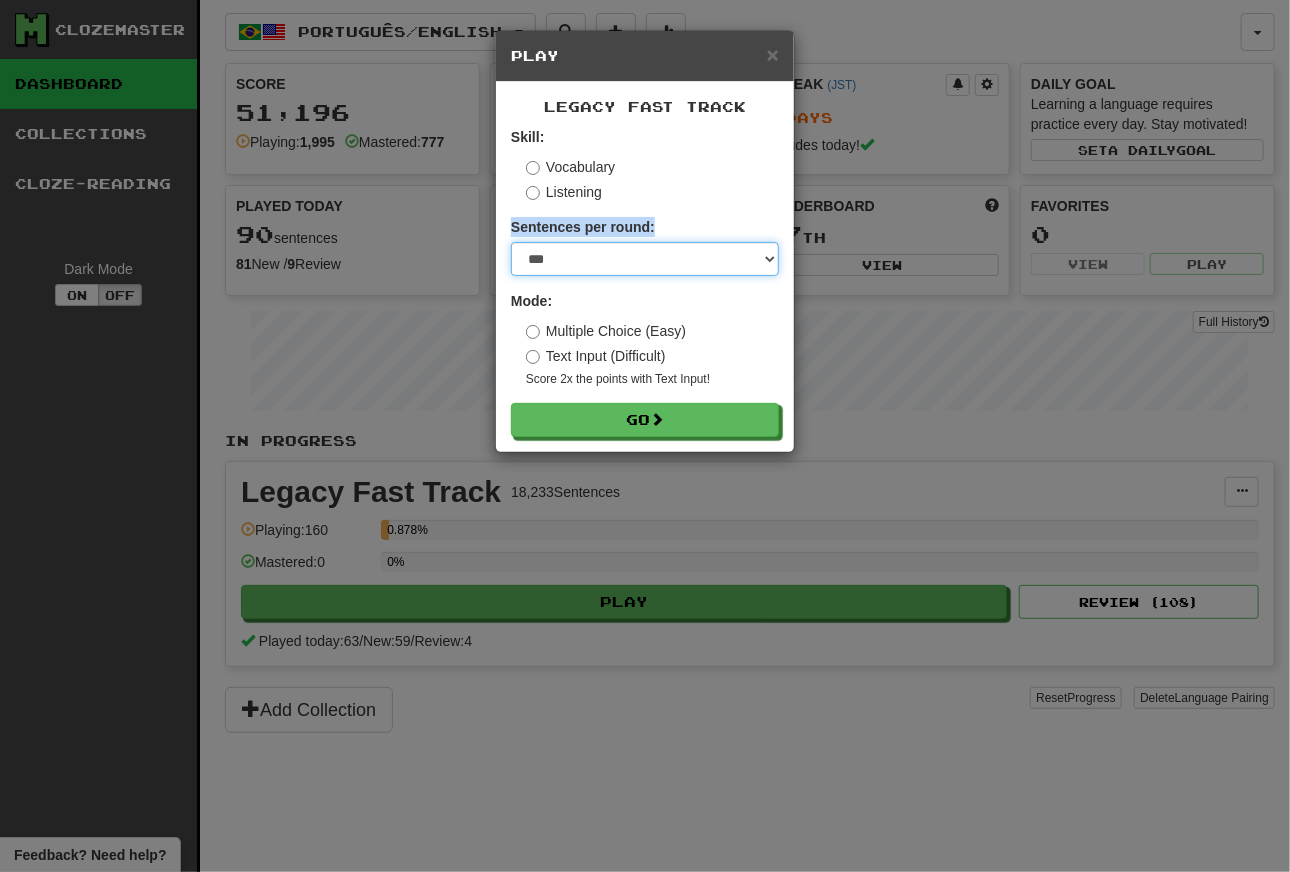 select on "**" 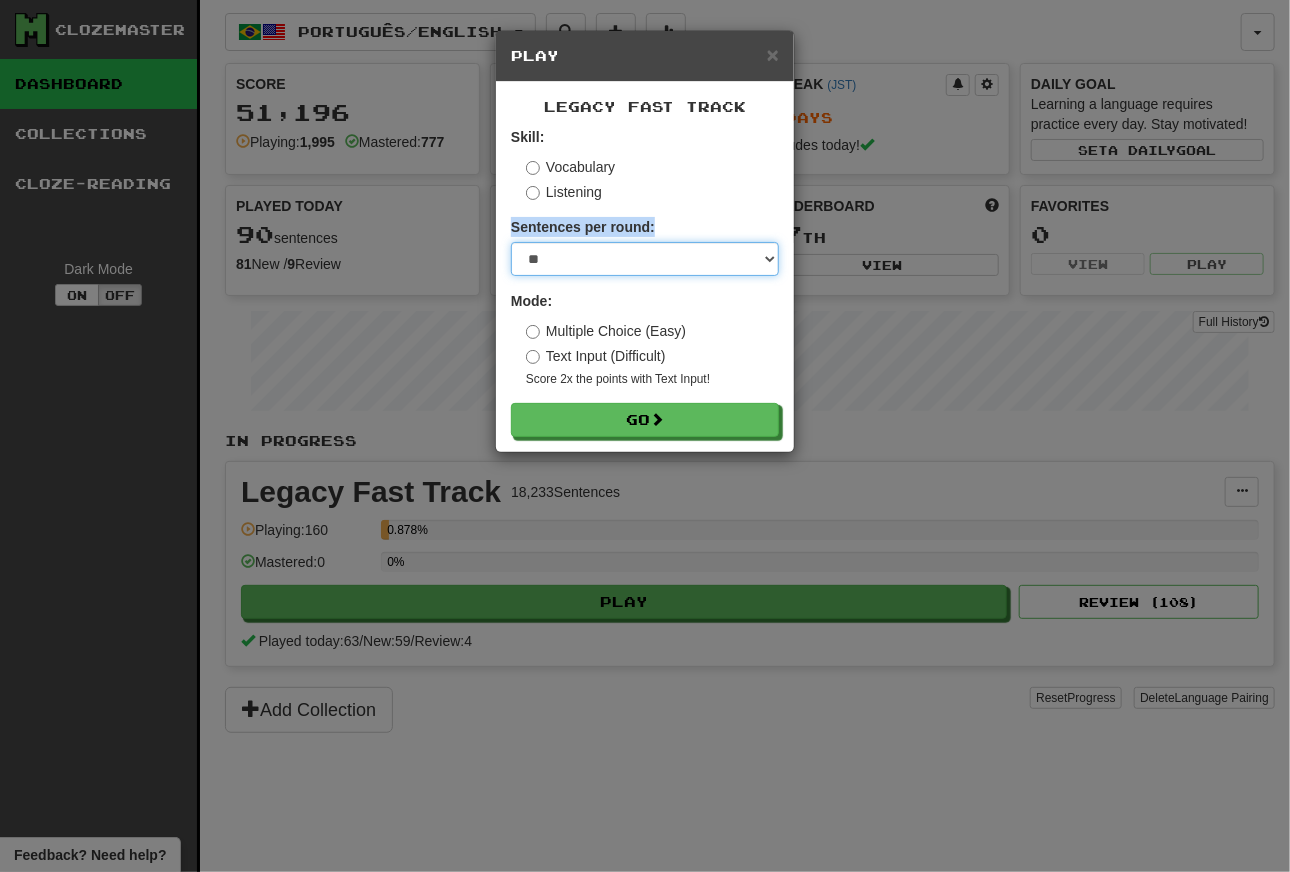 click on "**" at bounding box center [0, 0] 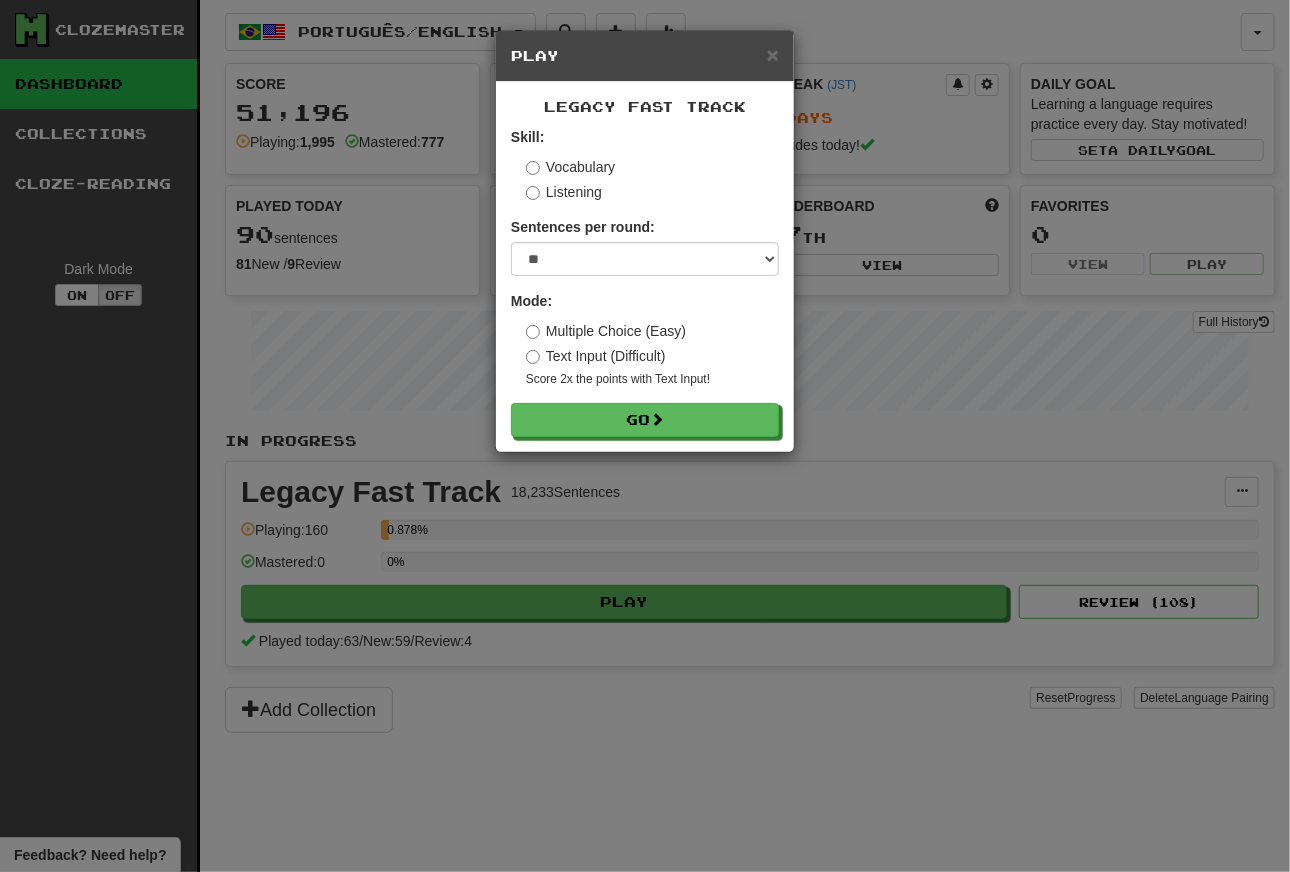 click on "Multiple Choice (Easy)" at bounding box center [606, 331] 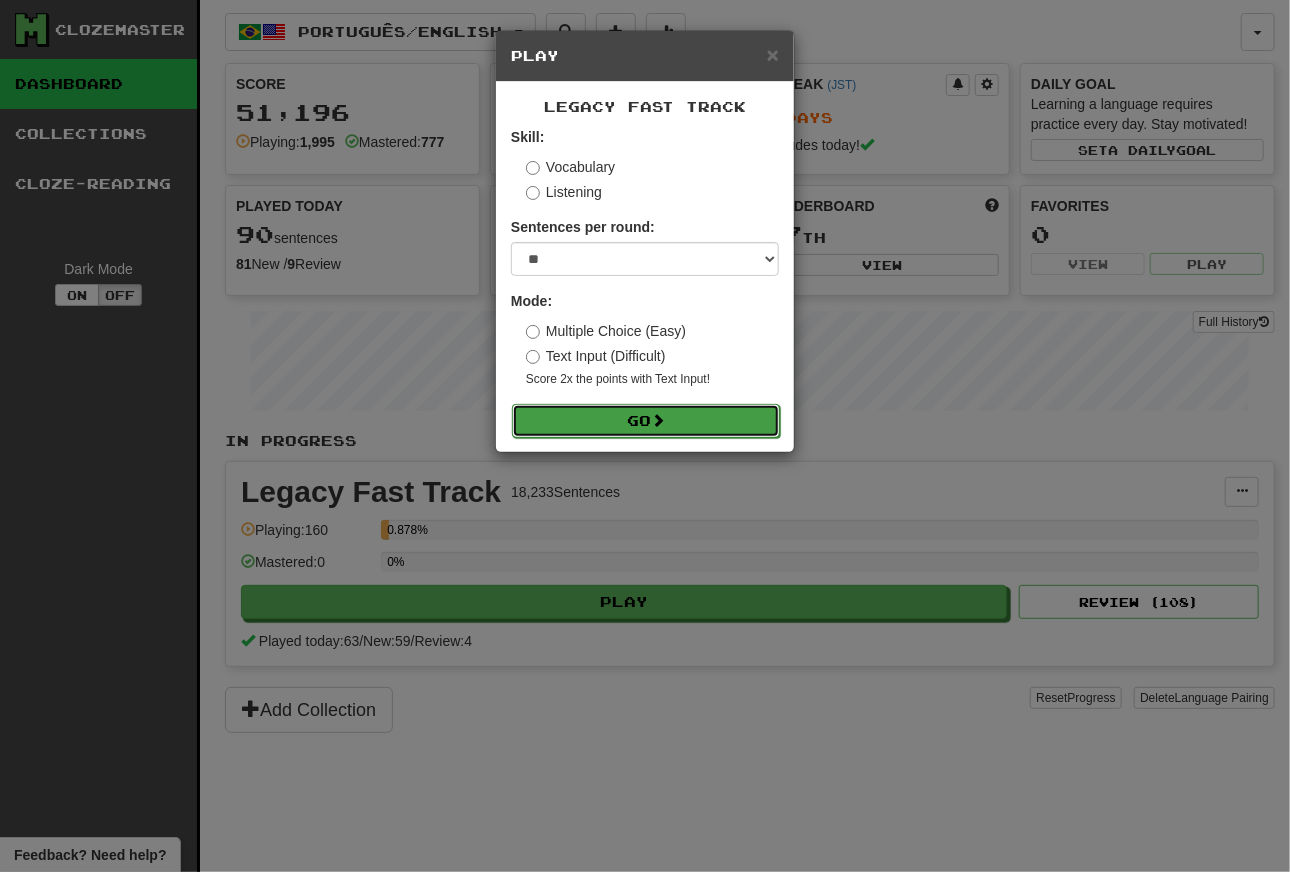click on "Go" at bounding box center (646, 421) 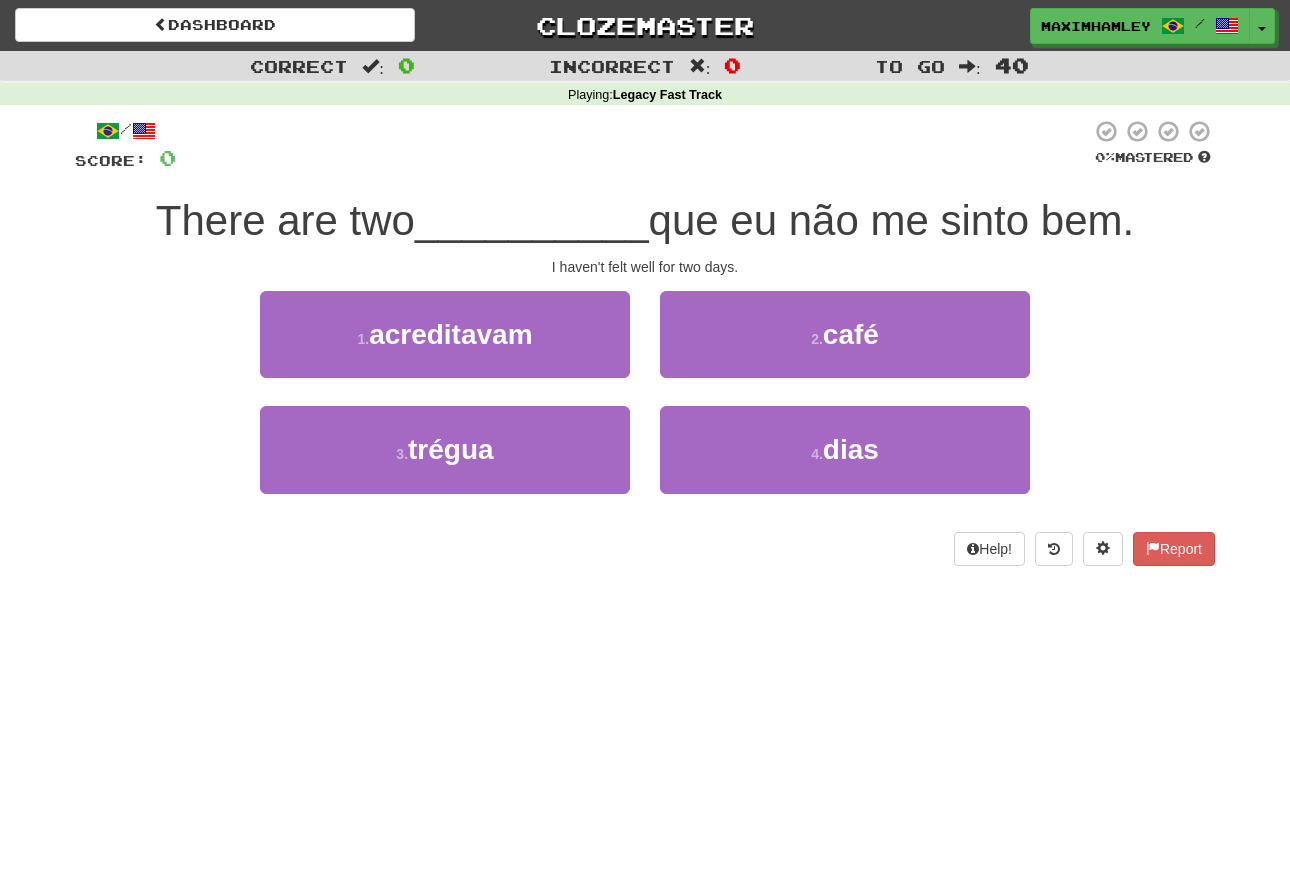 scroll, scrollTop: 0, scrollLeft: 0, axis: both 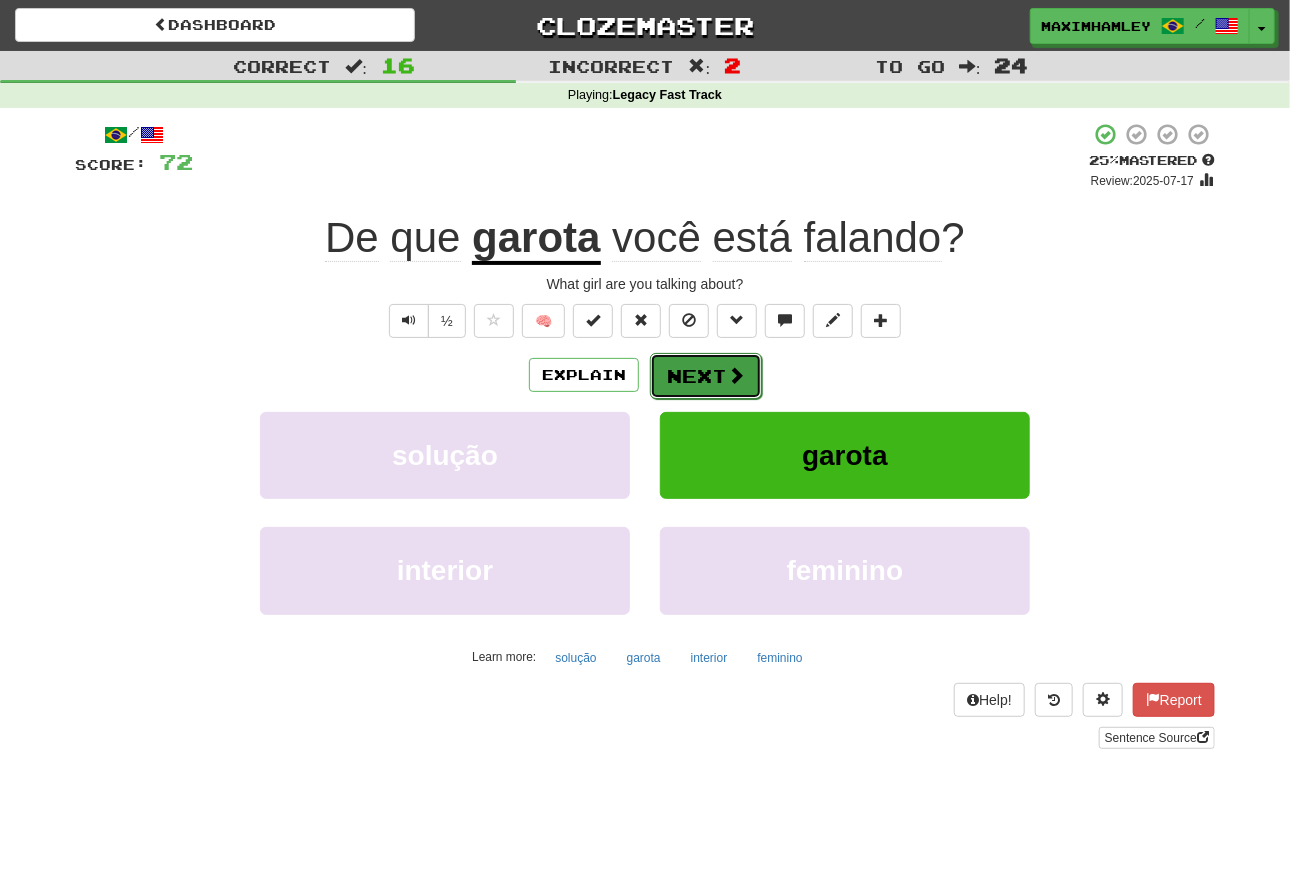 click on "Next" at bounding box center [706, 376] 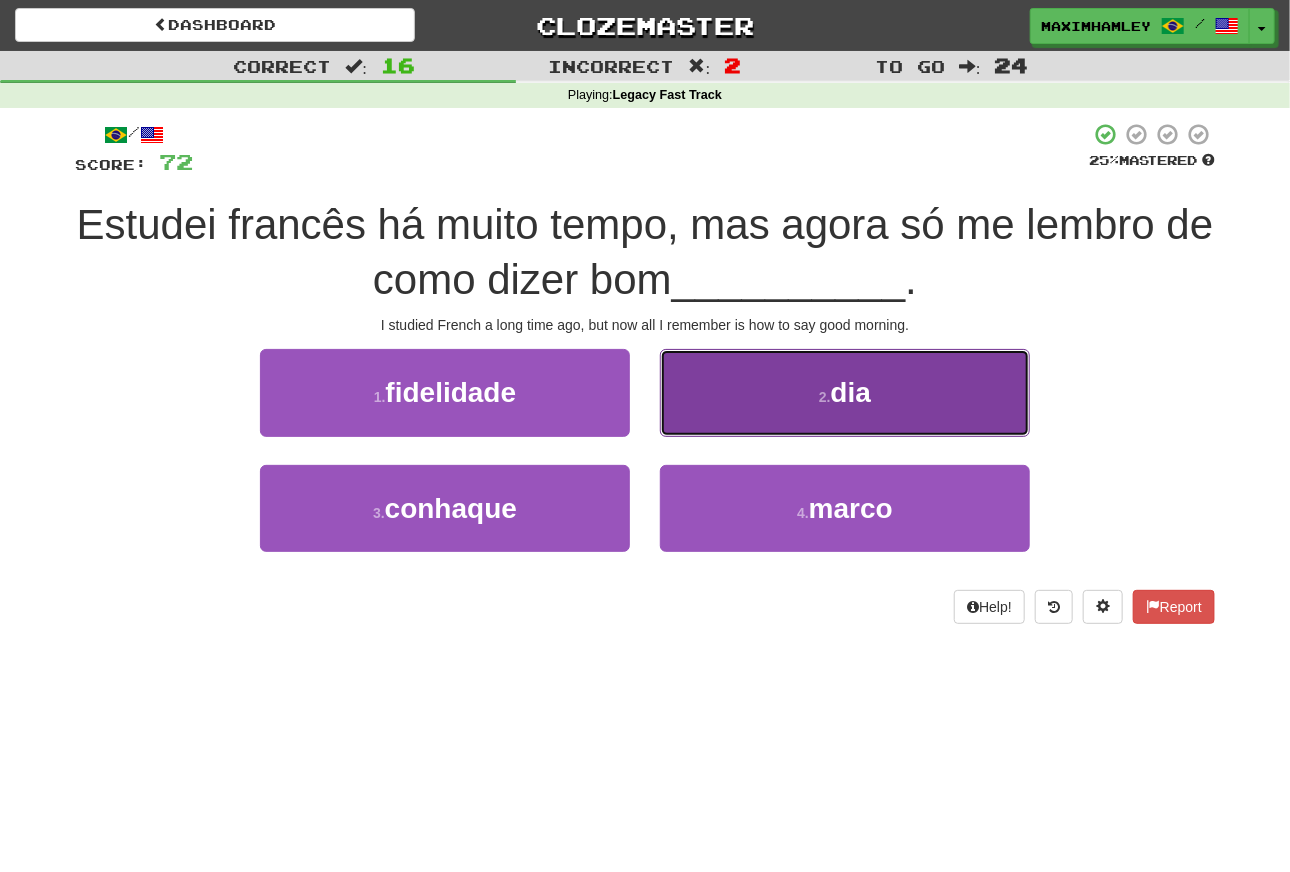 click on "2 .  dia" at bounding box center (845, 392) 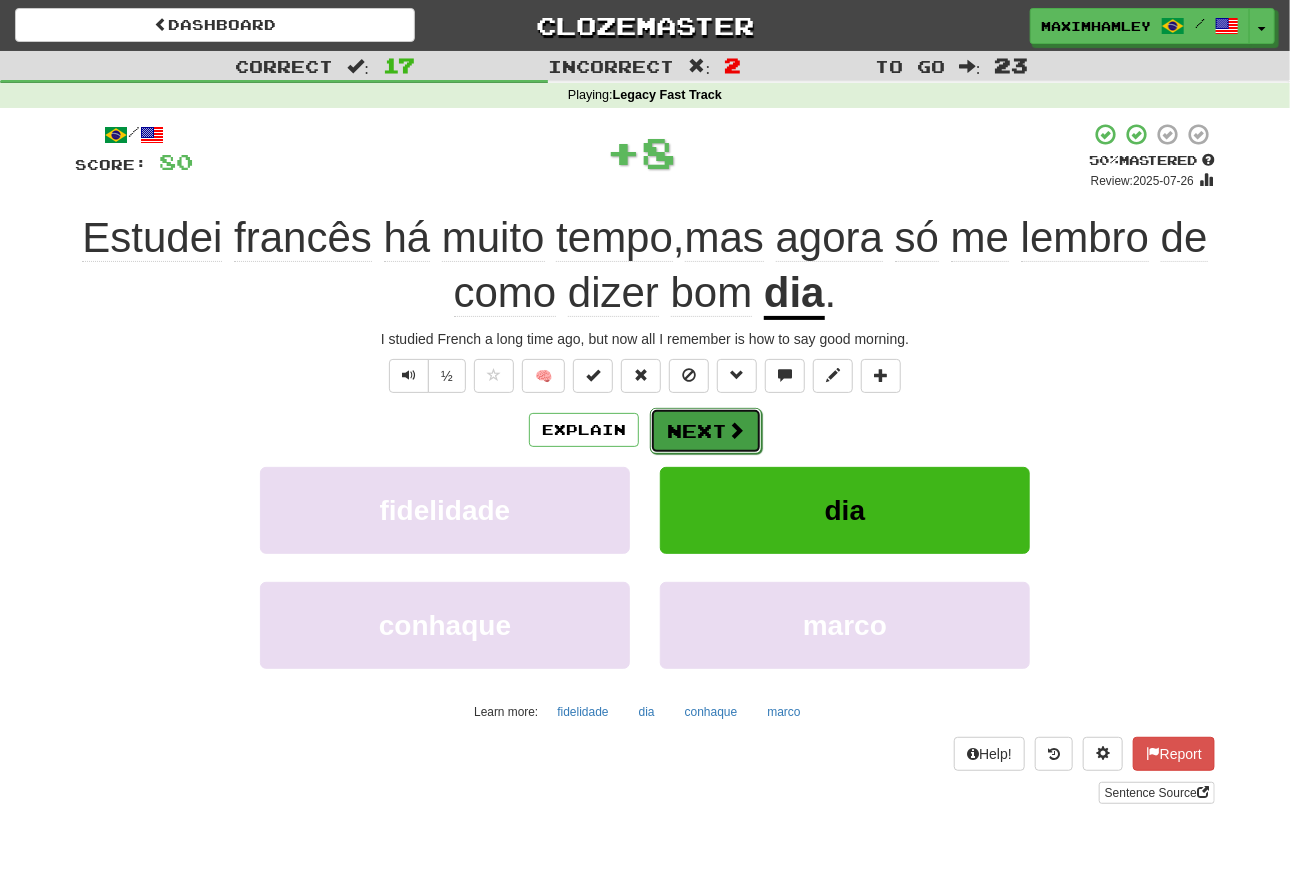 click on "Next" at bounding box center (706, 431) 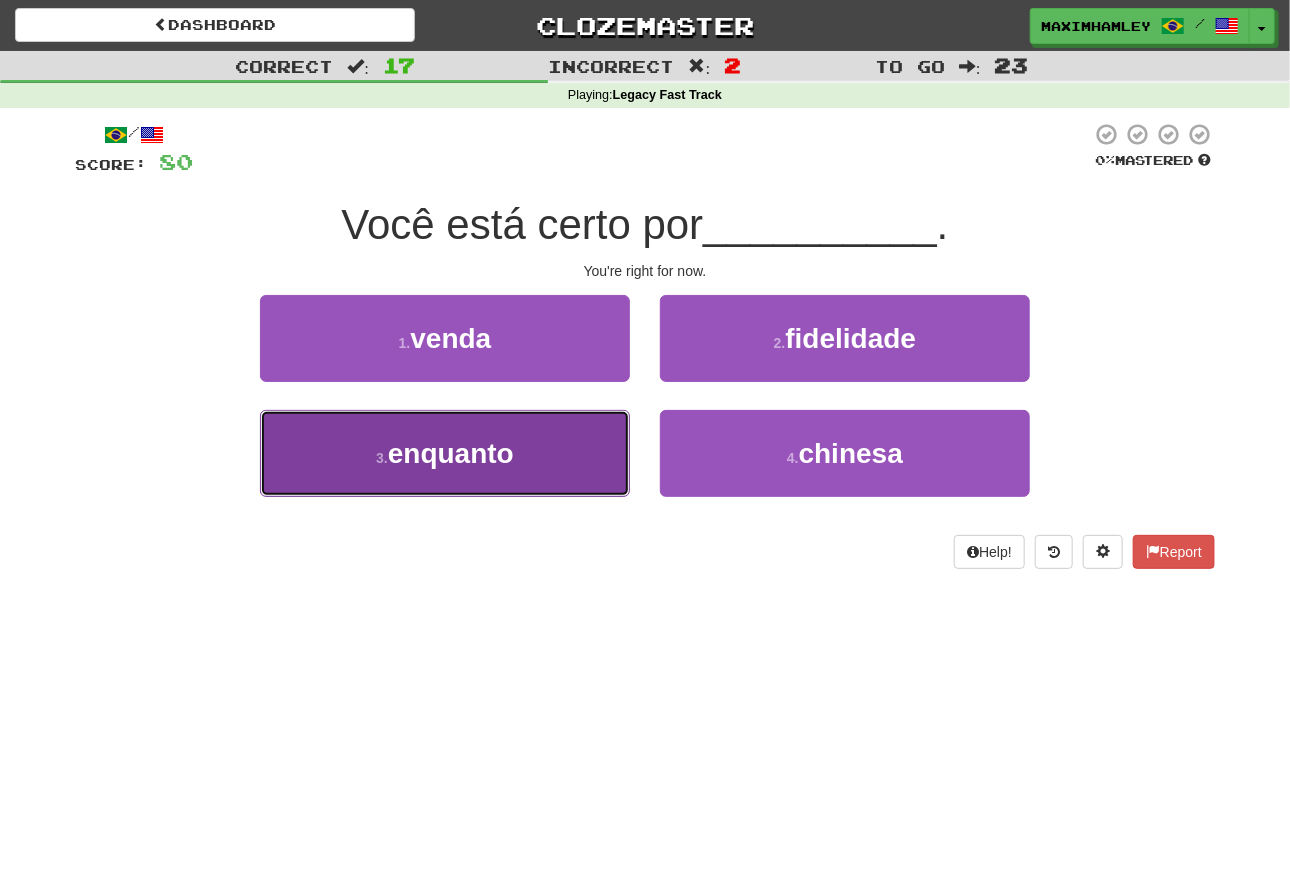 click on "3 .  enquanto" at bounding box center [445, 453] 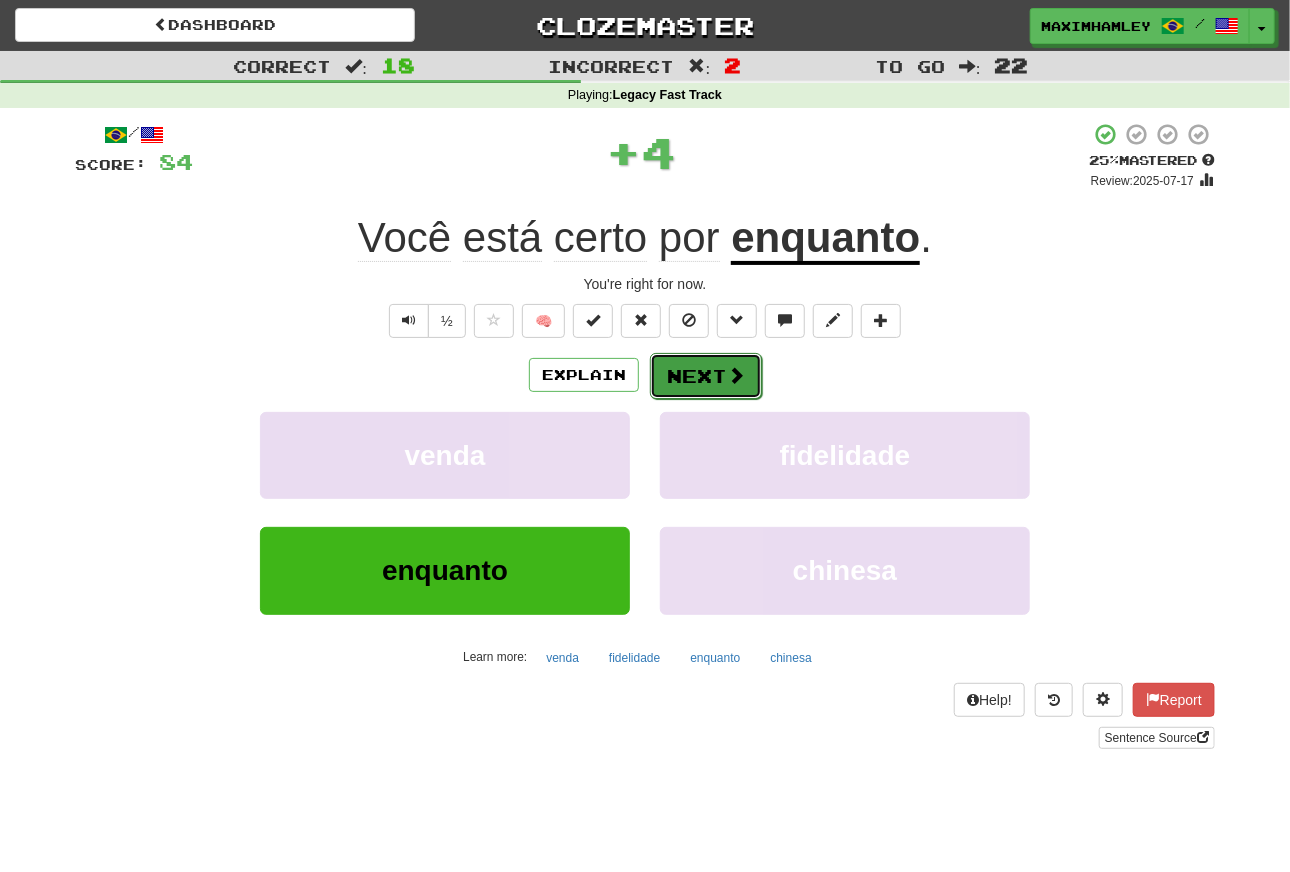 click on "Next" at bounding box center [706, 376] 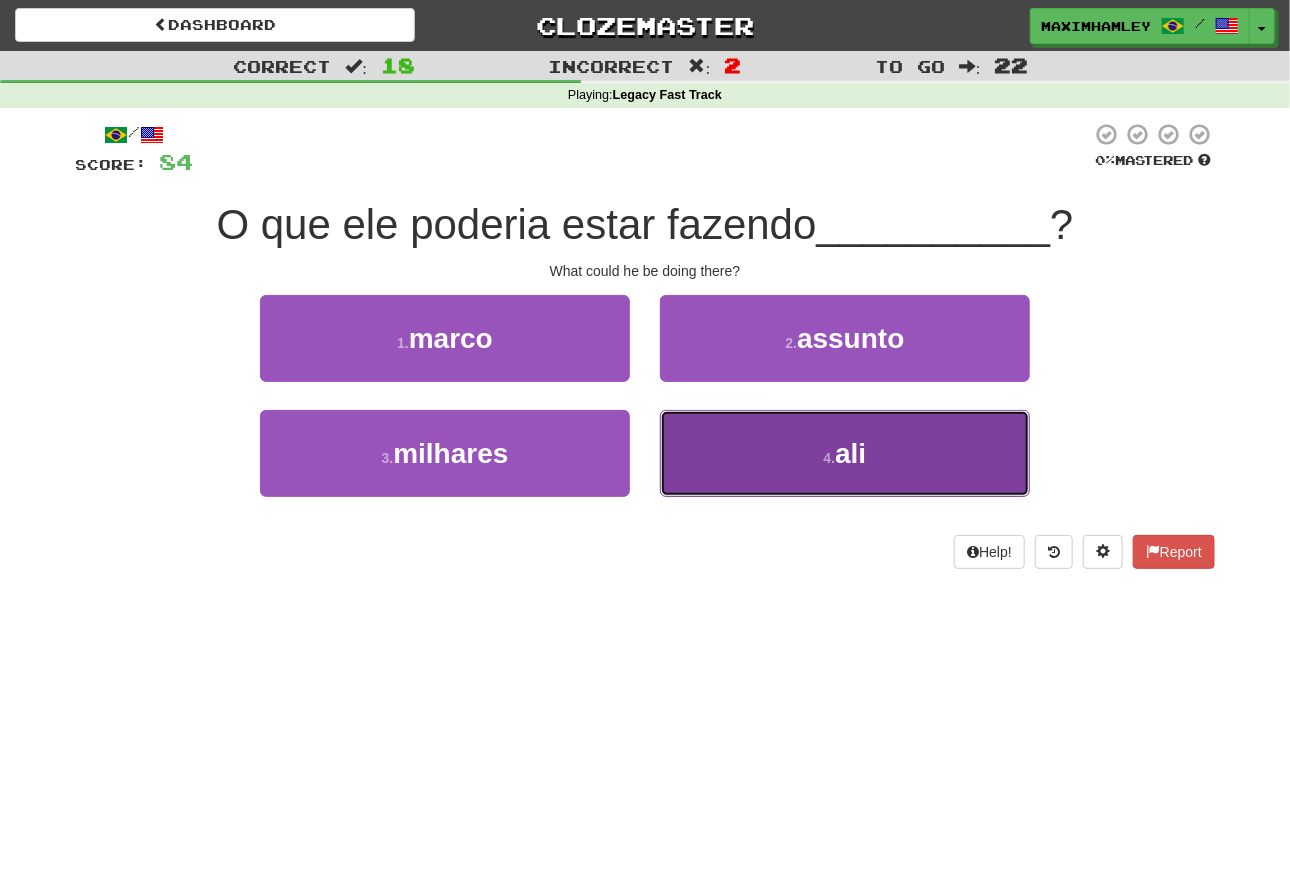 click on "4 .  ali" at bounding box center [845, 453] 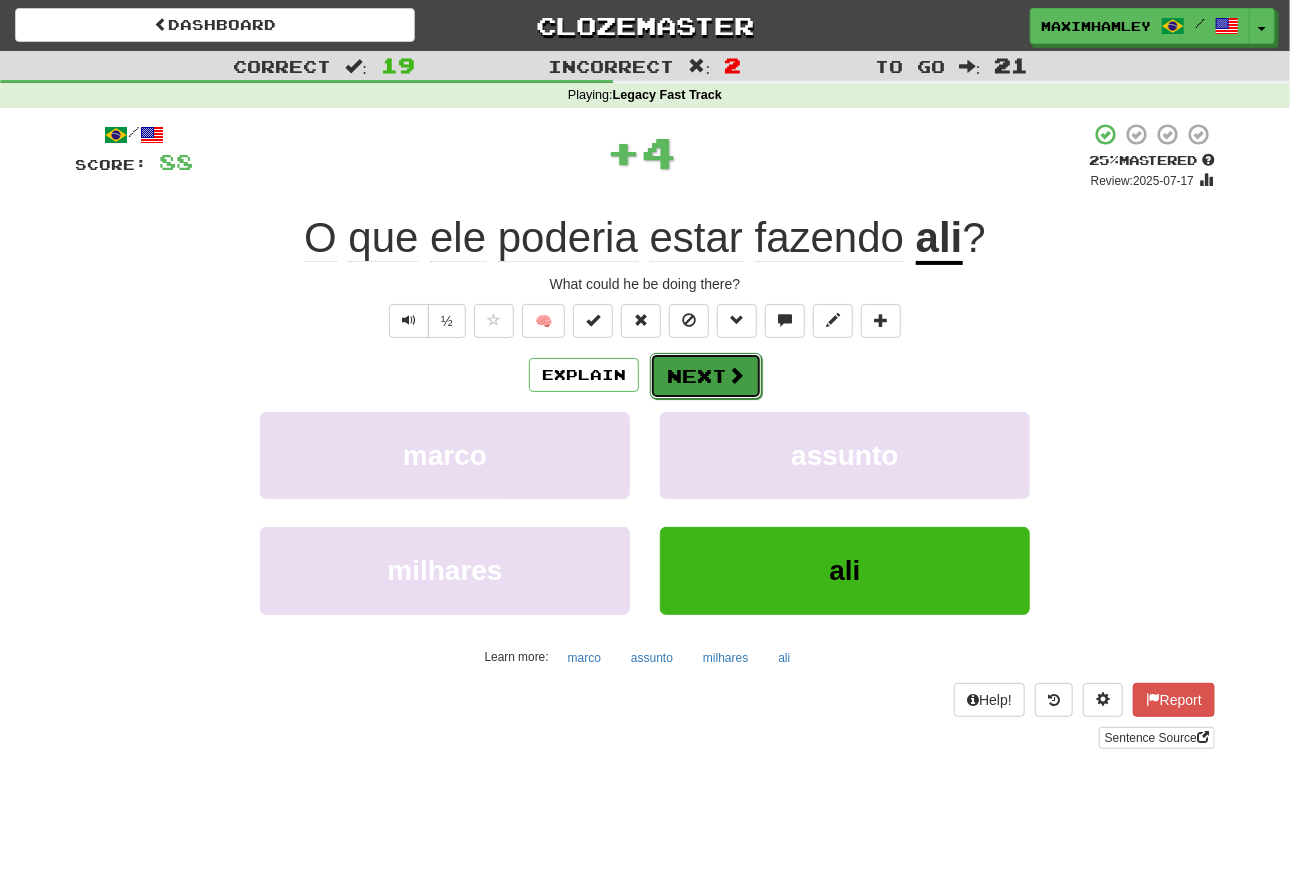click on "Next" at bounding box center (706, 376) 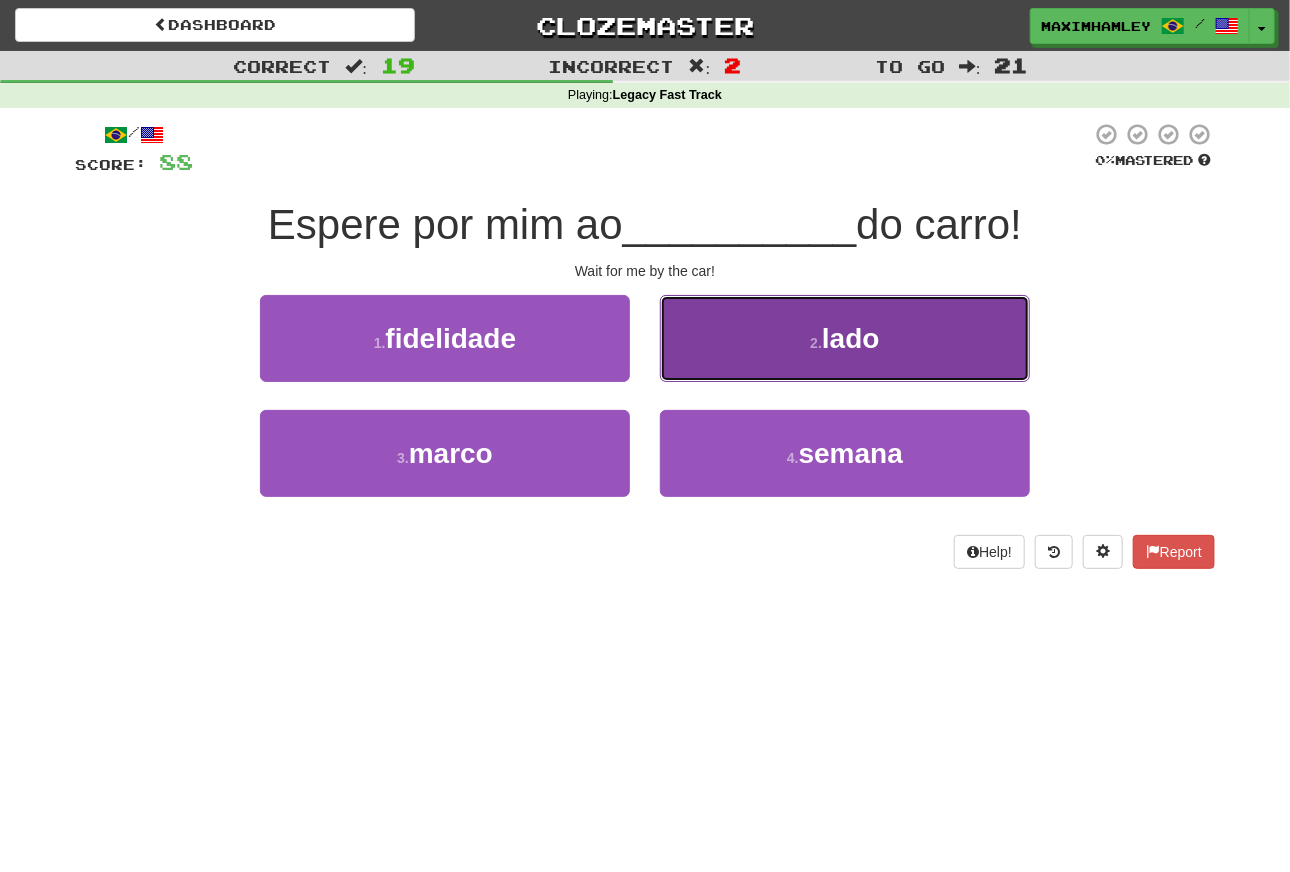 click on "2 ." at bounding box center [816, 343] 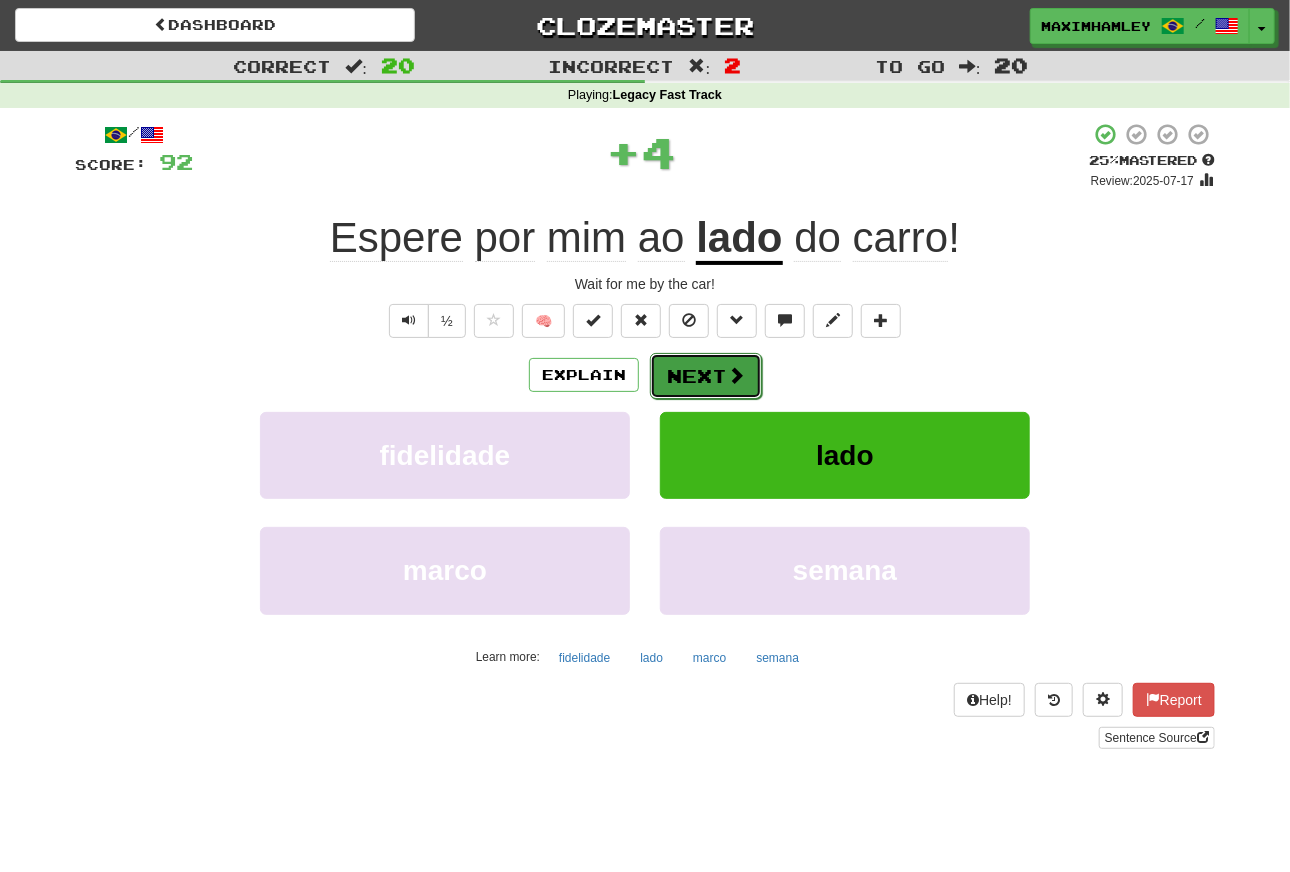 click on "Next" at bounding box center [706, 376] 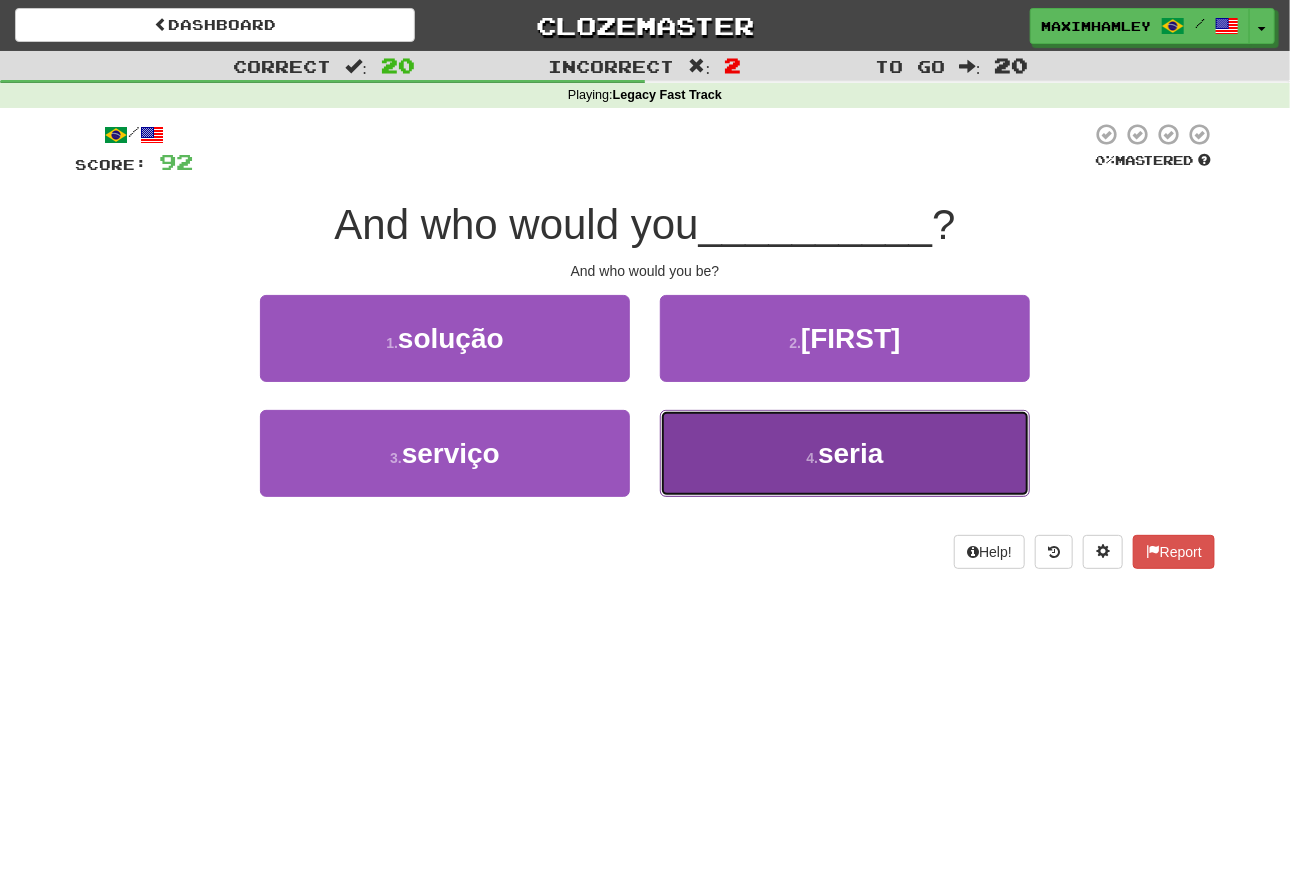 click on "4 .  seria" at bounding box center (845, 453) 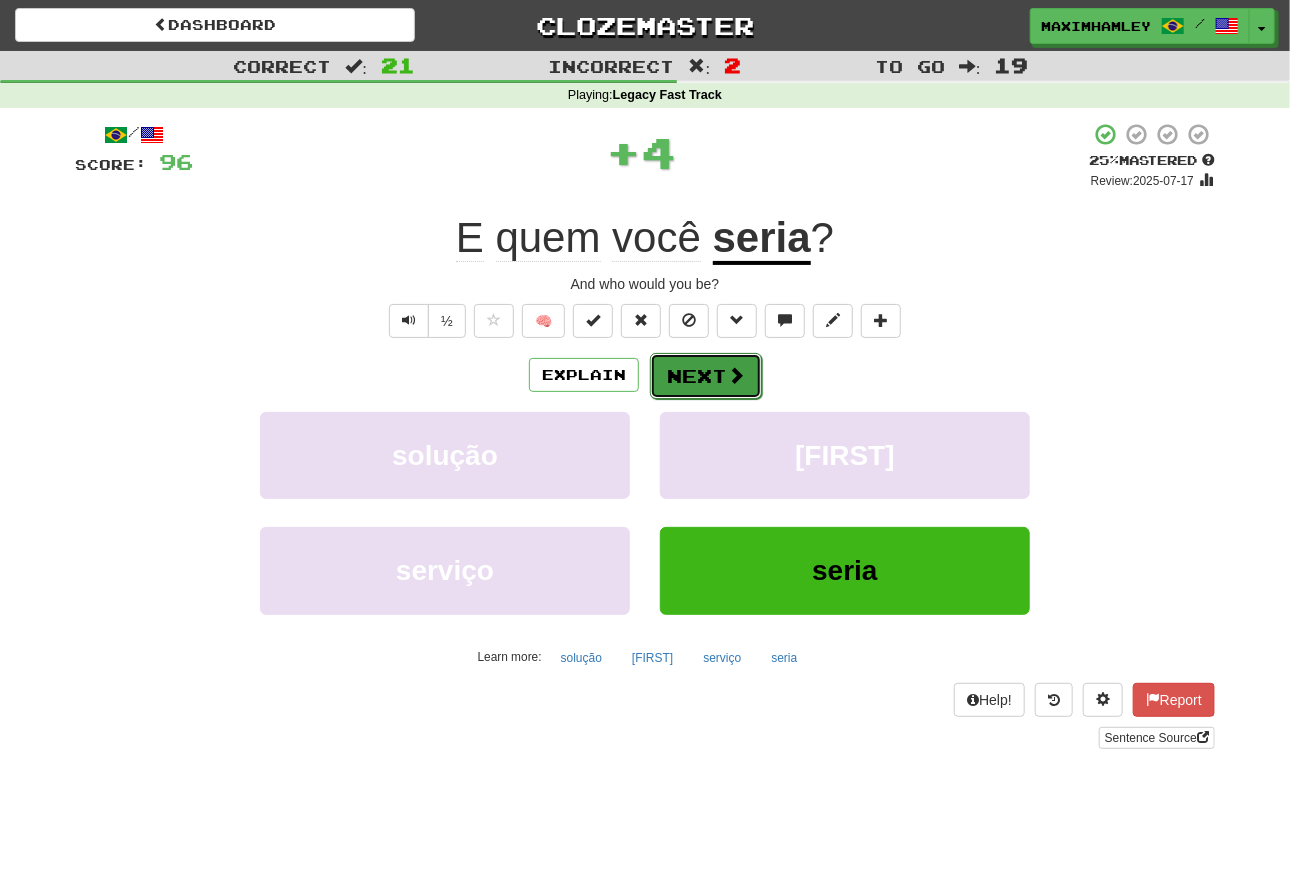 click on "Next" at bounding box center (706, 376) 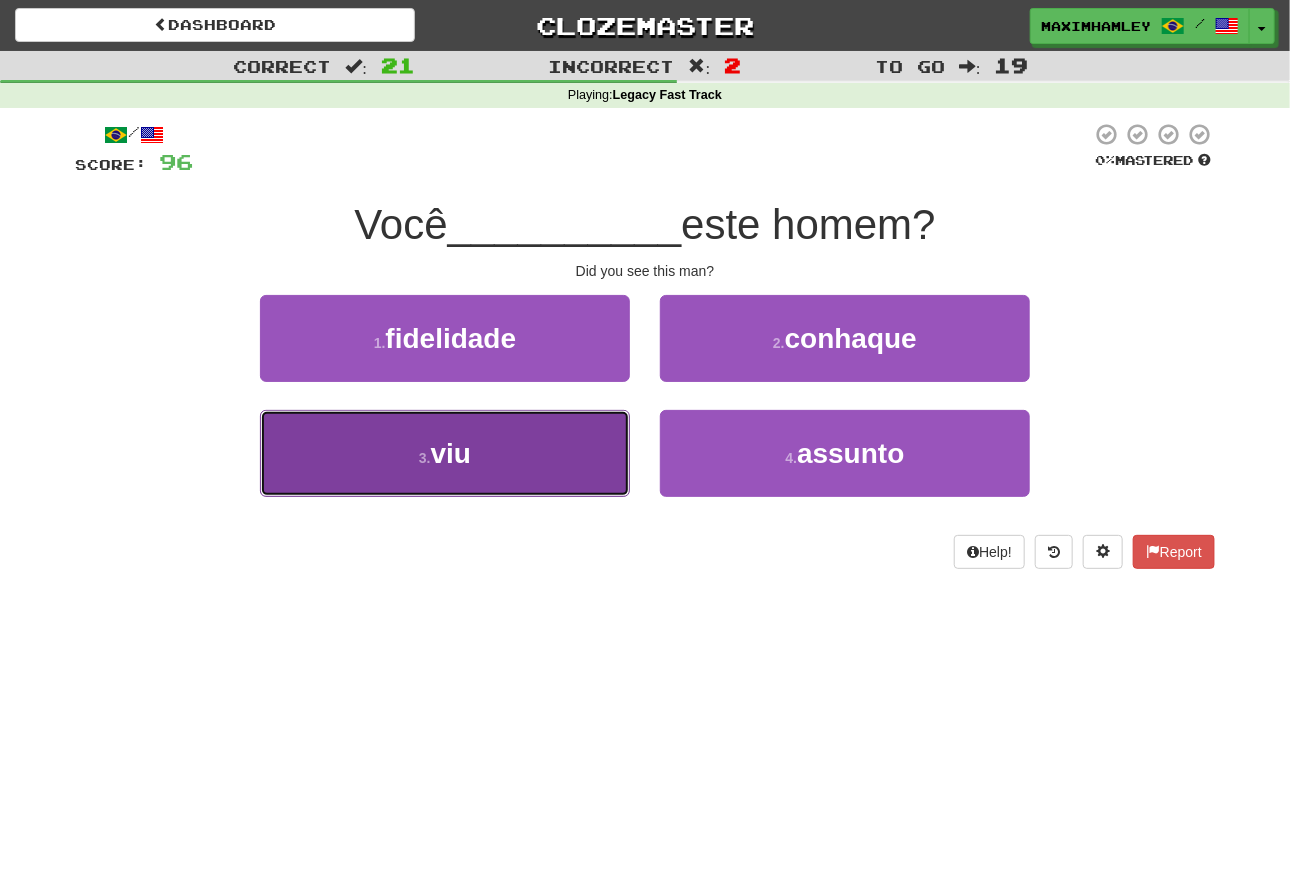 click on "3 .  viu" at bounding box center (445, 453) 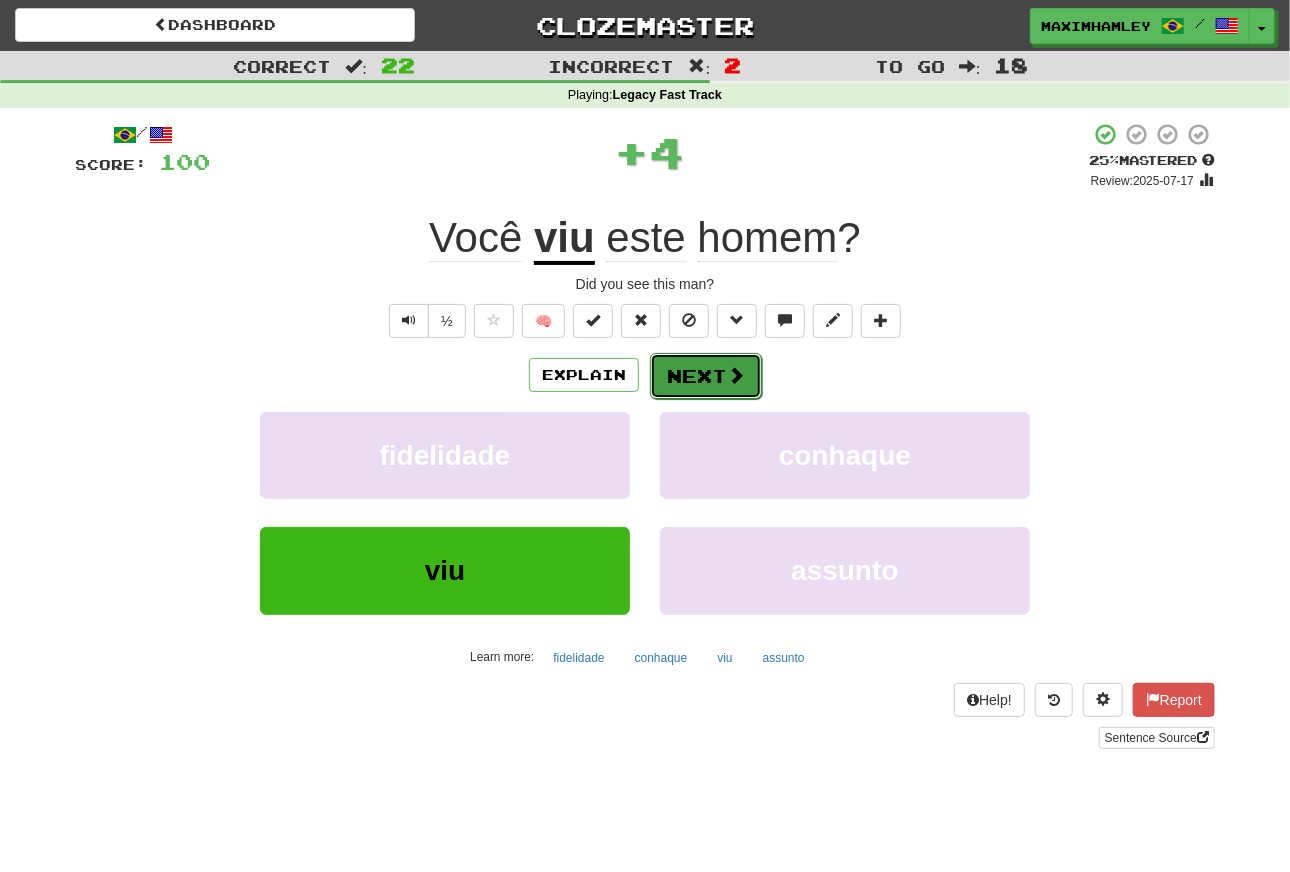 click on "Next" at bounding box center (706, 376) 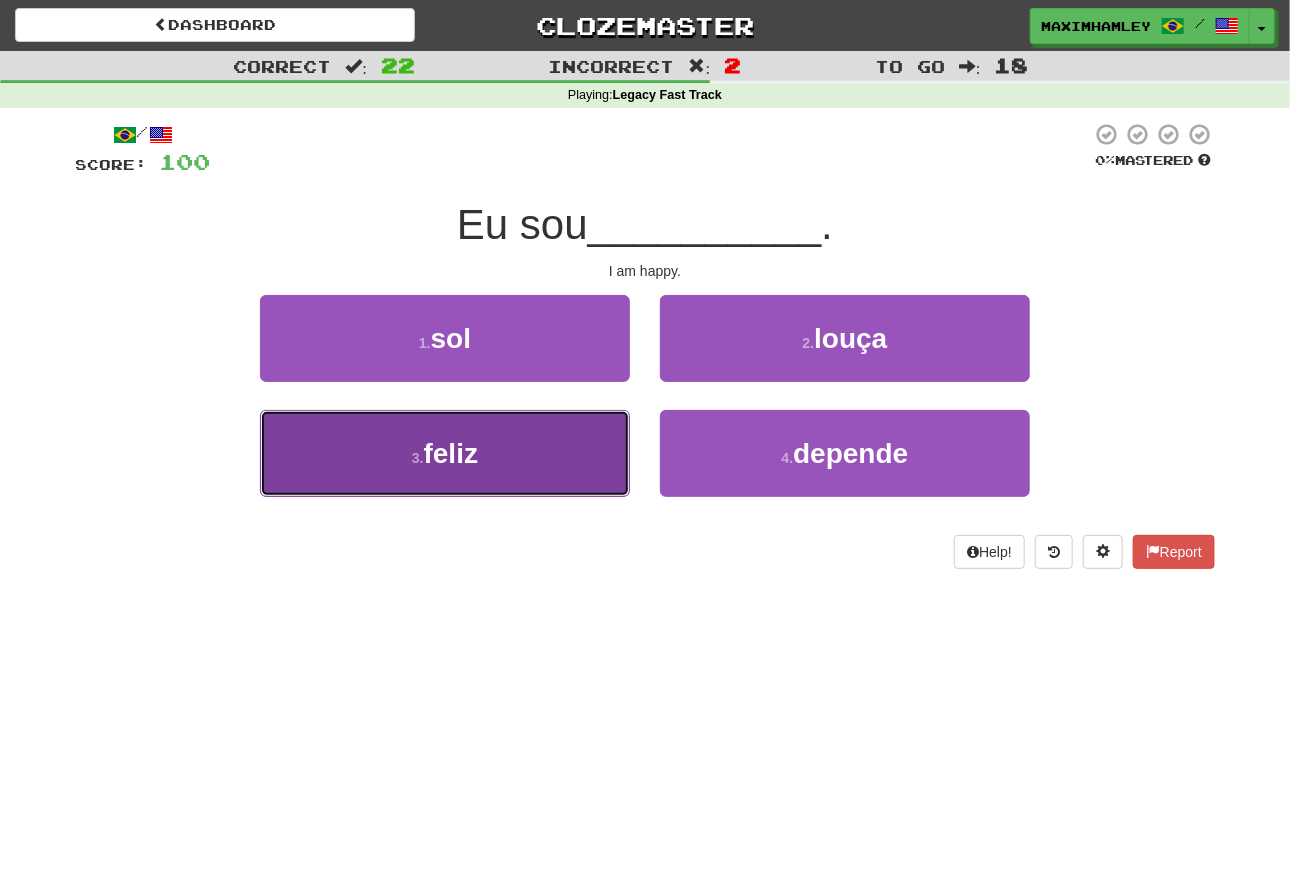 click on "3 .  feliz" at bounding box center (445, 453) 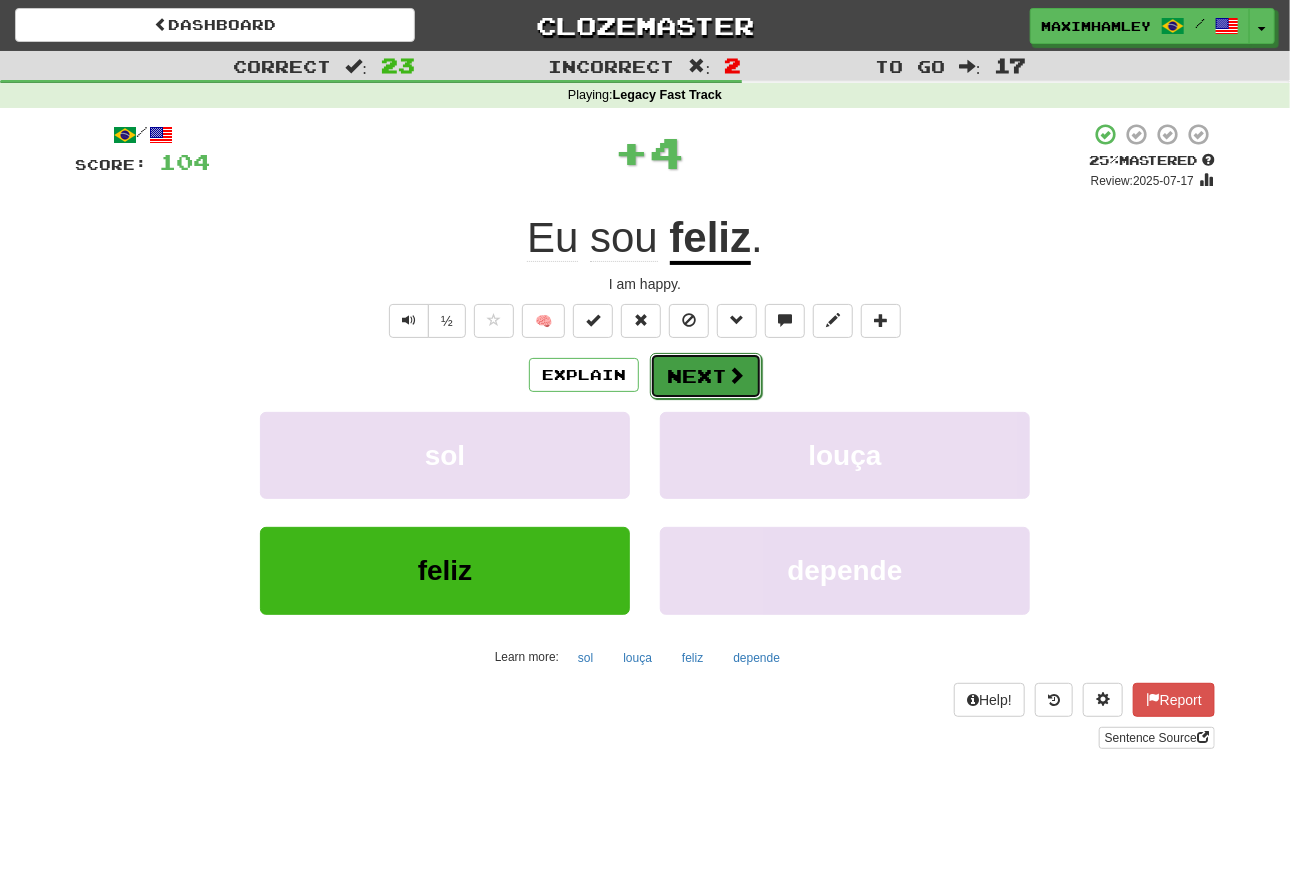 click on "Next" at bounding box center (706, 376) 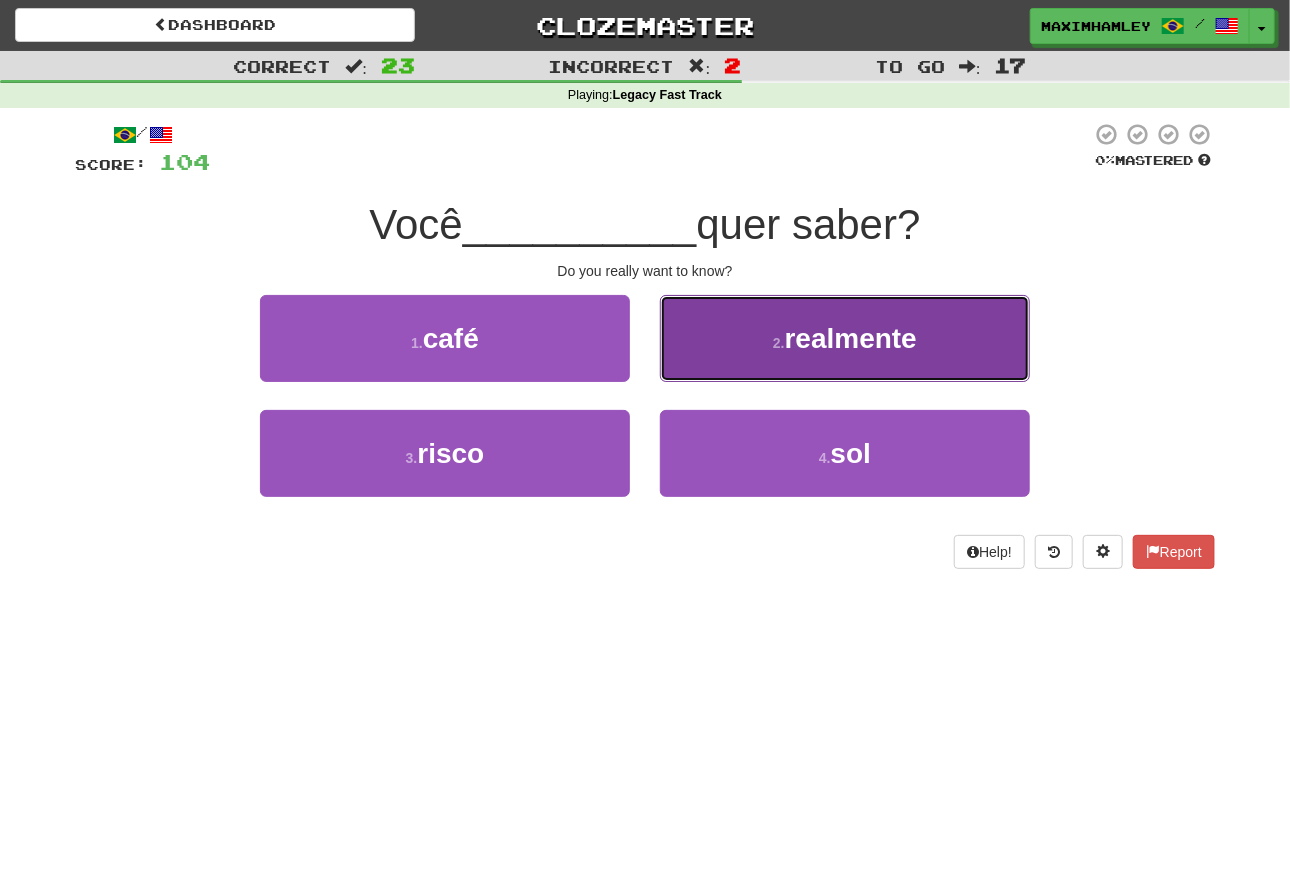 click on "2 .  realmente" at bounding box center (845, 338) 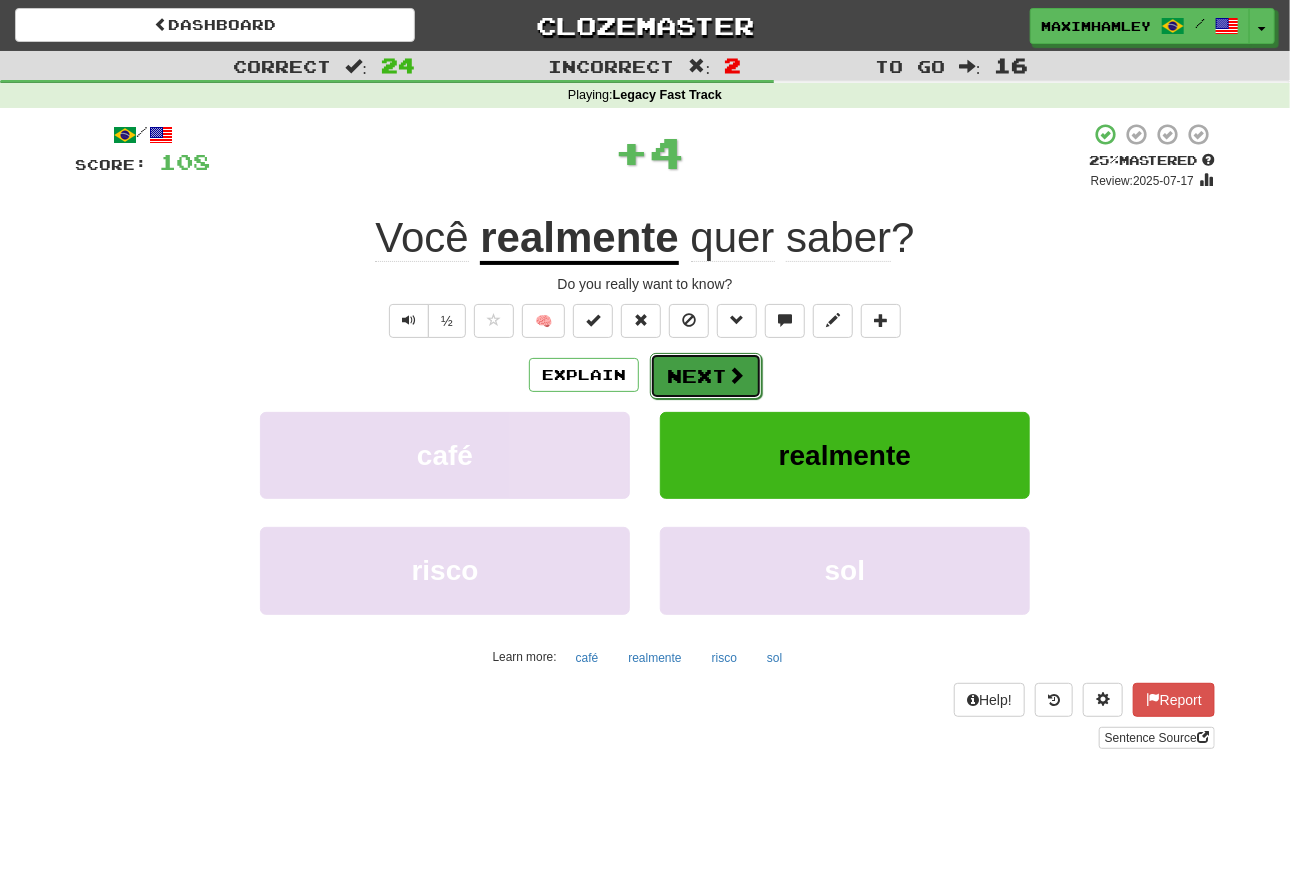 click on "Next" at bounding box center [706, 376] 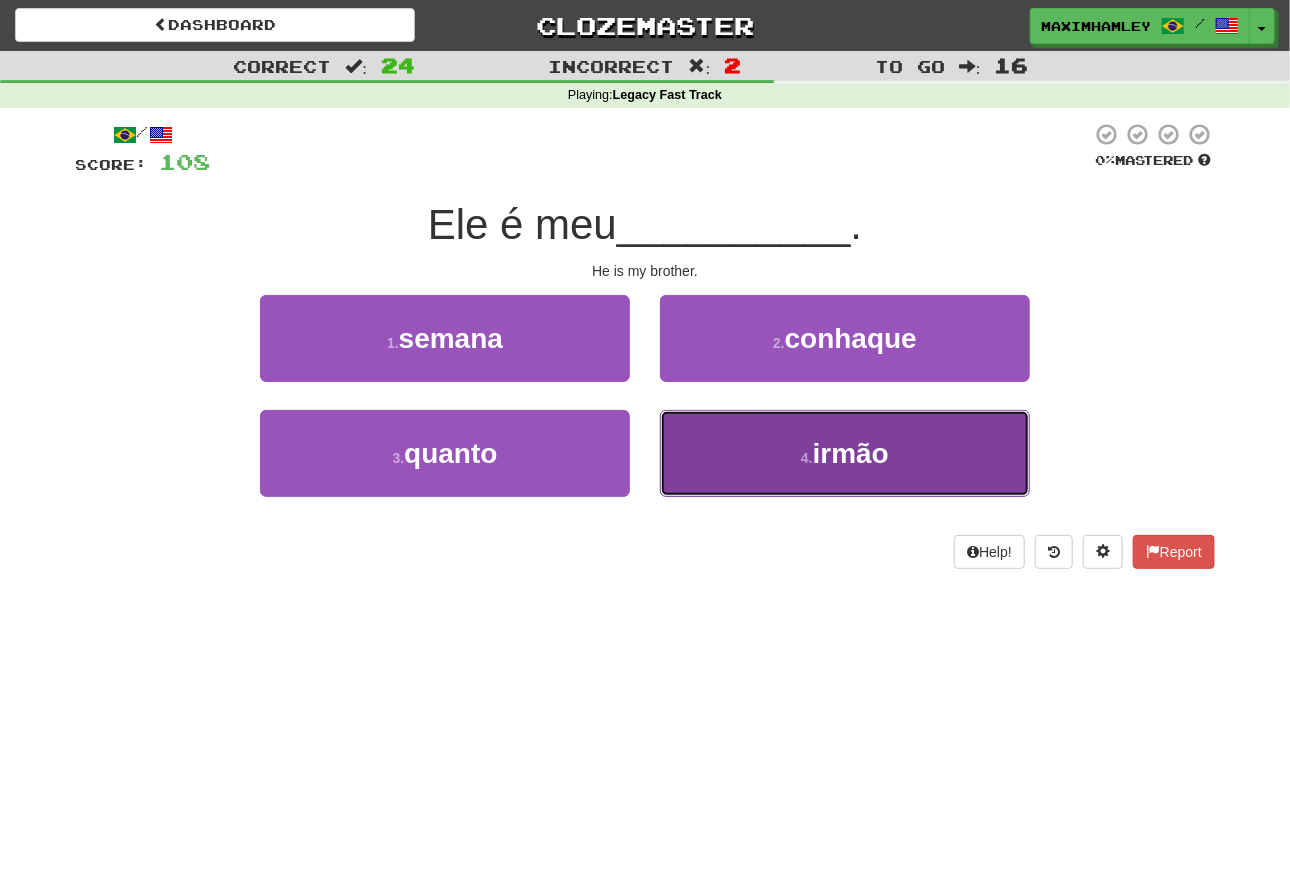 click on "4 .  irmão" at bounding box center [845, 453] 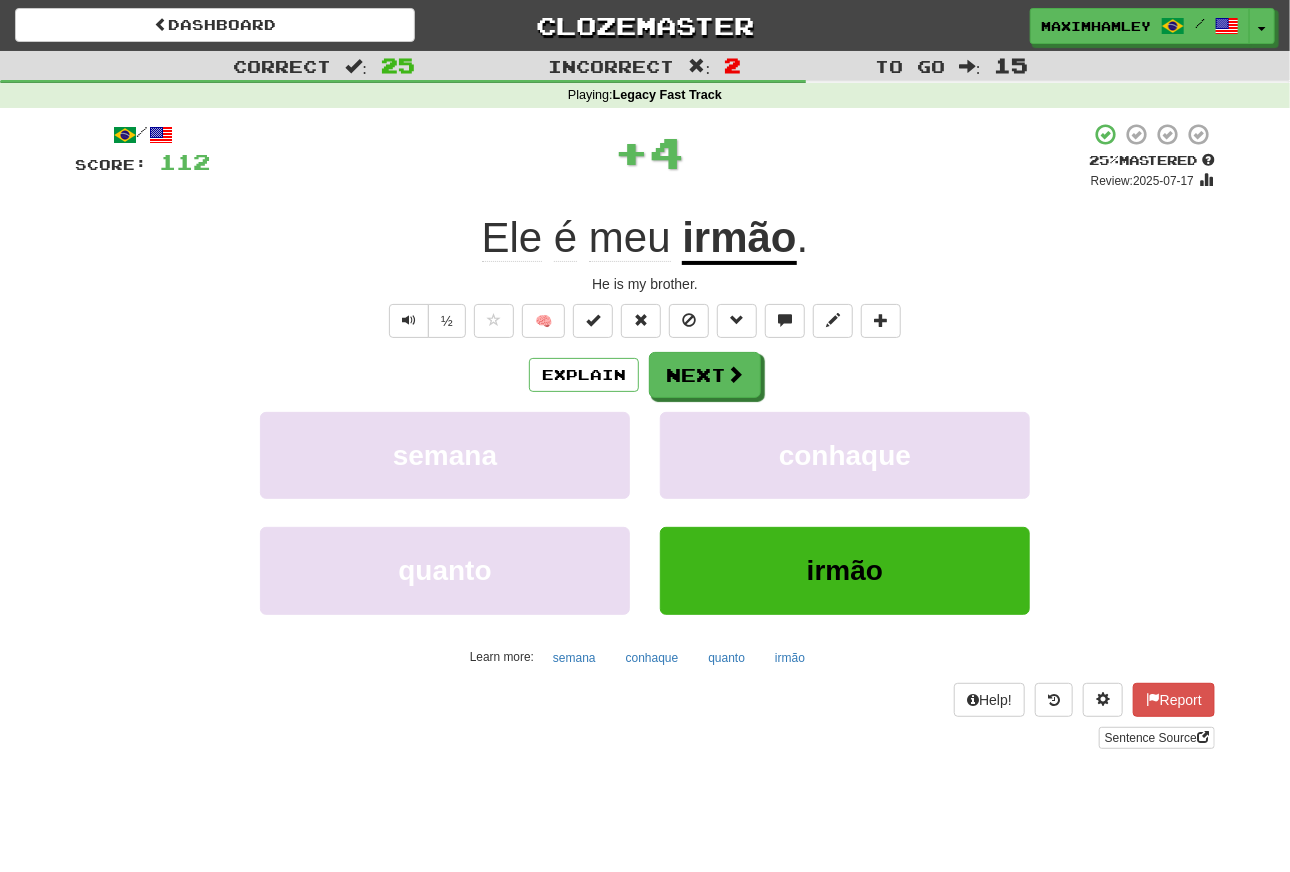 click on "Explain Next semana conhaque quanto irmão Learn more: semana conhaque quanto irmão" at bounding box center (645, 512) 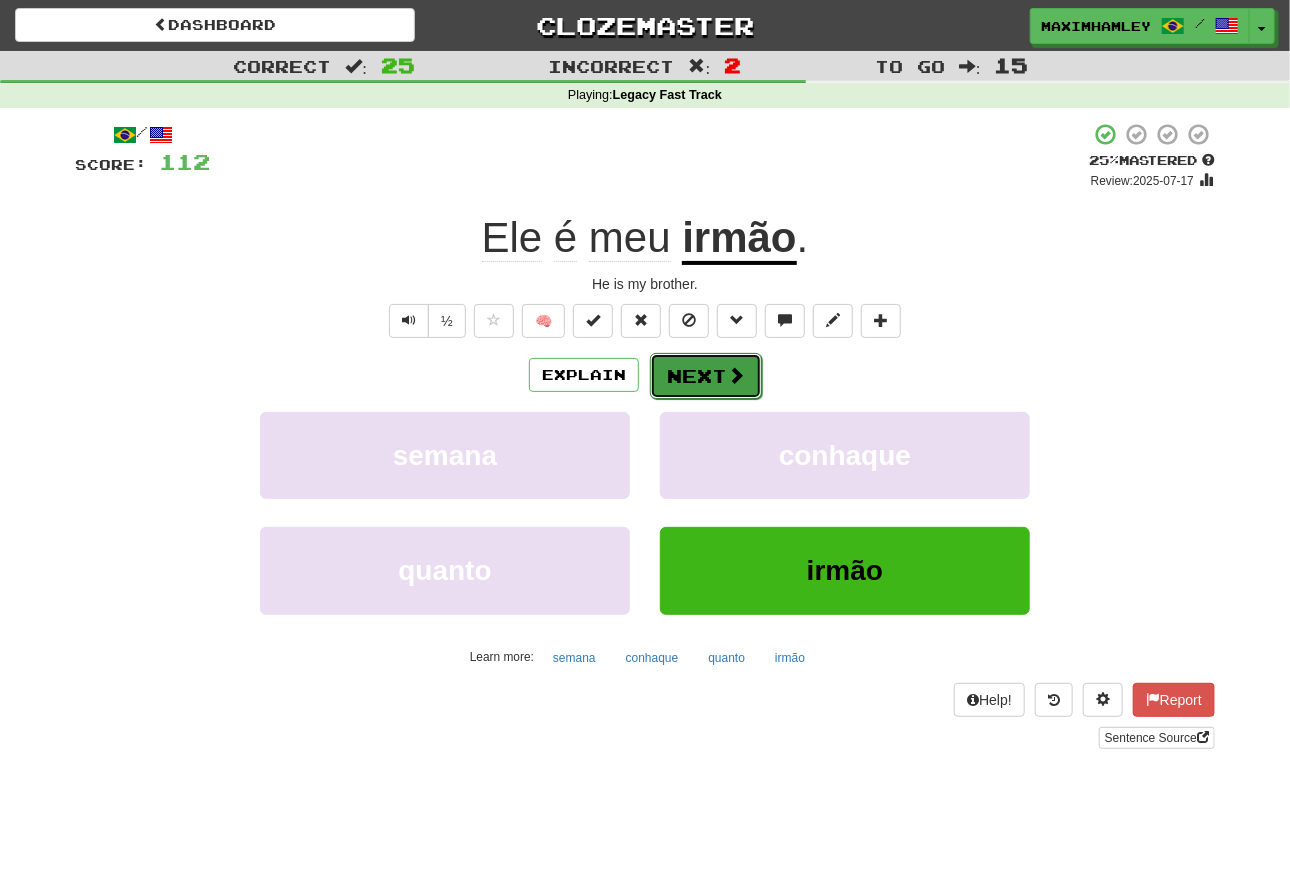click on "Next" at bounding box center (706, 376) 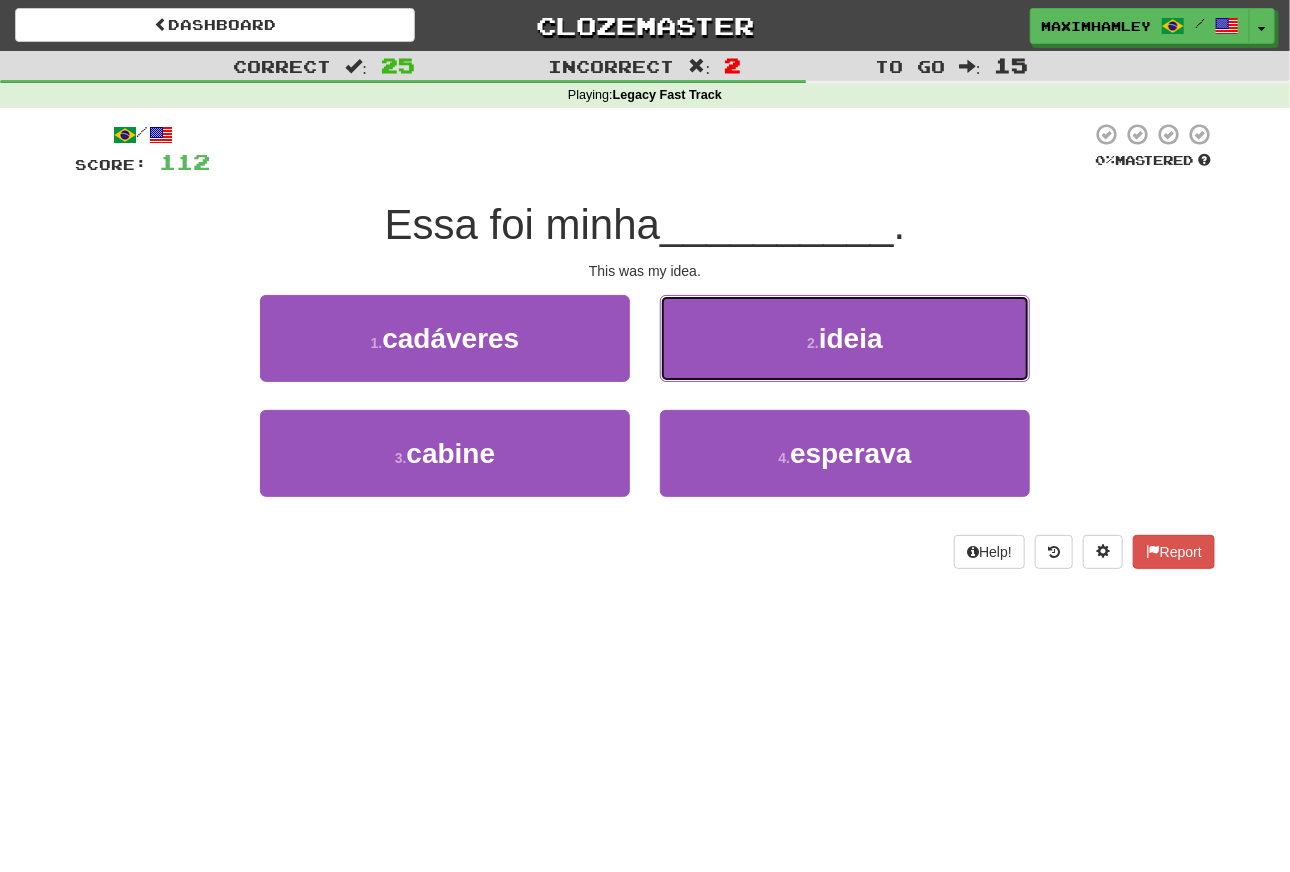 drag, startPoint x: 738, startPoint y: 342, endPoint x: 713, endPoint y: 350, distance: 26.24881 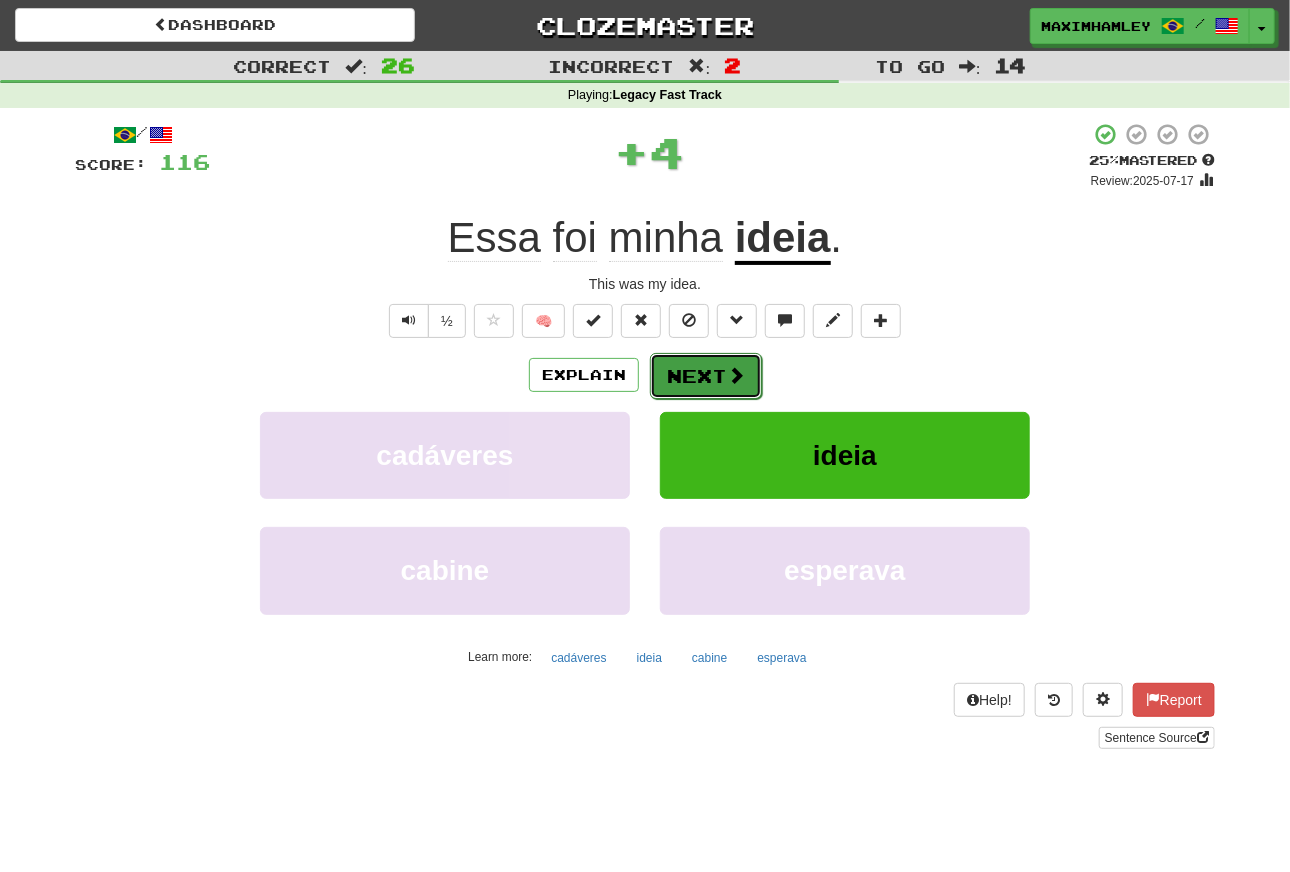 click on "Next" at bounding box center [706, 376] 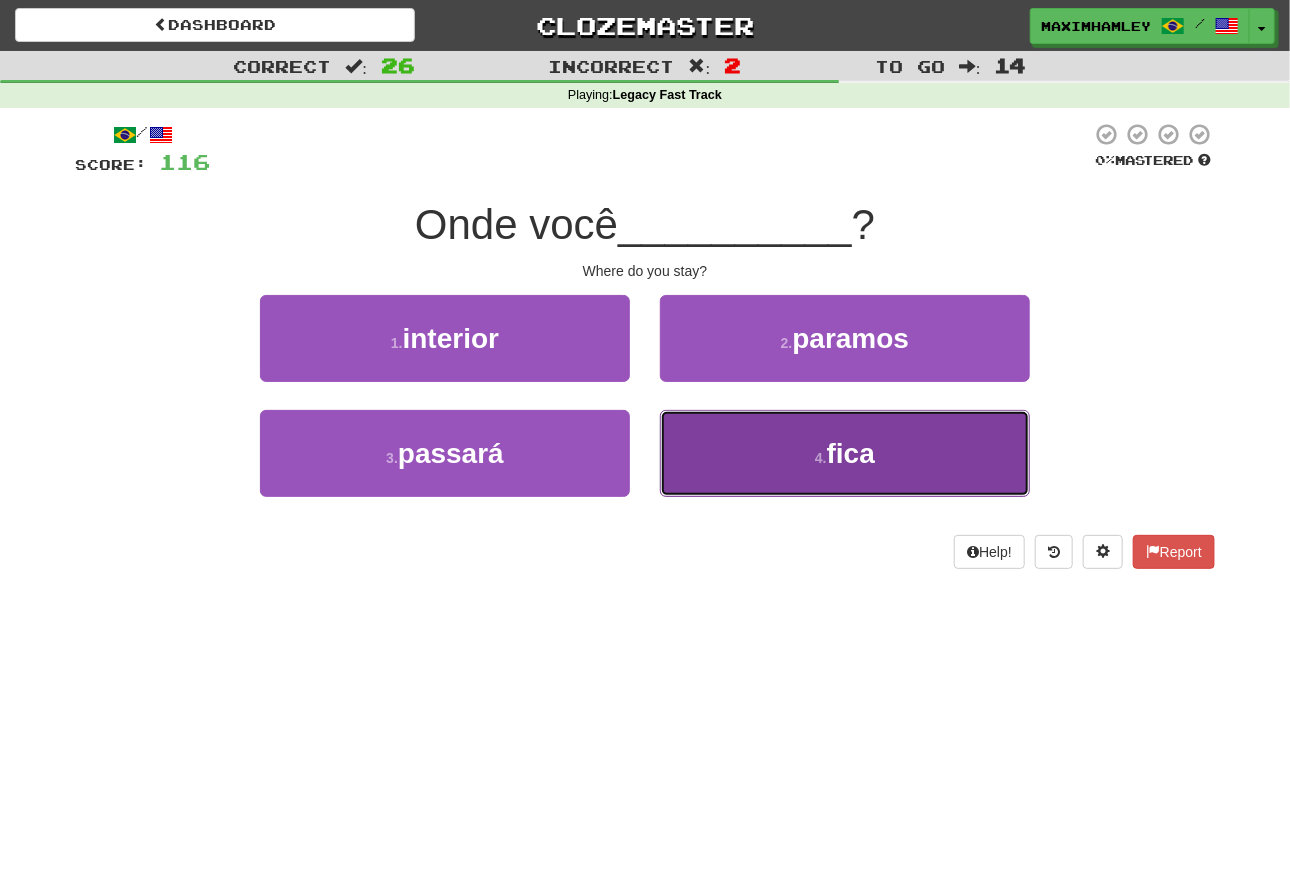 click on "4 .  fica" at bounding box center (845, 453) 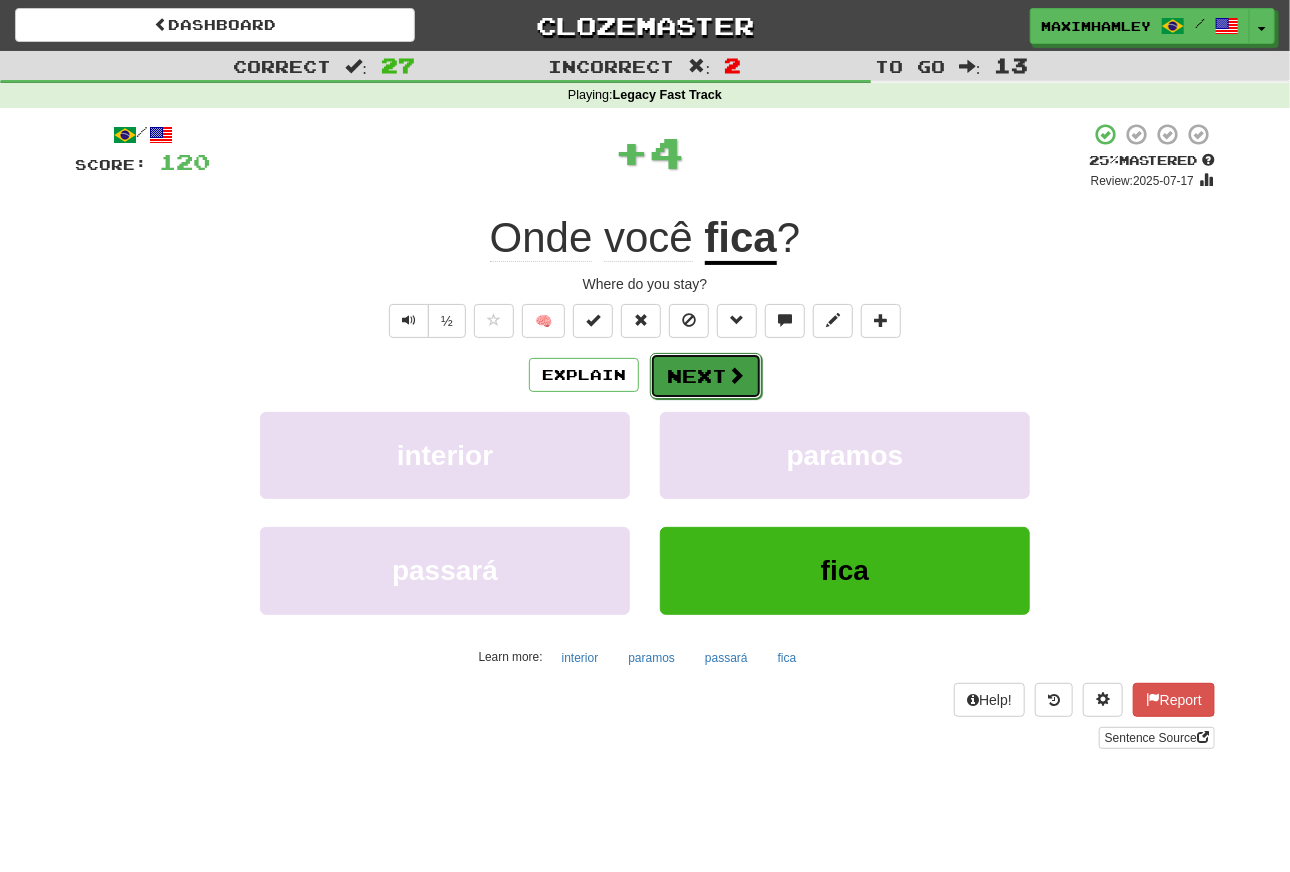 click on "Next" at bounding box center [706, 376] 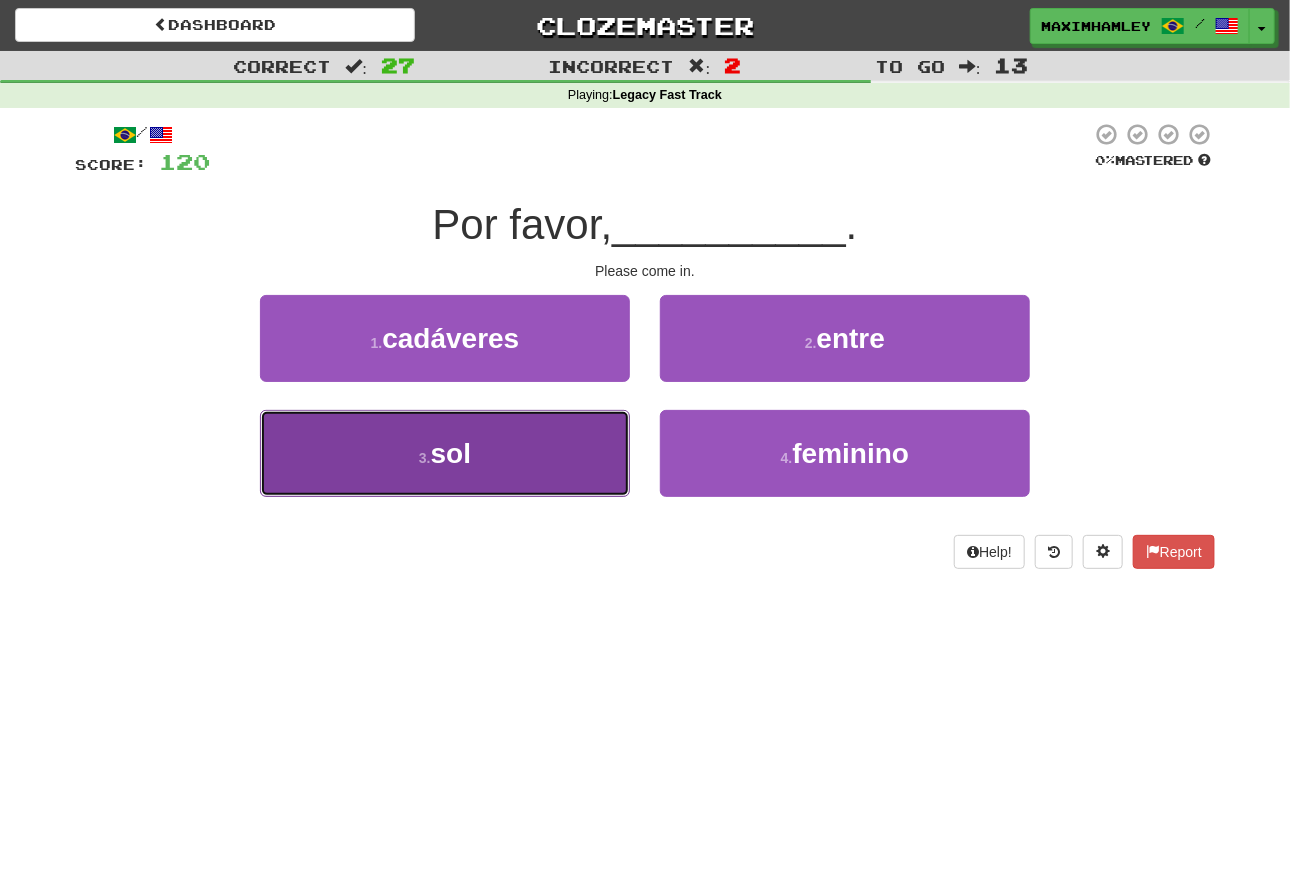 click on "3 .  sol" at bounding box center (445, 453) 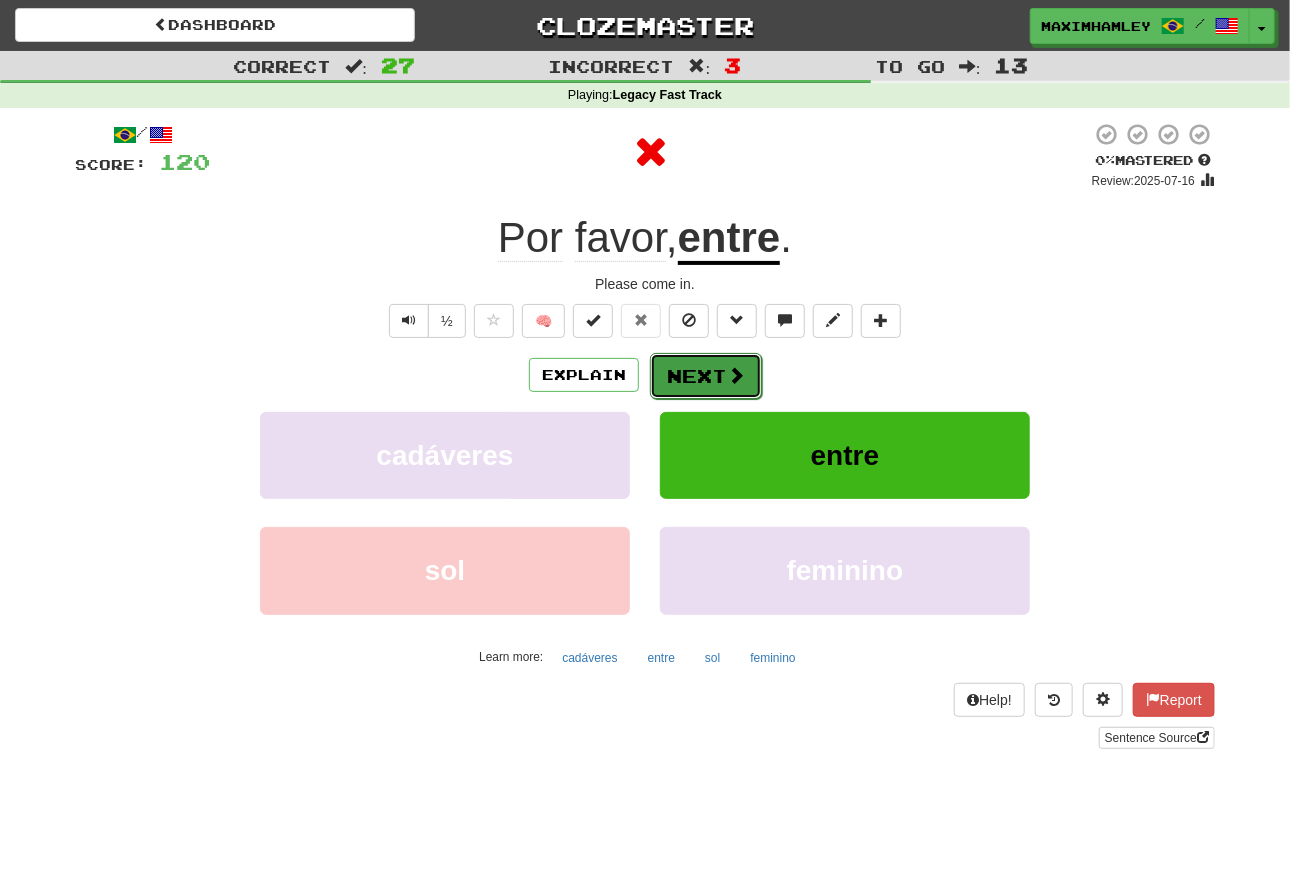 click on "Next" at bounding box center [706, 376] 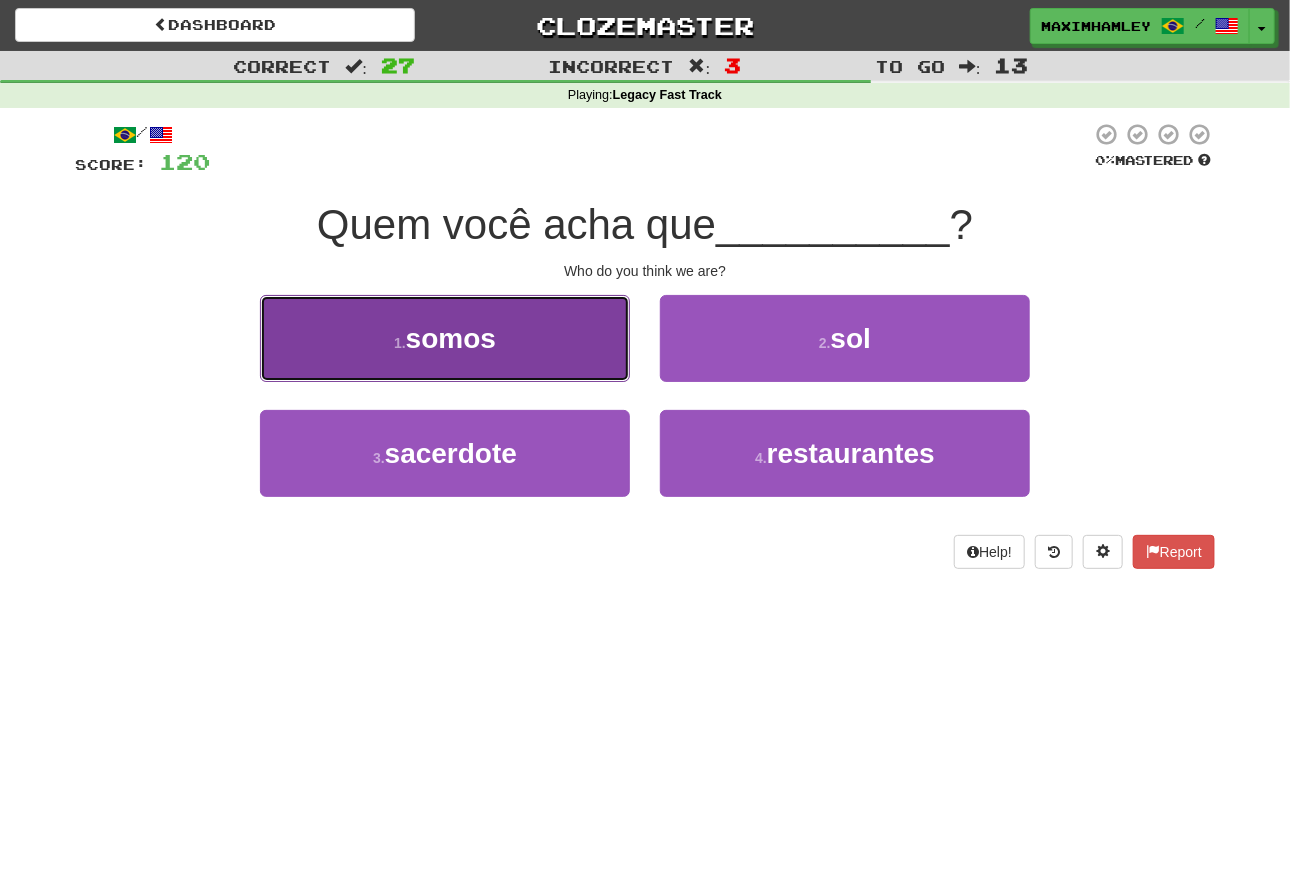 click on "1 .  somos" at bounding box center [445, 338] 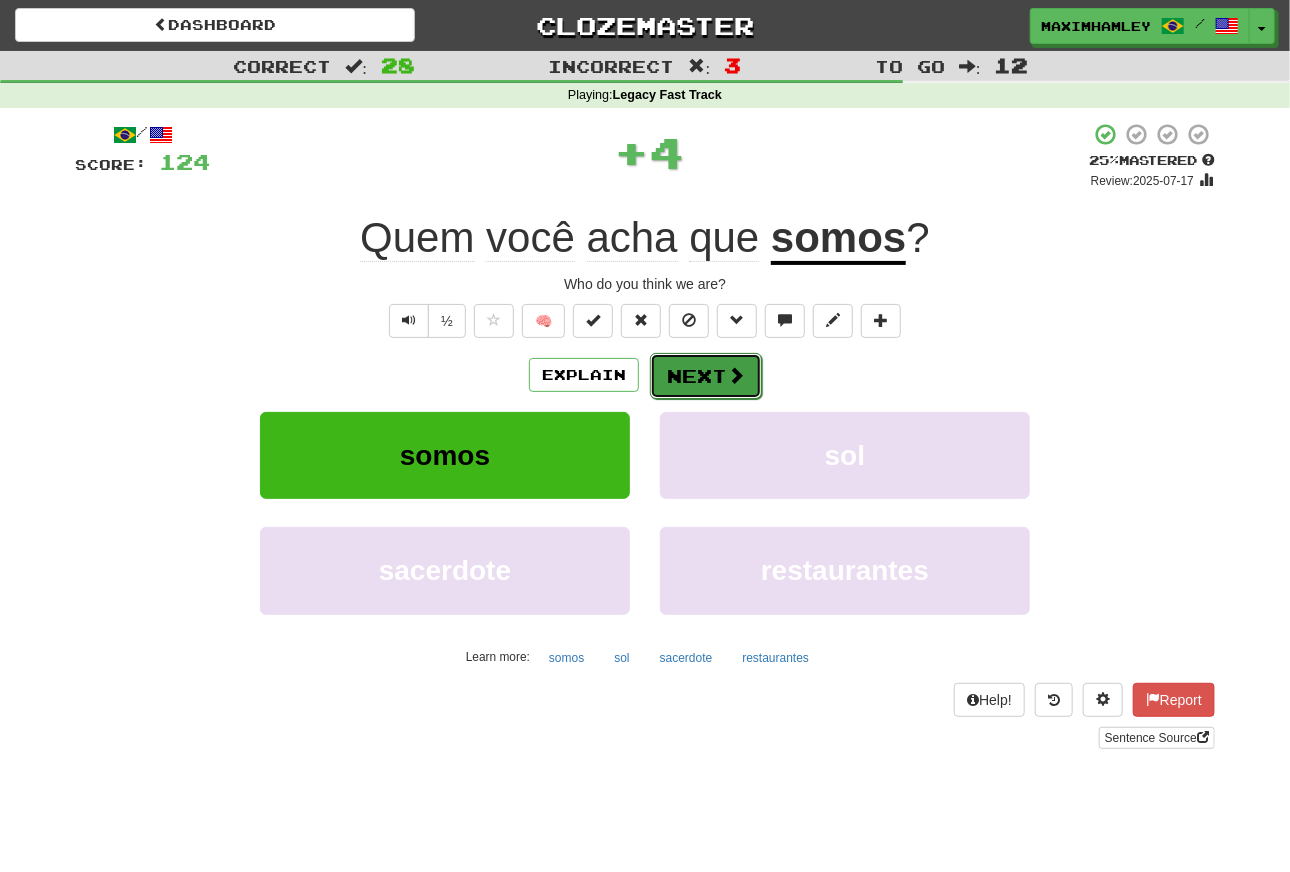 click on "Next" at bounding box center (706, 376) 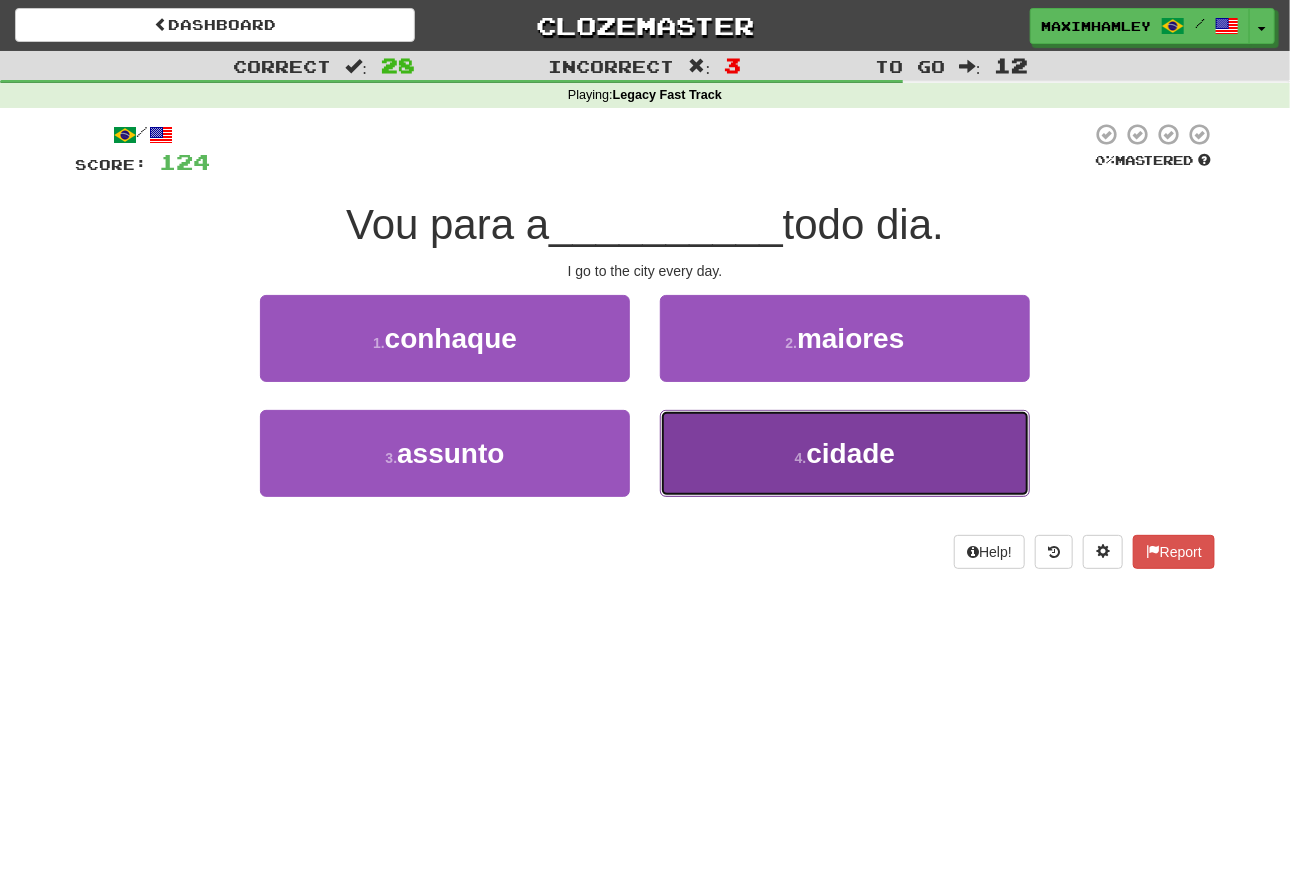 click on "4 .  cidade" at bounding box center [845, 453] 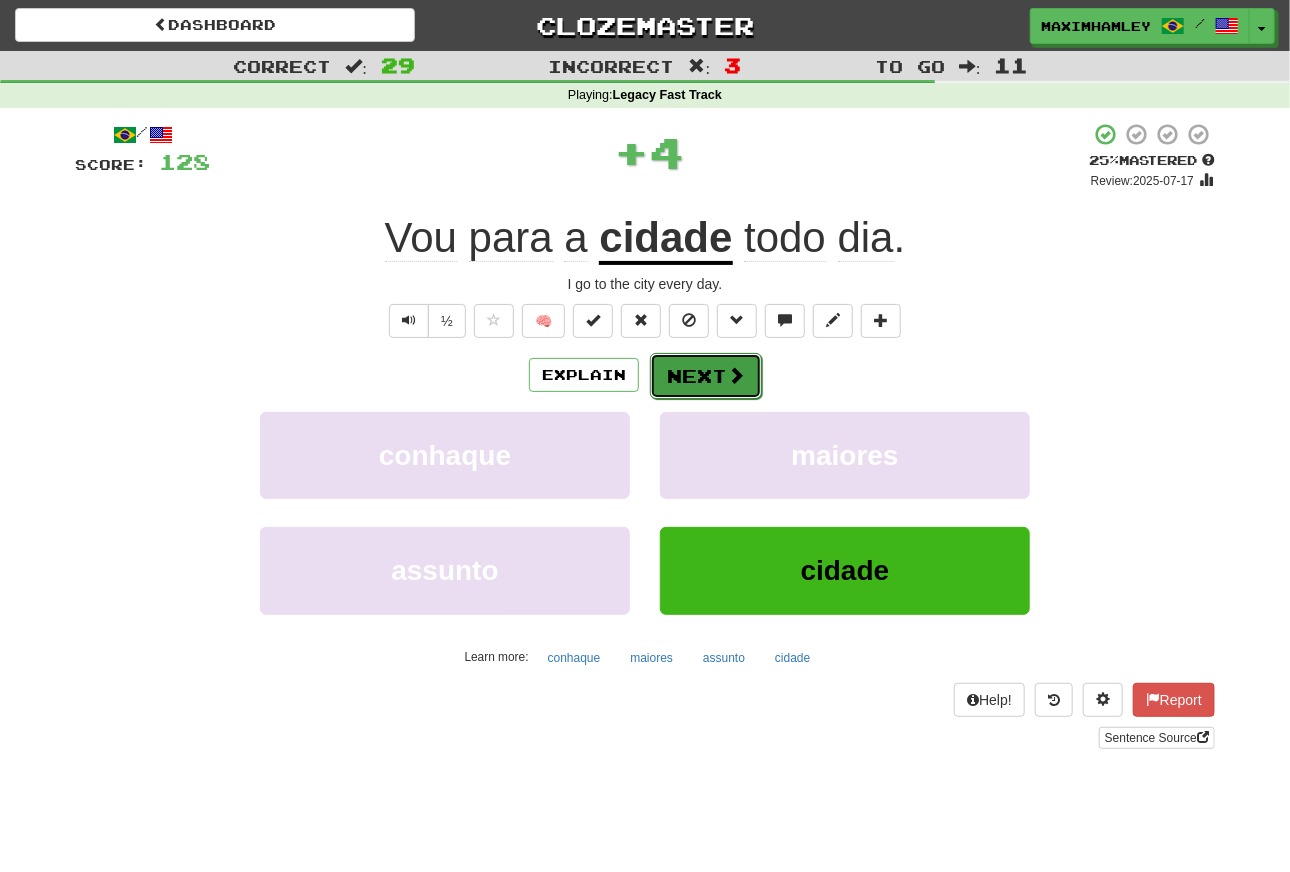 click on "Next" at bounding box center (706, 376) 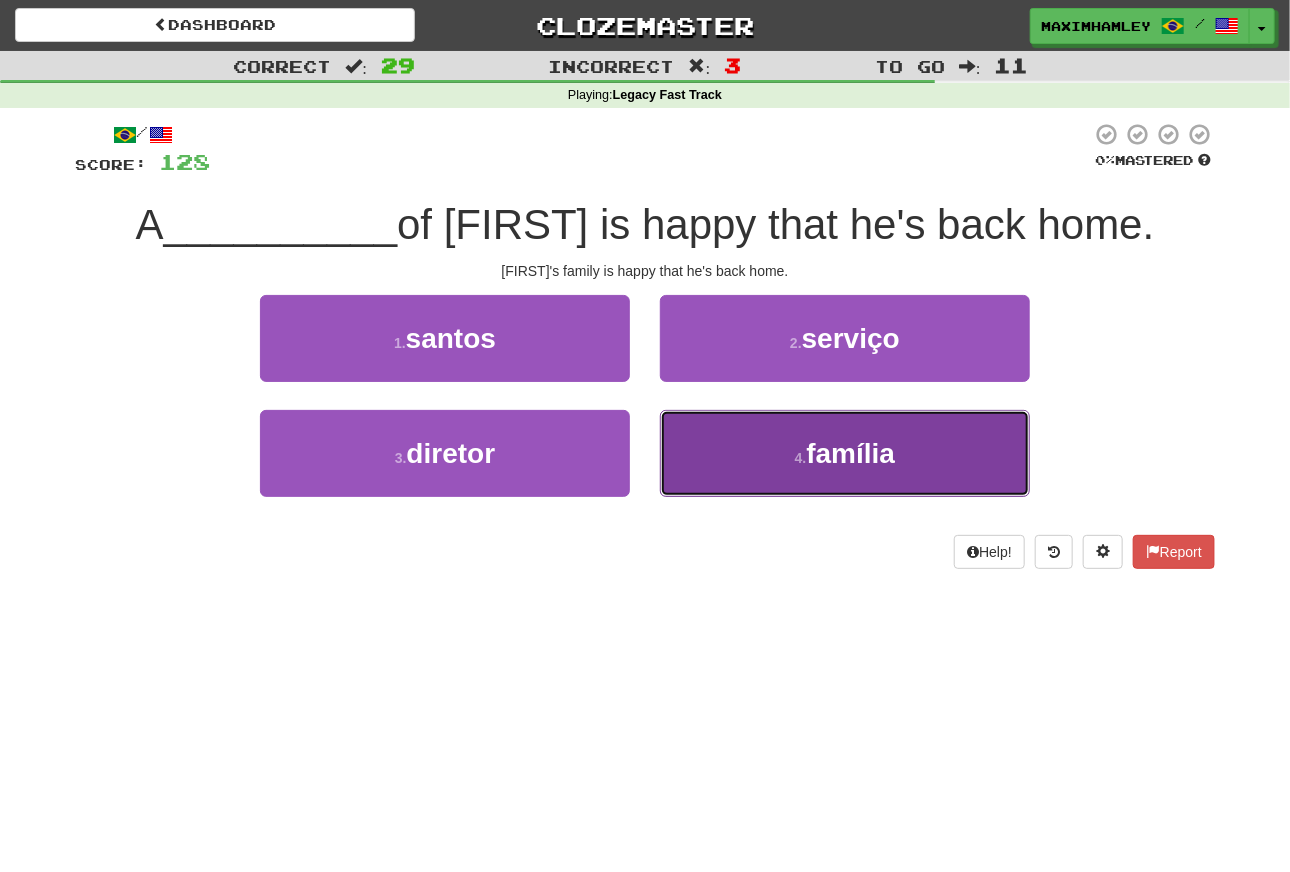 click on "4 .  família" at bounding box center (845, 453) 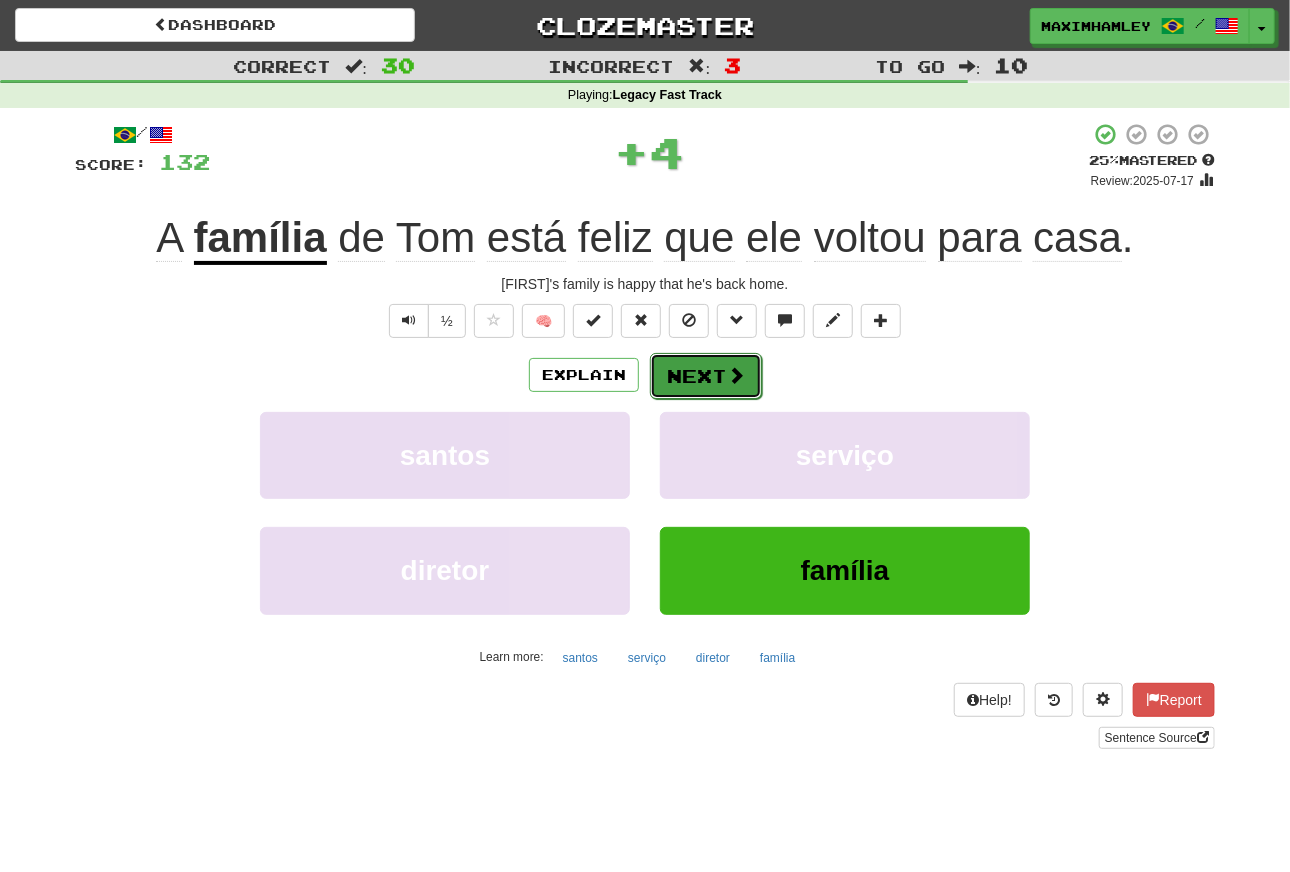 click on "Next" at bounding box center [706, 376] 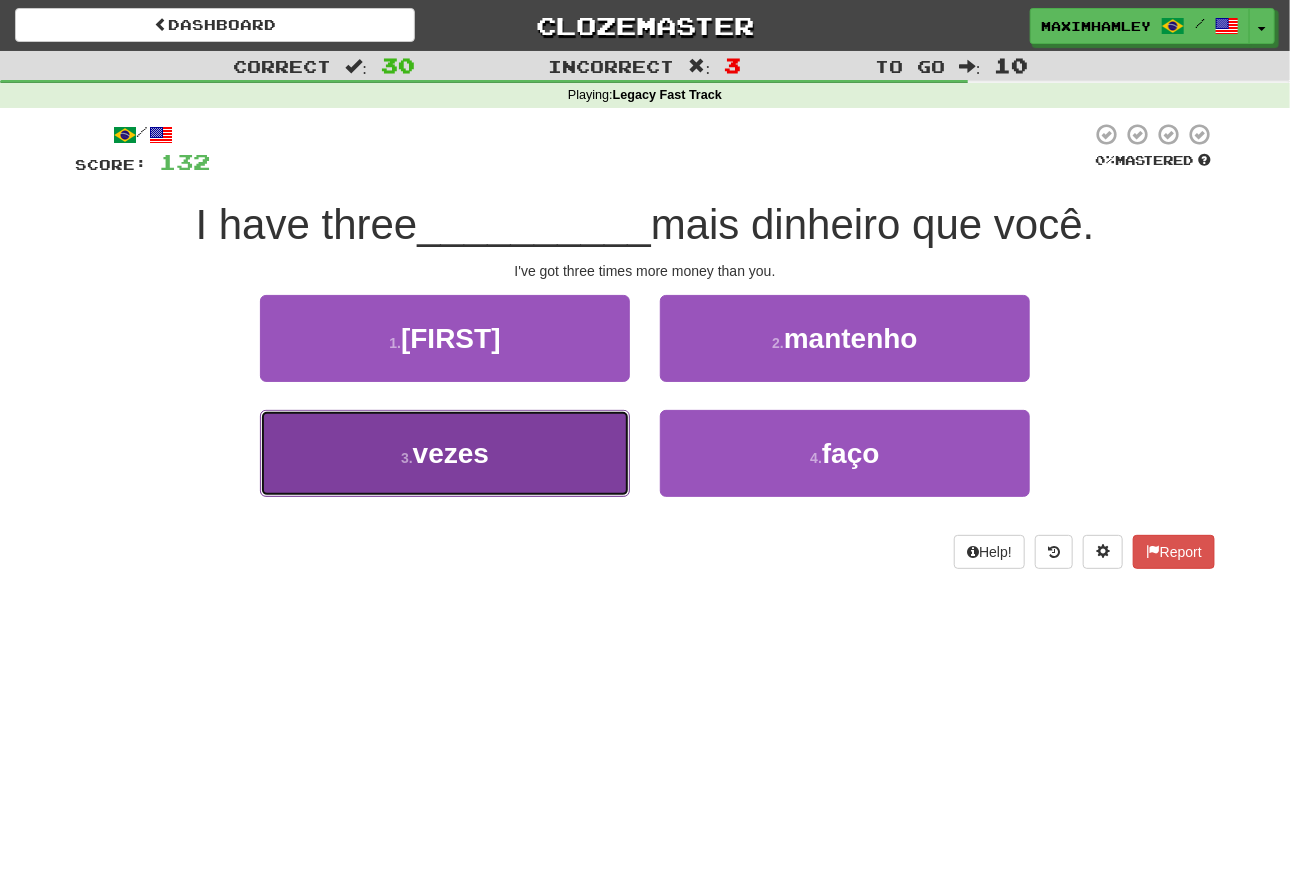 click on "3 .  vezes" at bounding box center [445, 453] 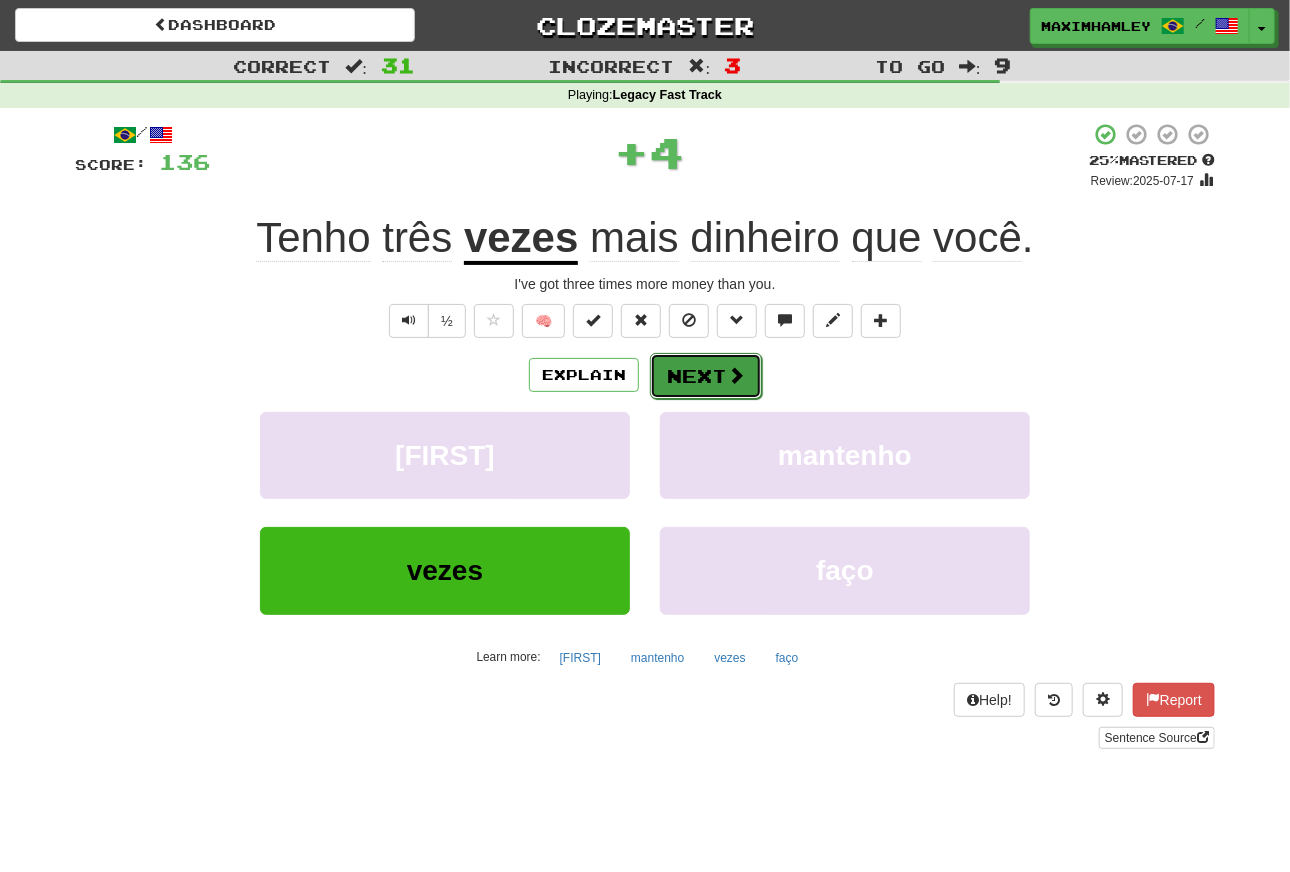 click on "Next" at bounding box center [706, 376] 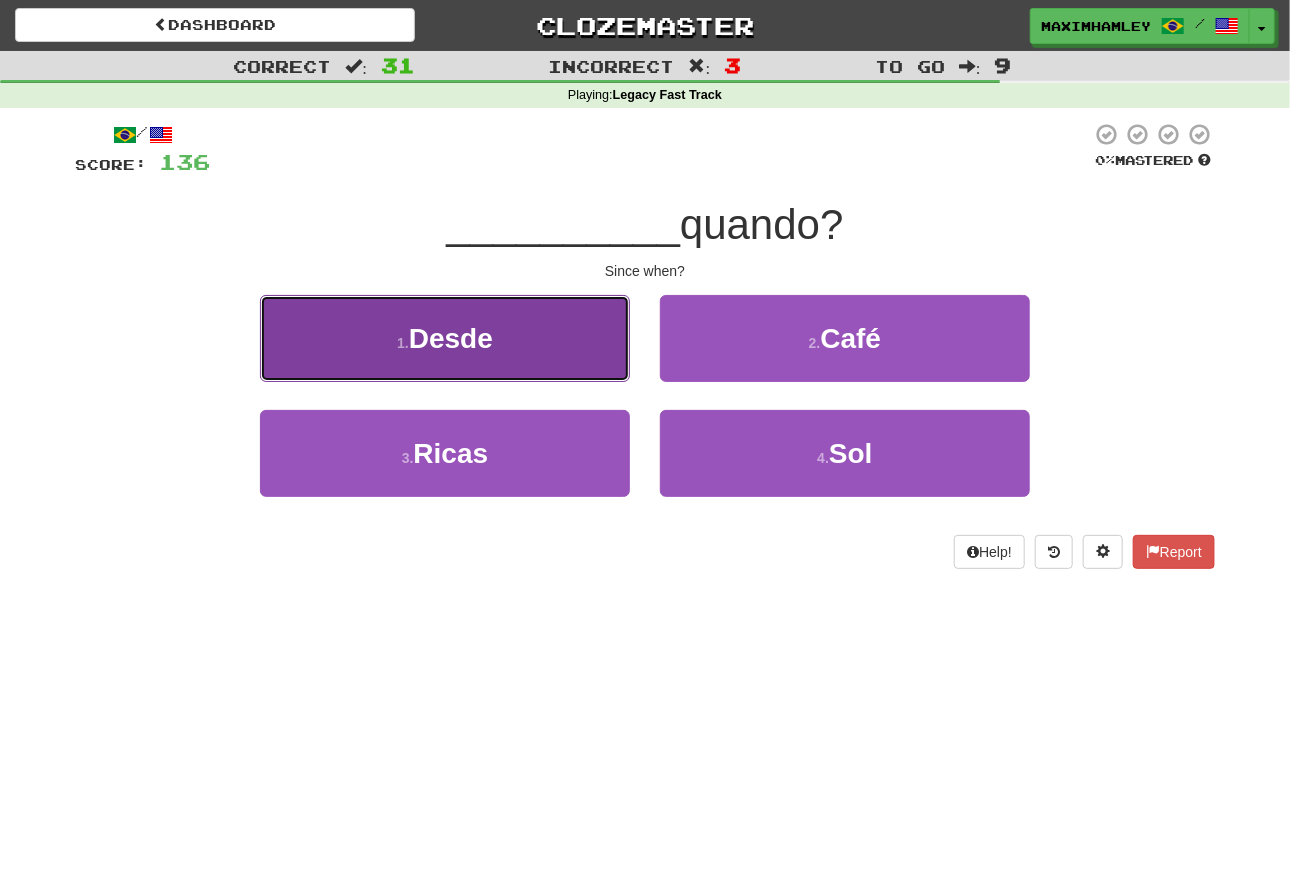 click on "1 .  Desde" at bounding box center (445, 338) 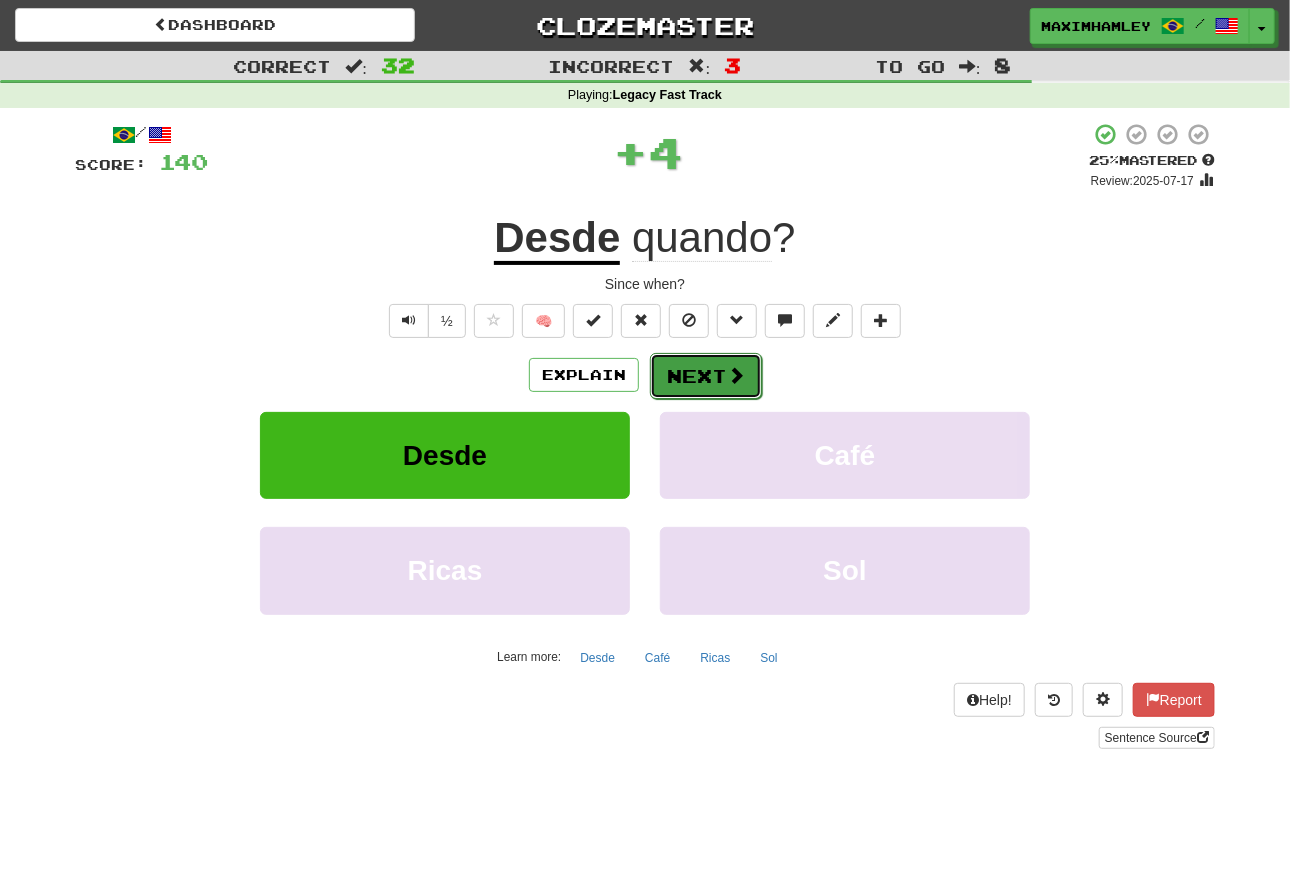 click on "Next" at bounding box center [706, 376] 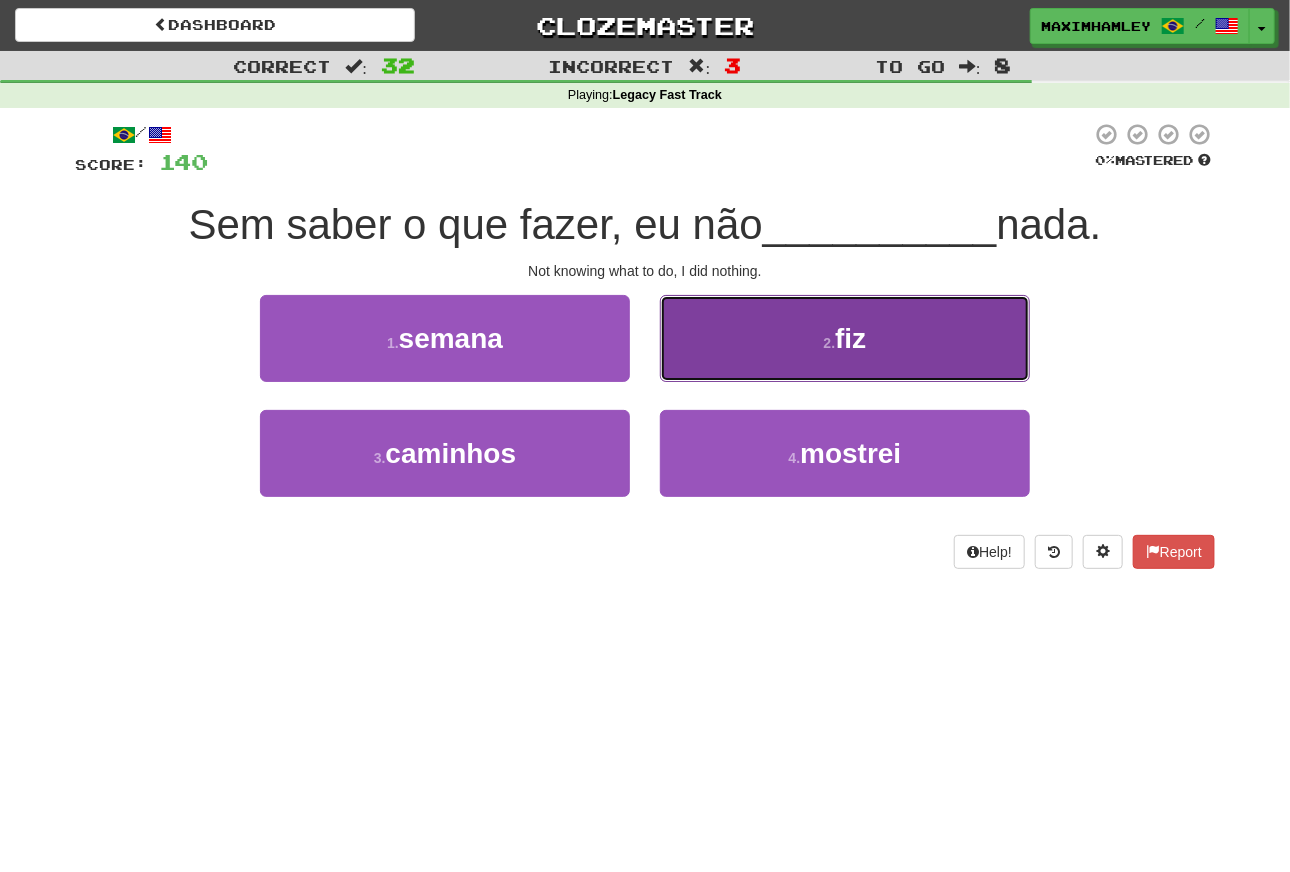 click on "2 .  fiz" at bounding box center [845, 338] 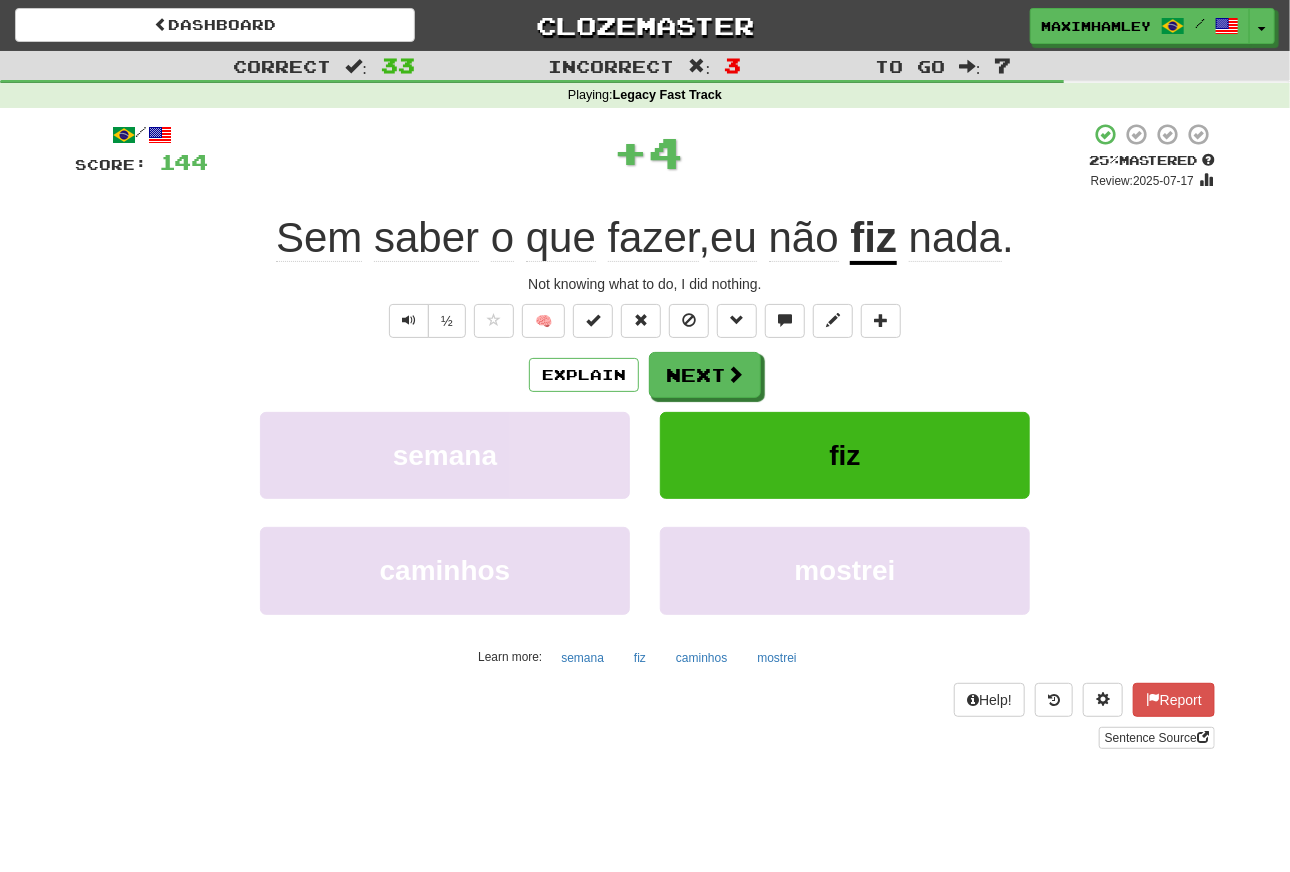 click on "/ Score: 144 + 4 25 % Mastered Review: 2025-07-17 Sem saber o que fazer, eu não fiz nada. Not knowing what to do, I did nothing. ½ 🧠 Explain Next semana fiz caminhos mostrei Learn more: semana fiz caminhos mostrei Help! Report Sentence Source" at bounding box center [645, 435] 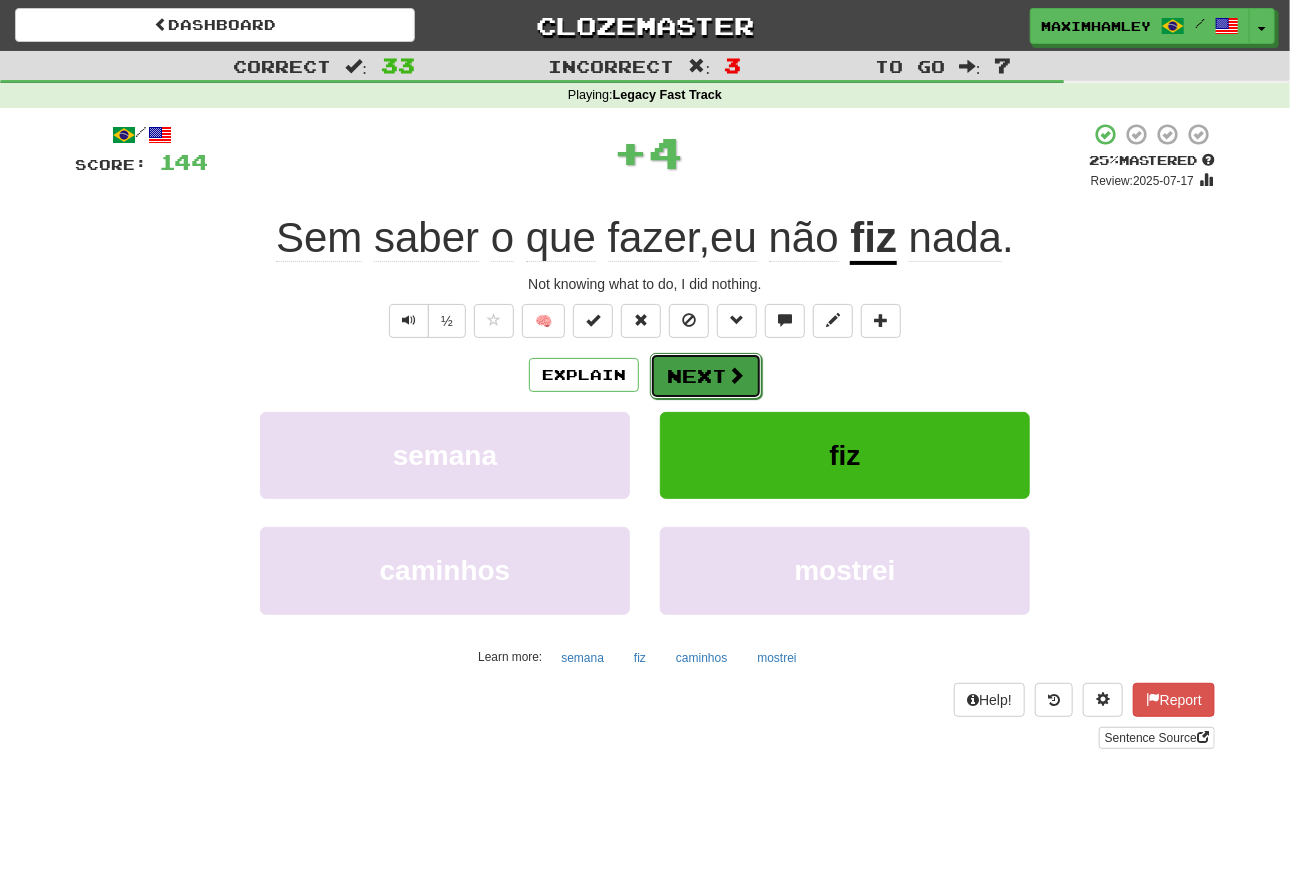click on "Next" at bounding box center [706, 376] 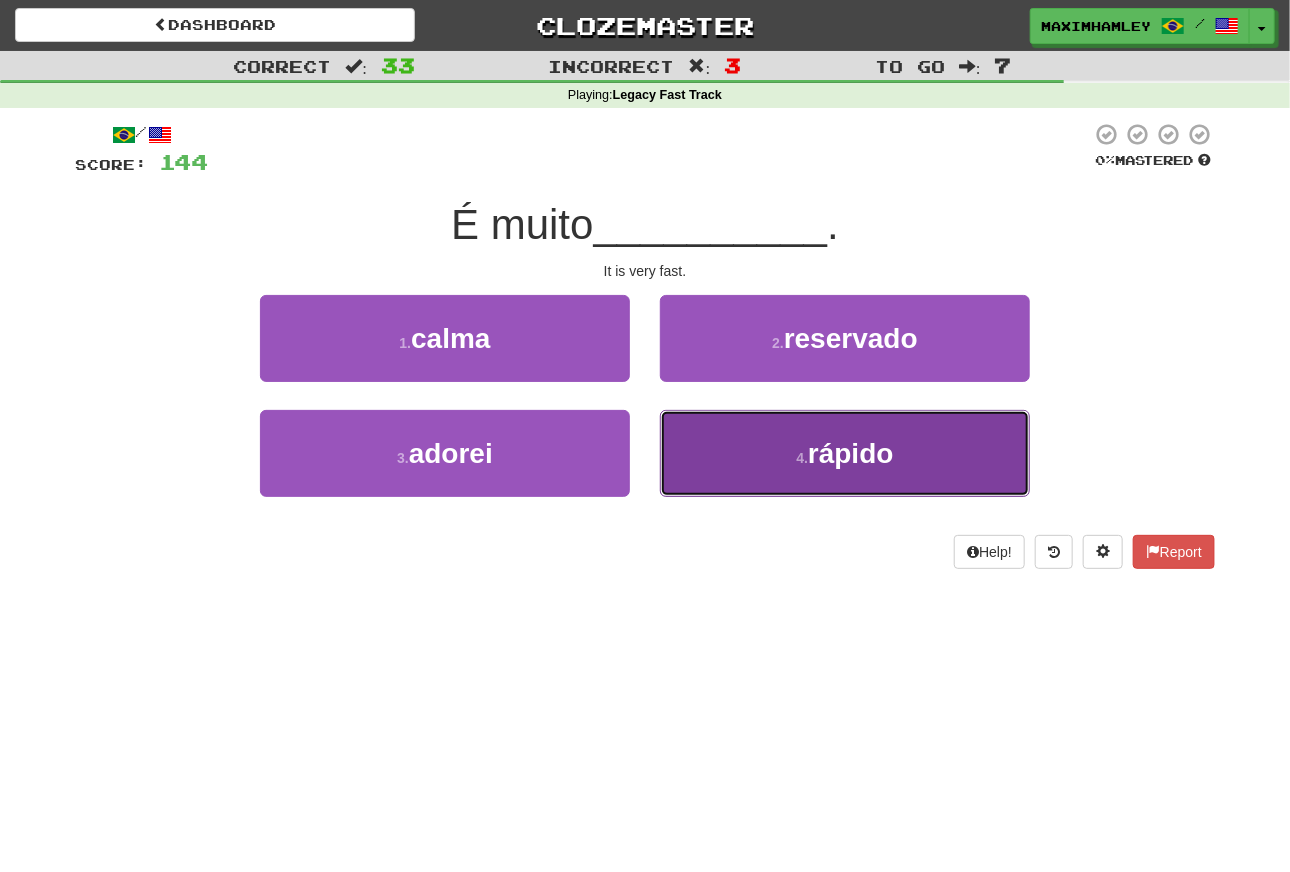 click on "4 .  rápido" at bounding box center (845, 453) 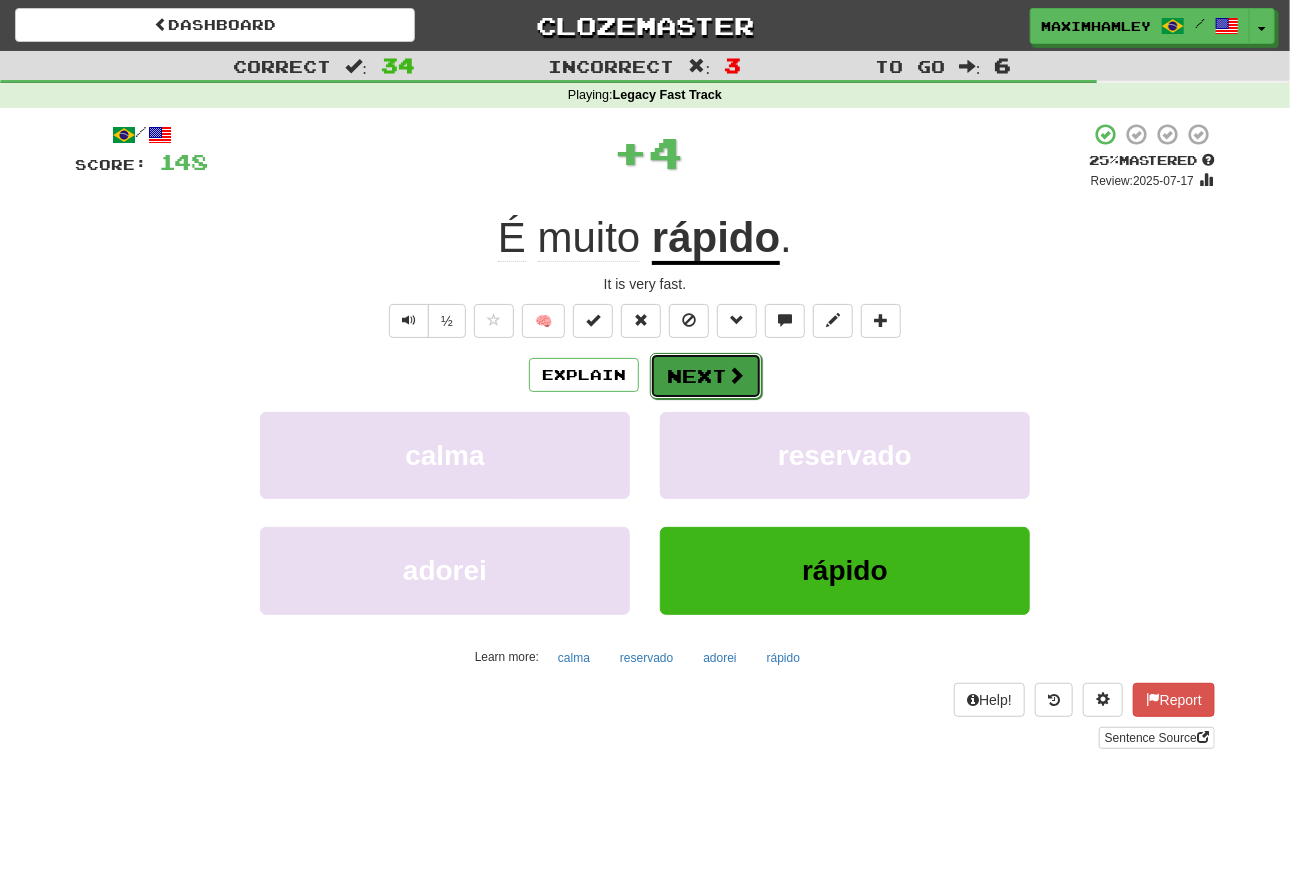 click on "Next" at bounding box center [706, 376] 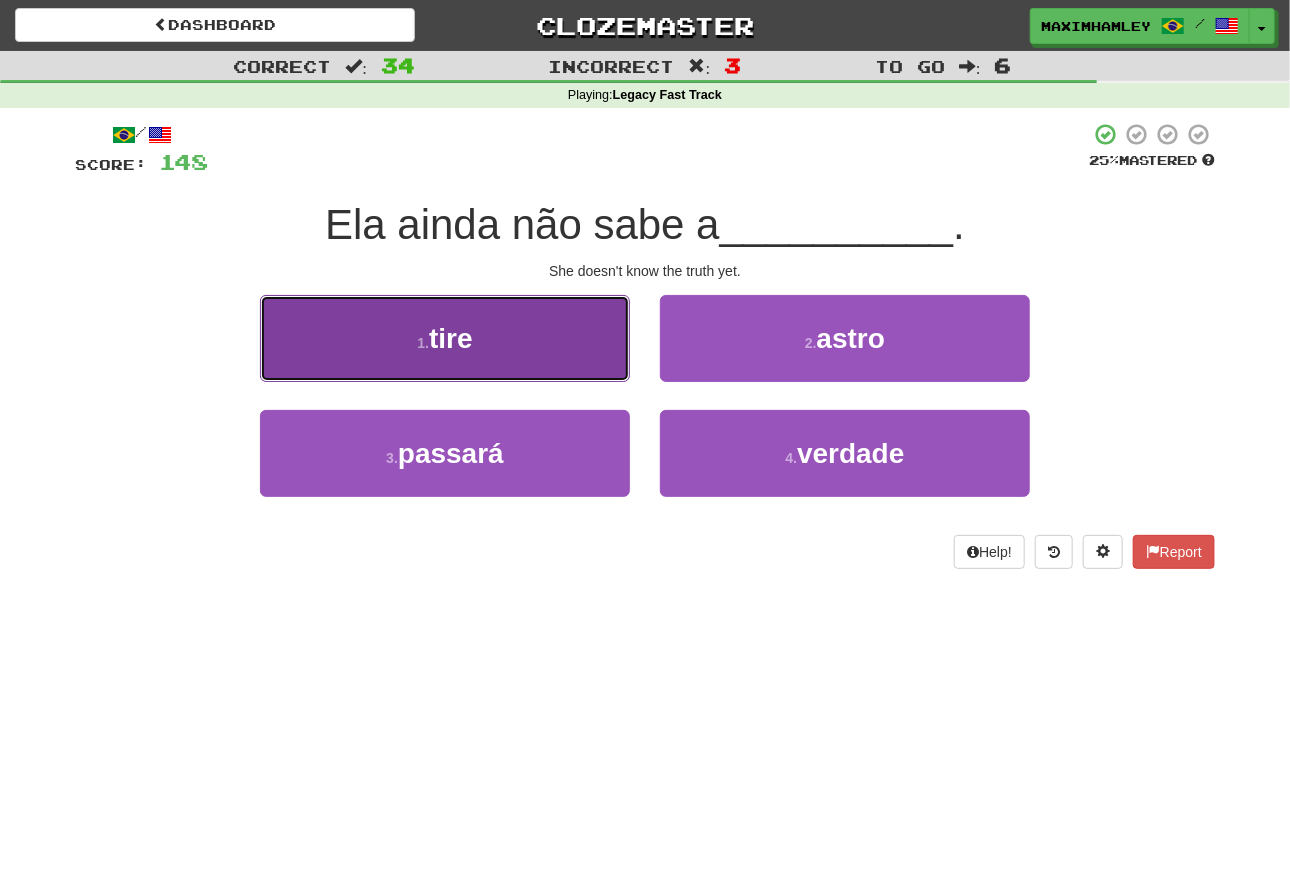 click on "1 .  tire" at bounding box center [445, 338] 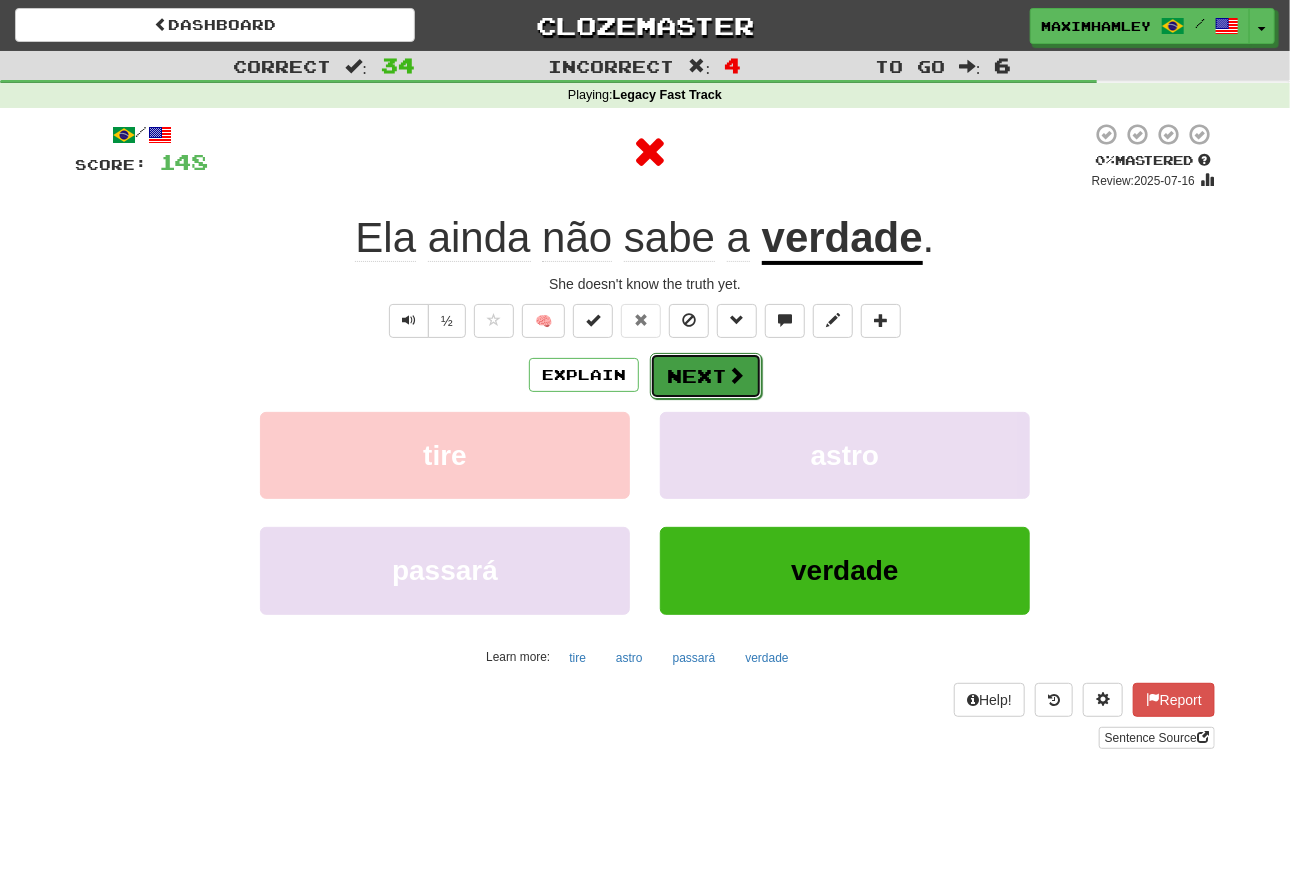 click on "Next" at bounding box center (706, 376) 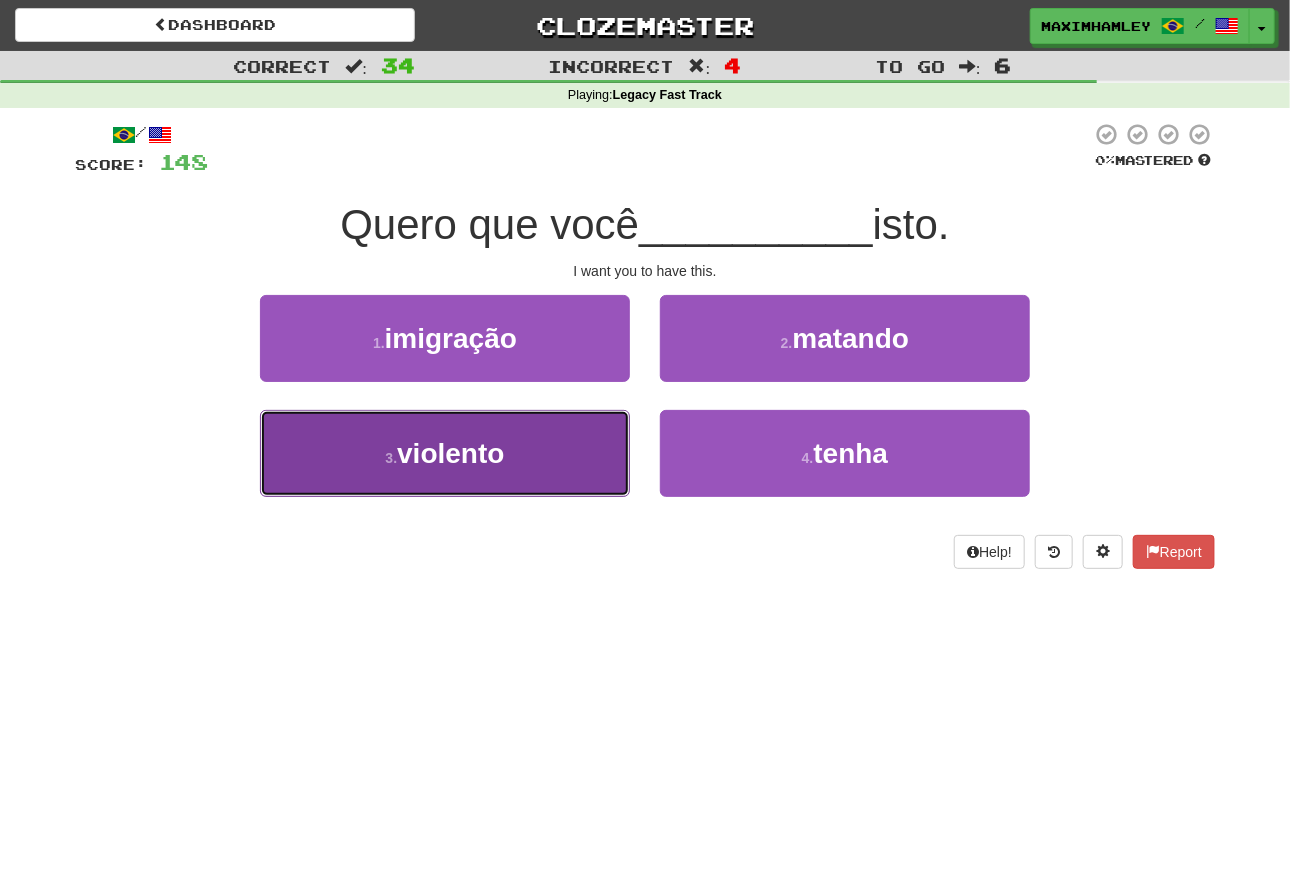click on "3 .  violento" at bounding box center [445, 453] 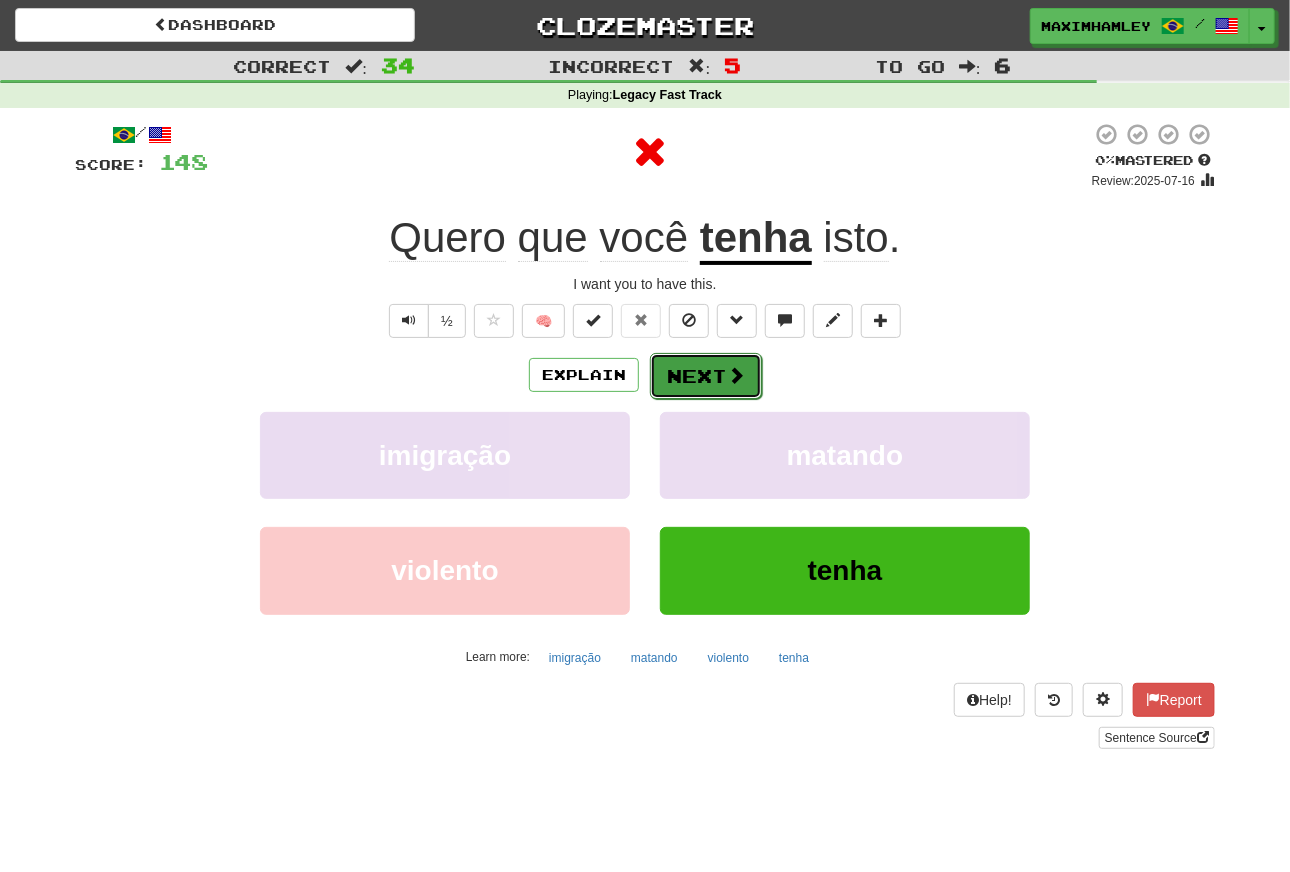 click on "Next" at bounding box center (706, 376) 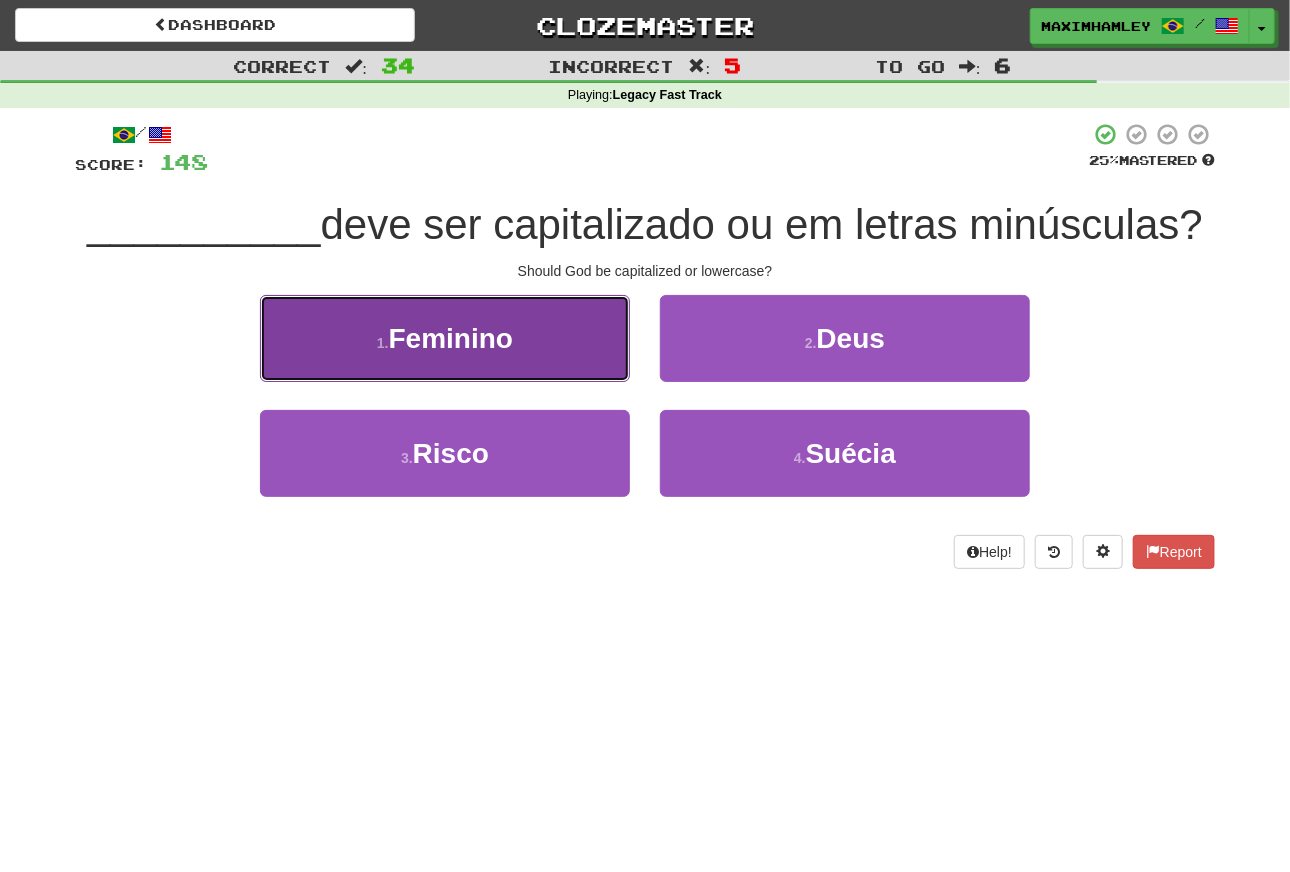 click on "Feminino" at bounding box center [451, 338] 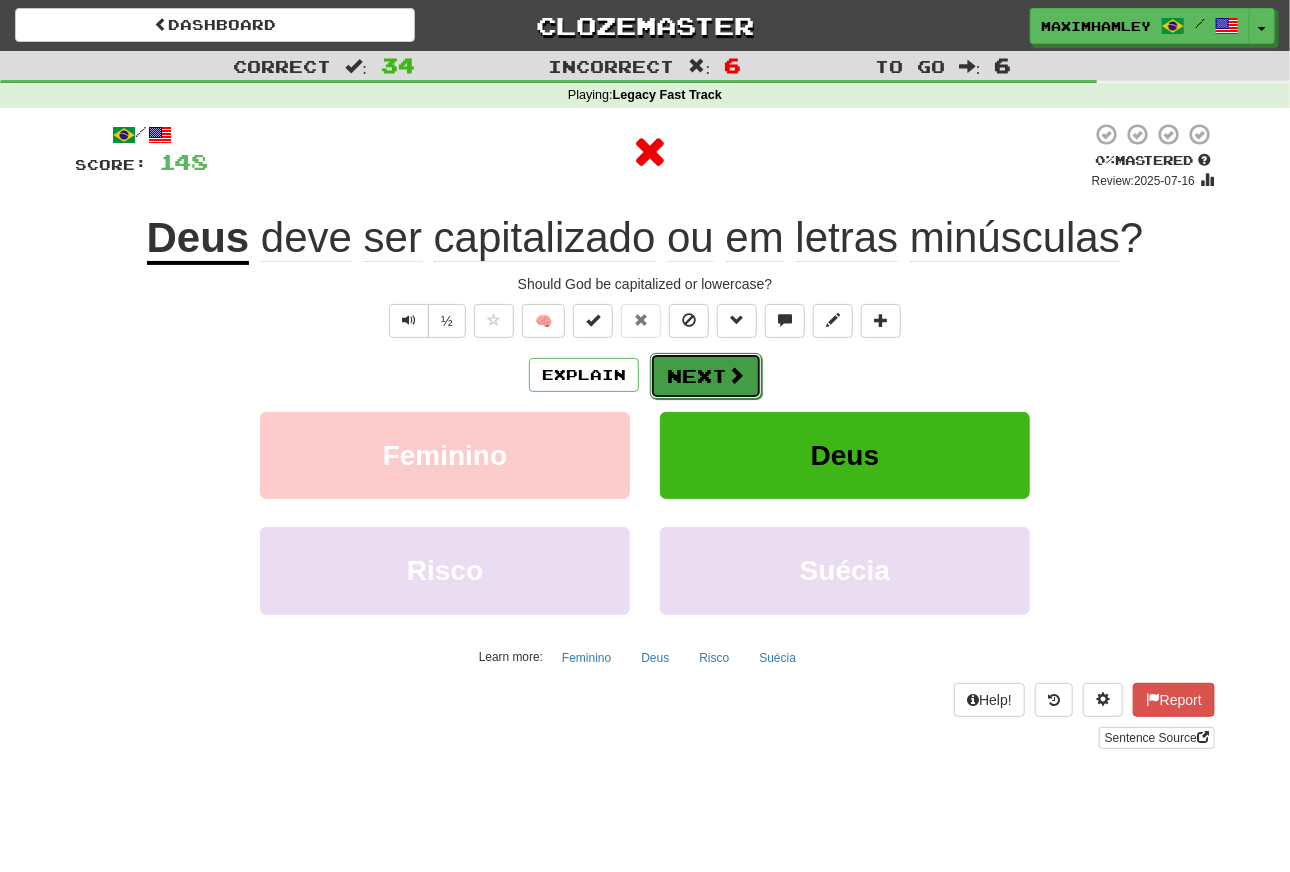 click on "Next" at bounding box center [706, 376] 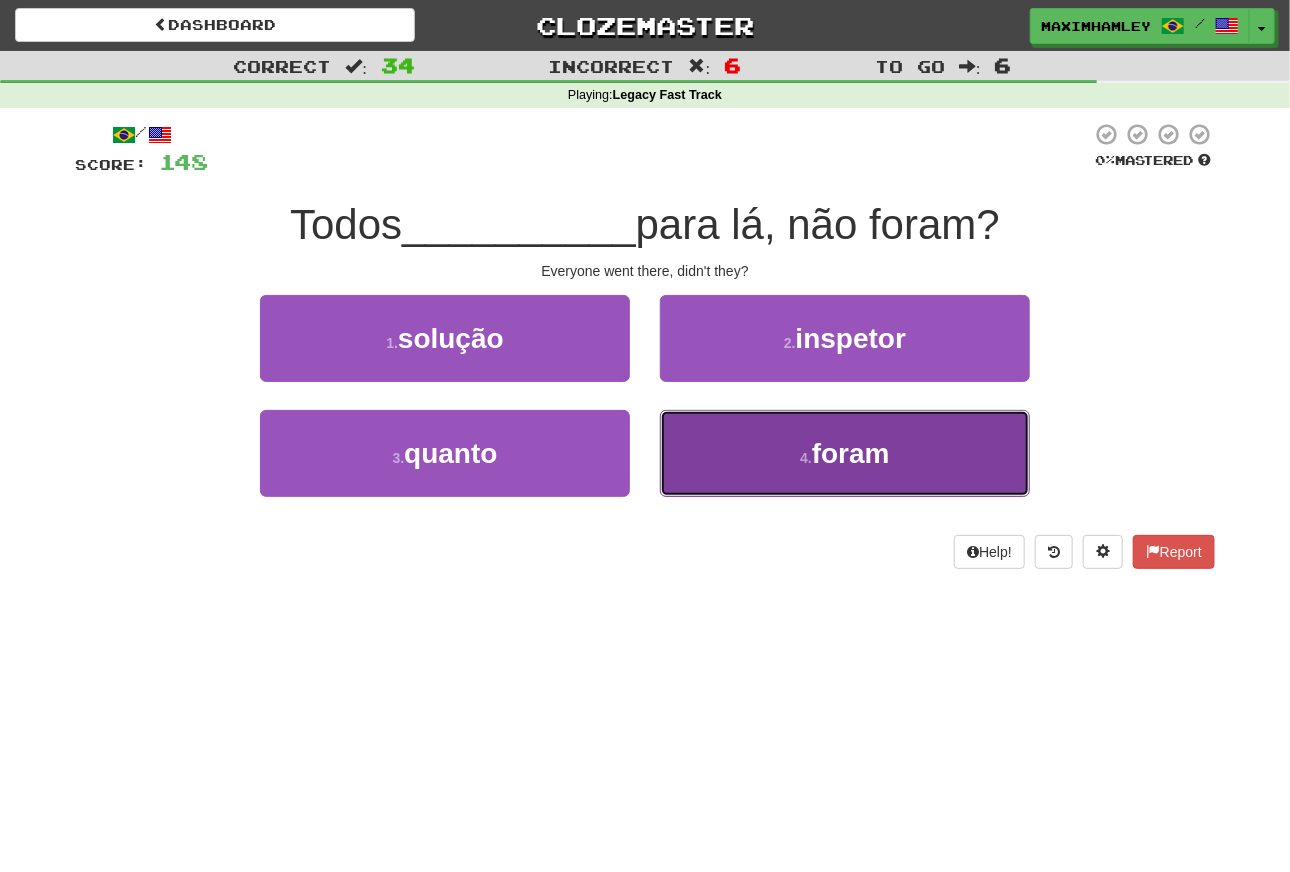 click on "4 .  foram" at bounding box center [845, 453] 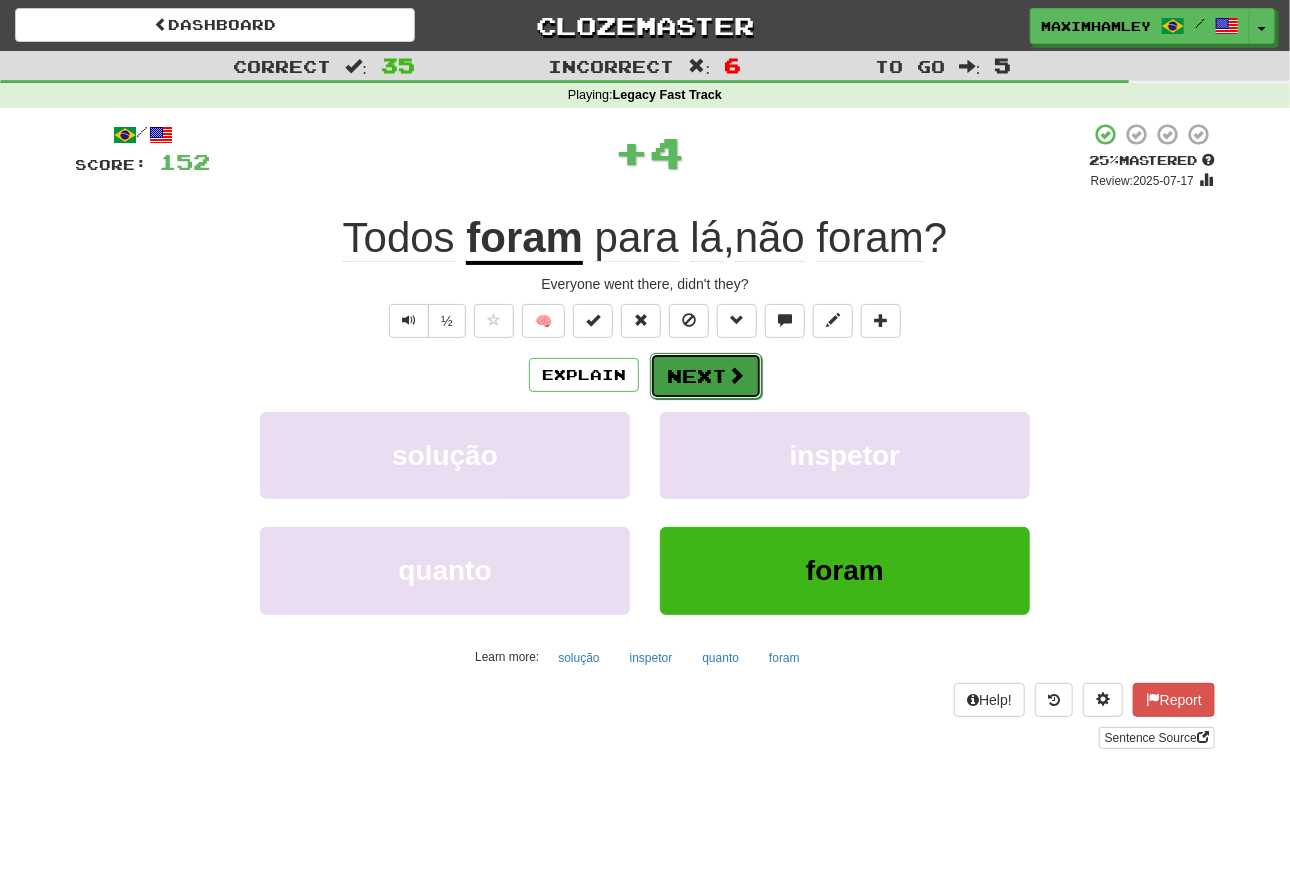 click on "Next" at bounding box center (706, 376) 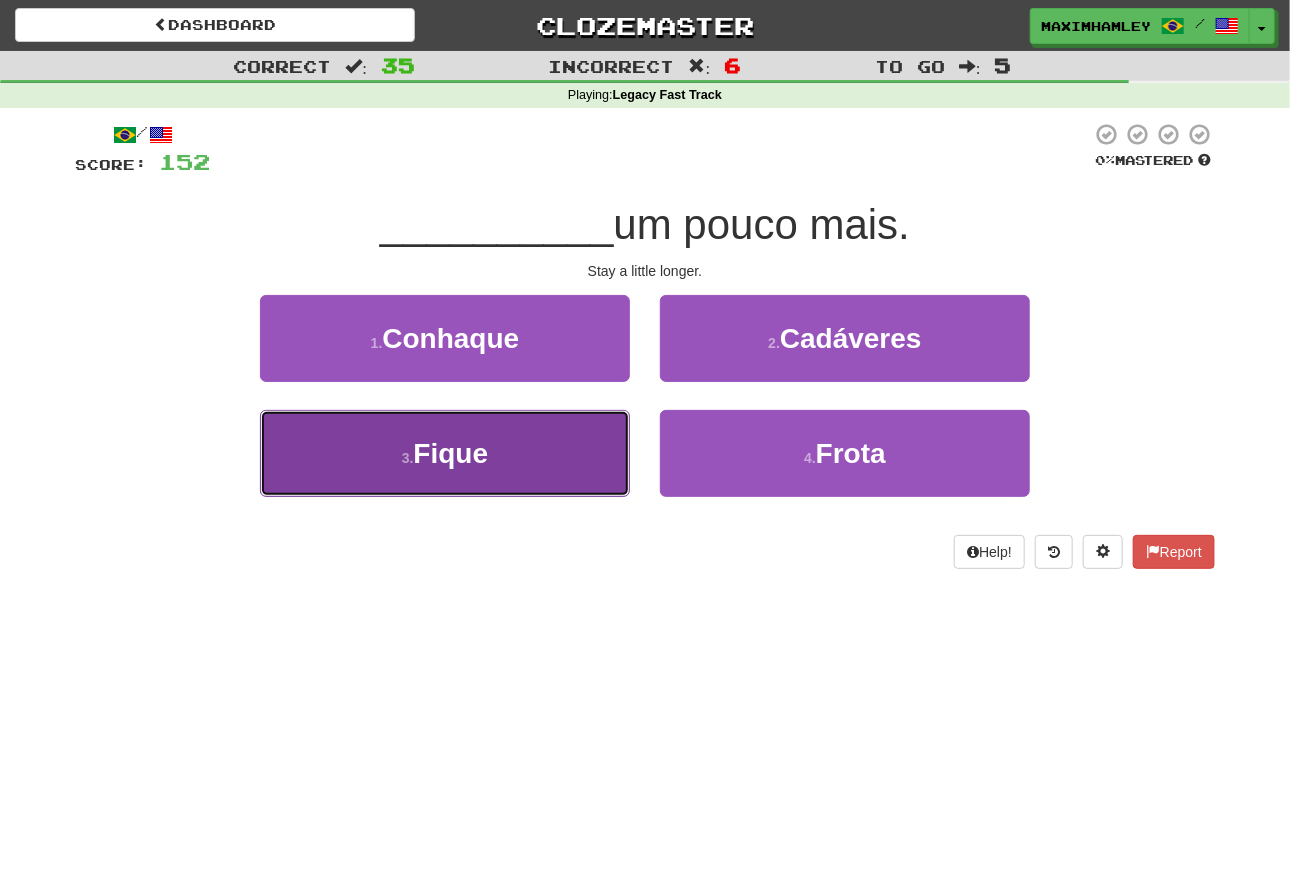 click on "3 .  Fique" at bounding box center (445, 453) 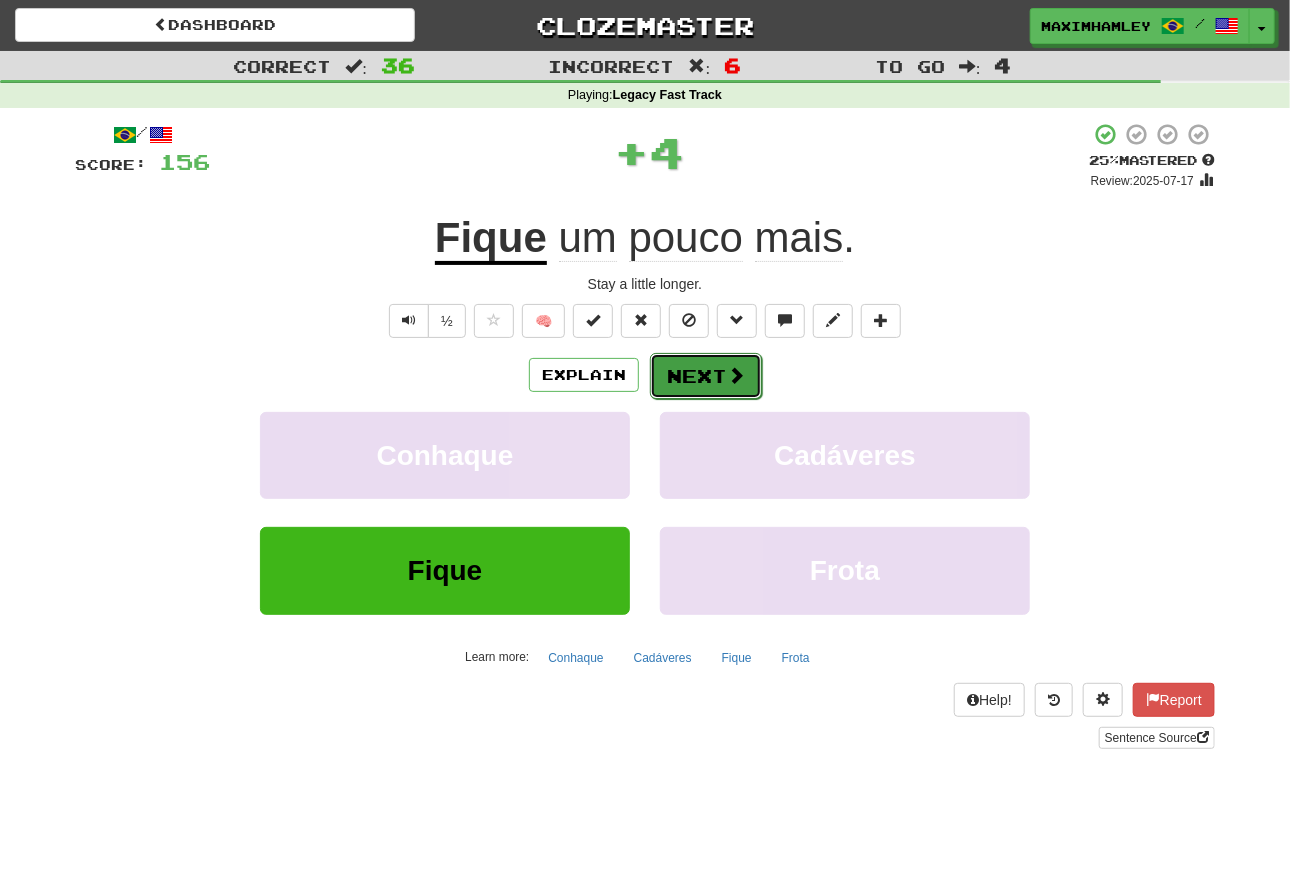 click on "Next" at bounding box center (706, 376) 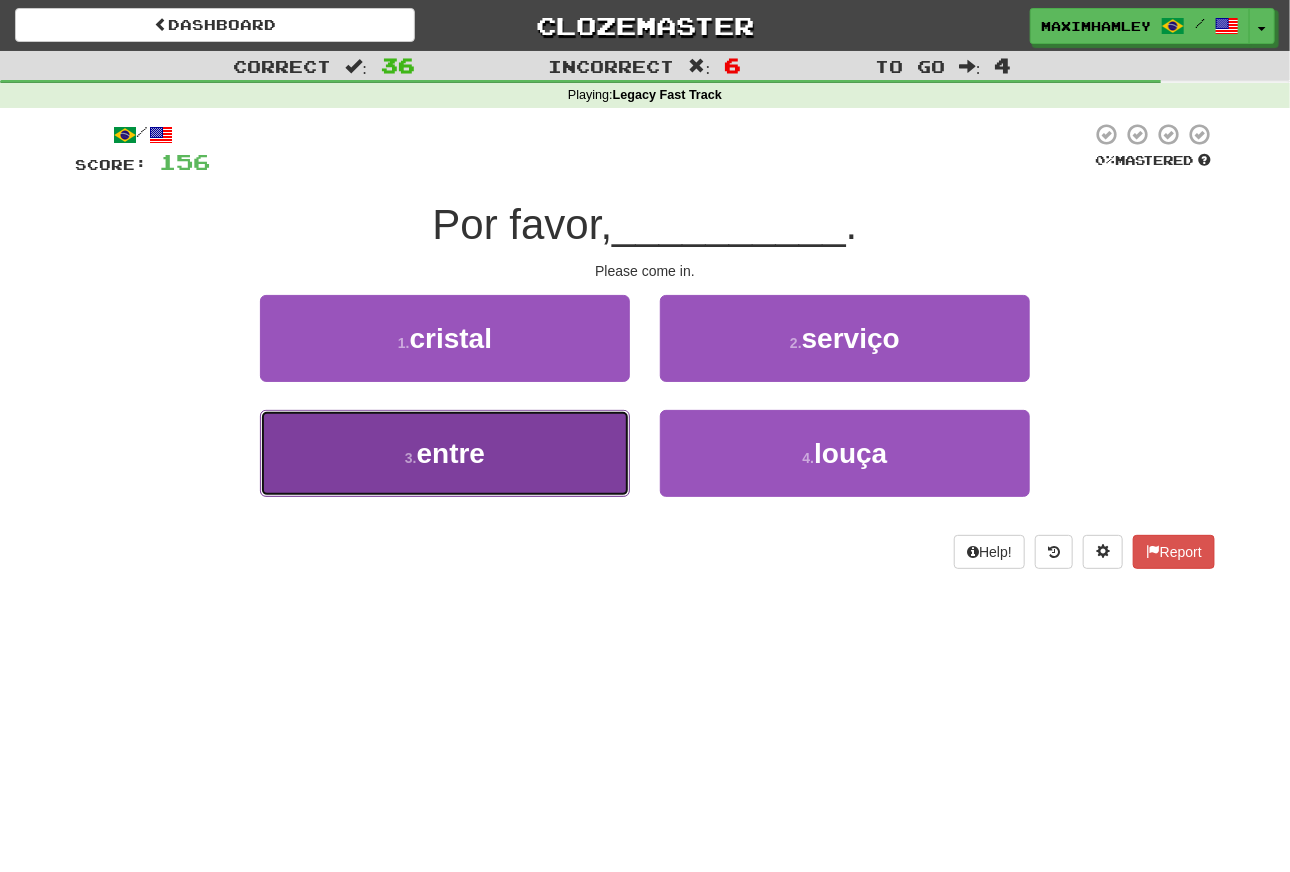 click on "3 .  entre" at bounding box center [445, 453] 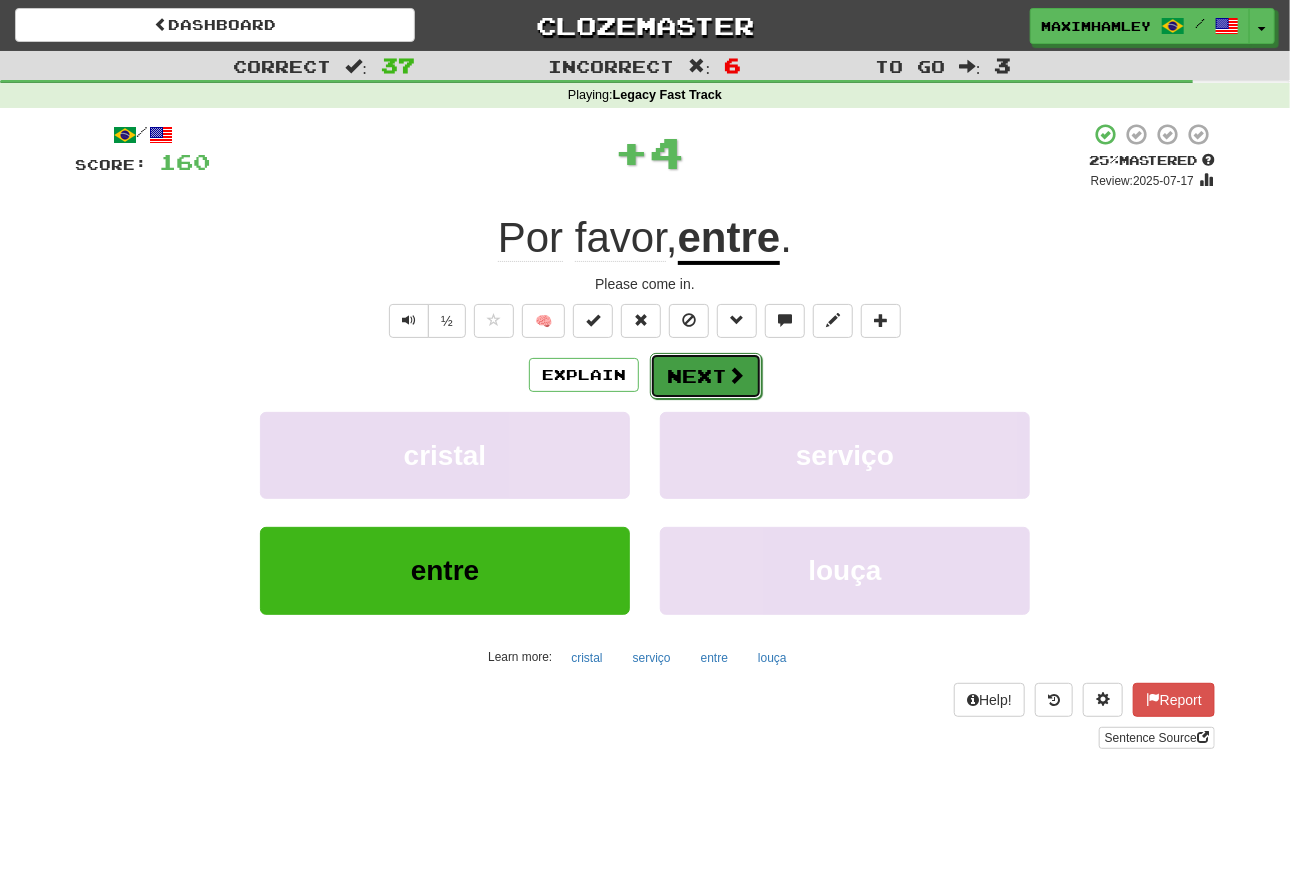 click on "Next" at bounding box center [706, 376] 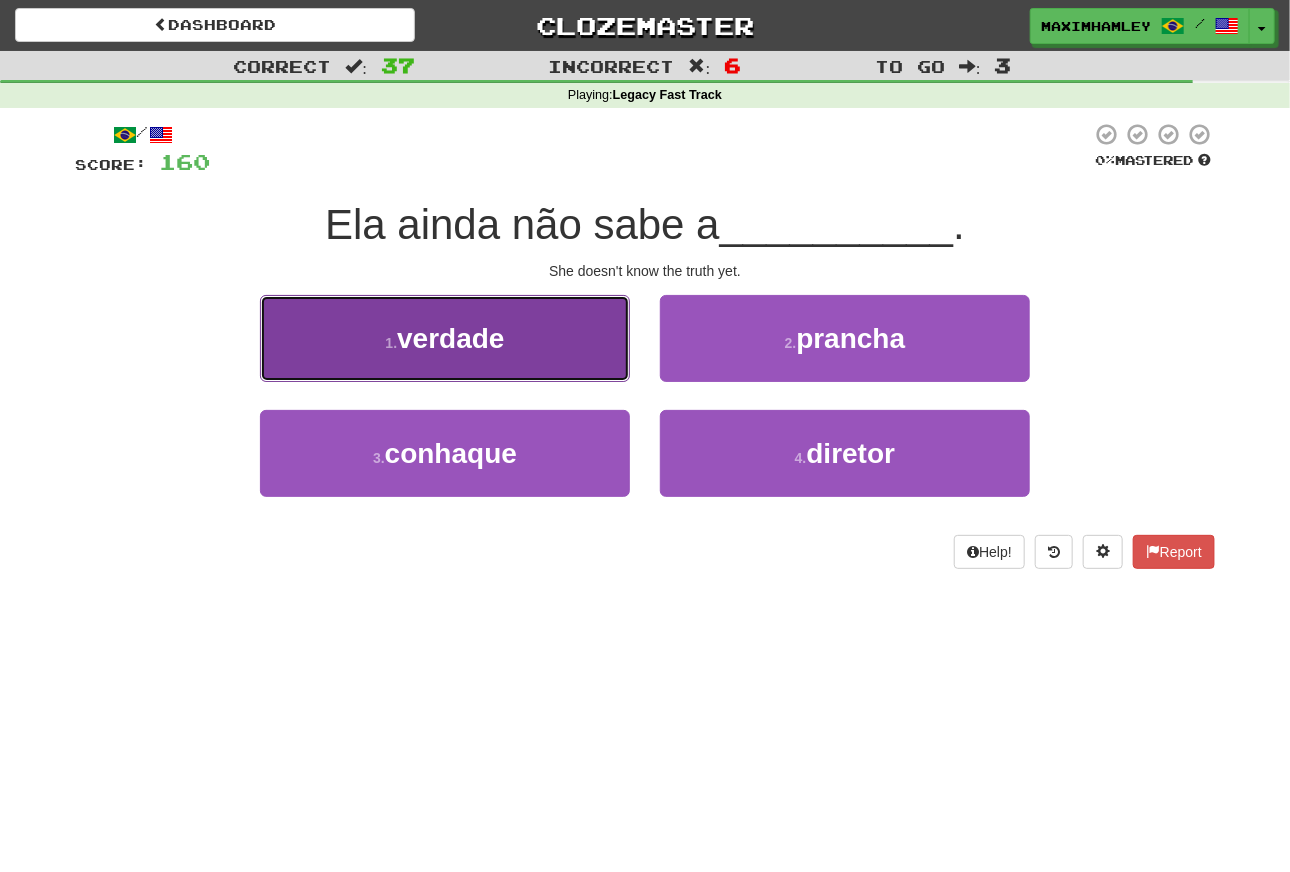 click on "1 .  verdade" at bounding box center [445, 338] 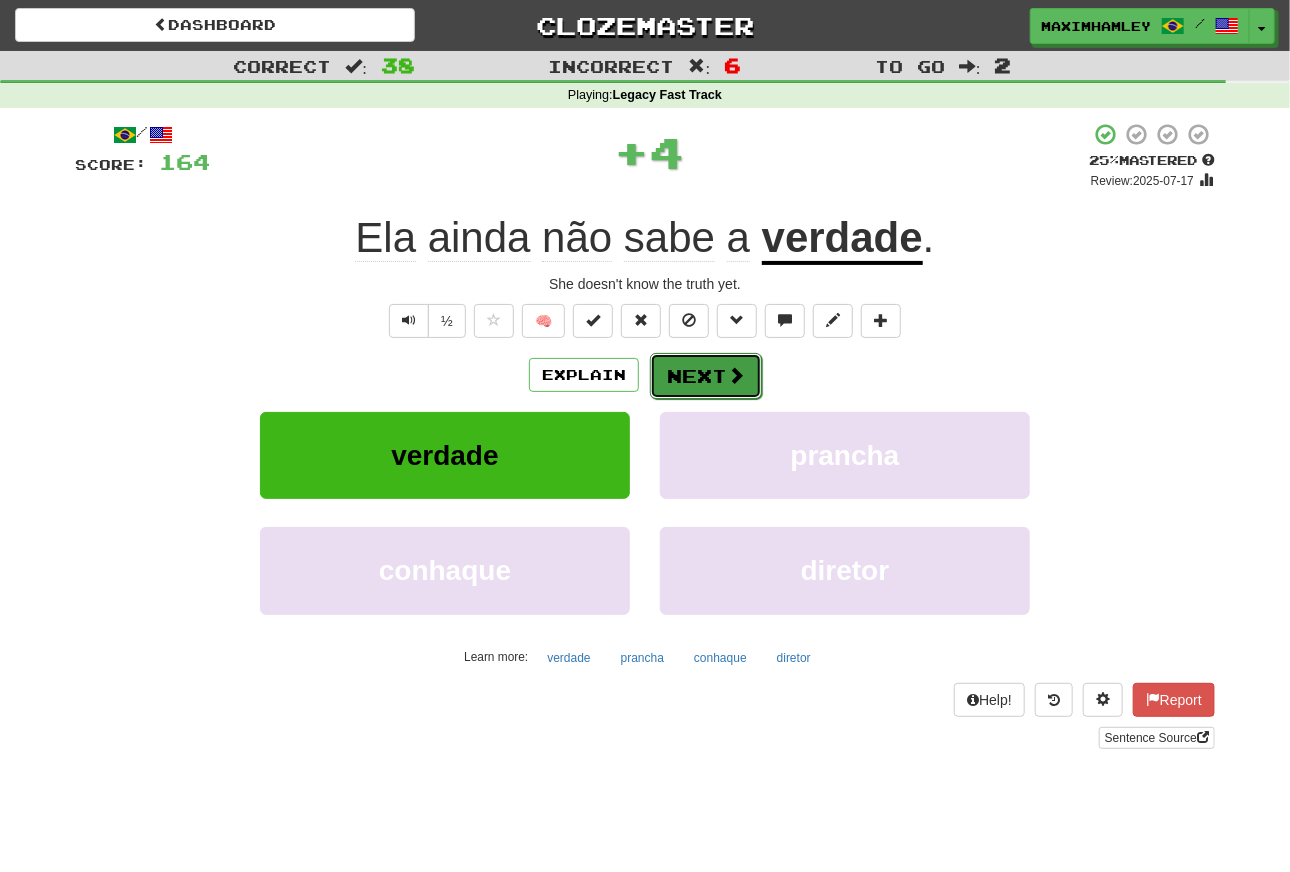click on "Next" at bounding box center (706, 376) 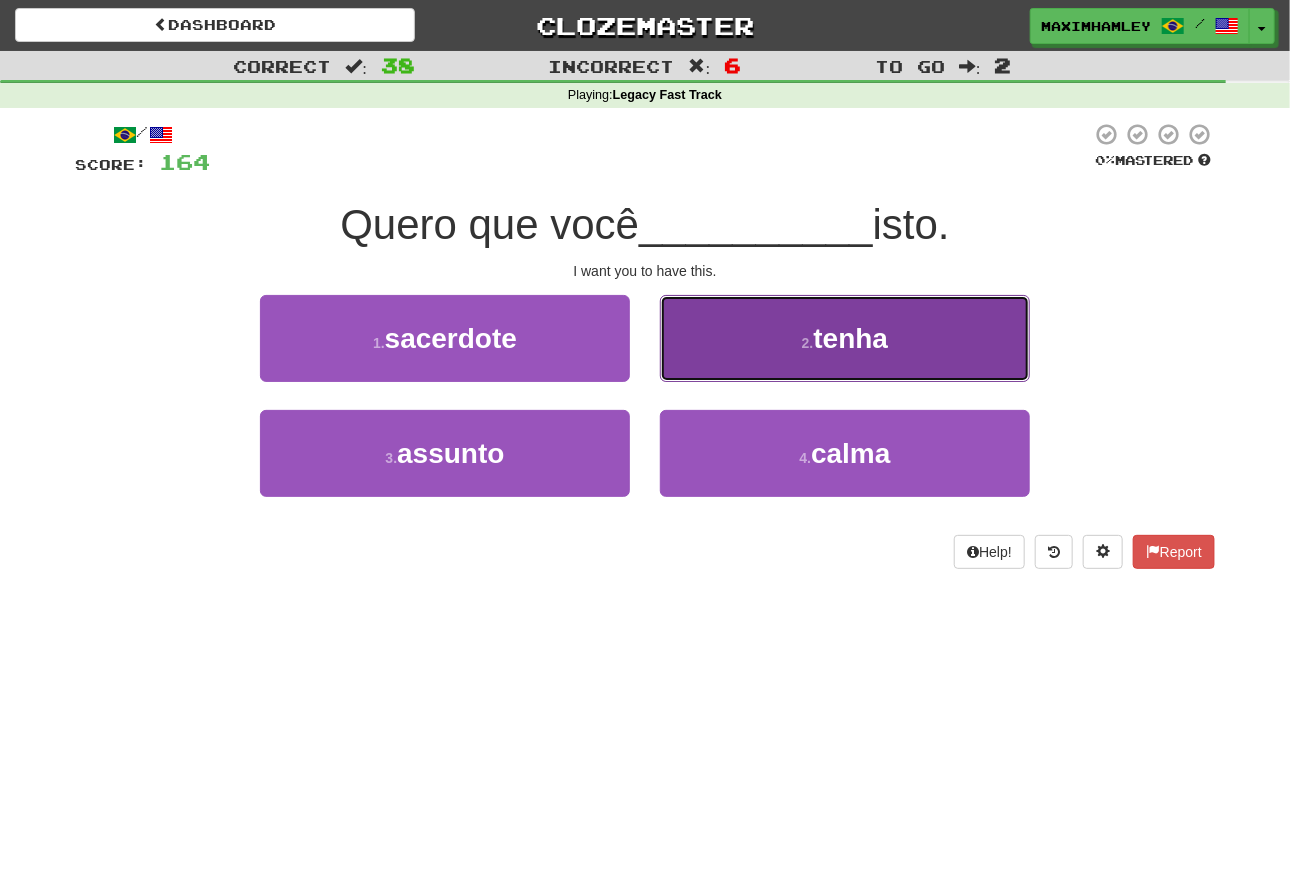 click on "2 .  tenha" at bounding box center [845, 338] 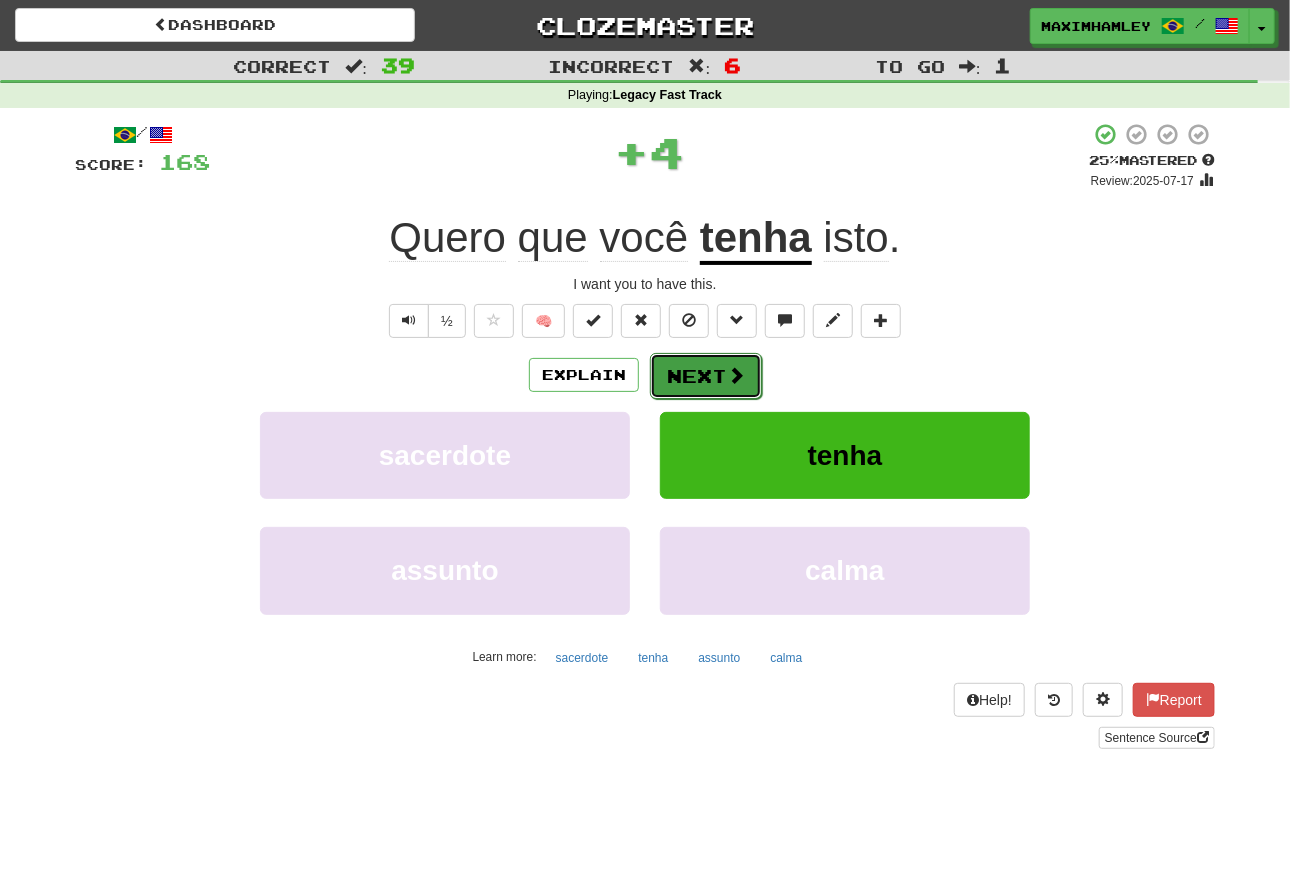 click on "Next" at bounding box center [706, 376] 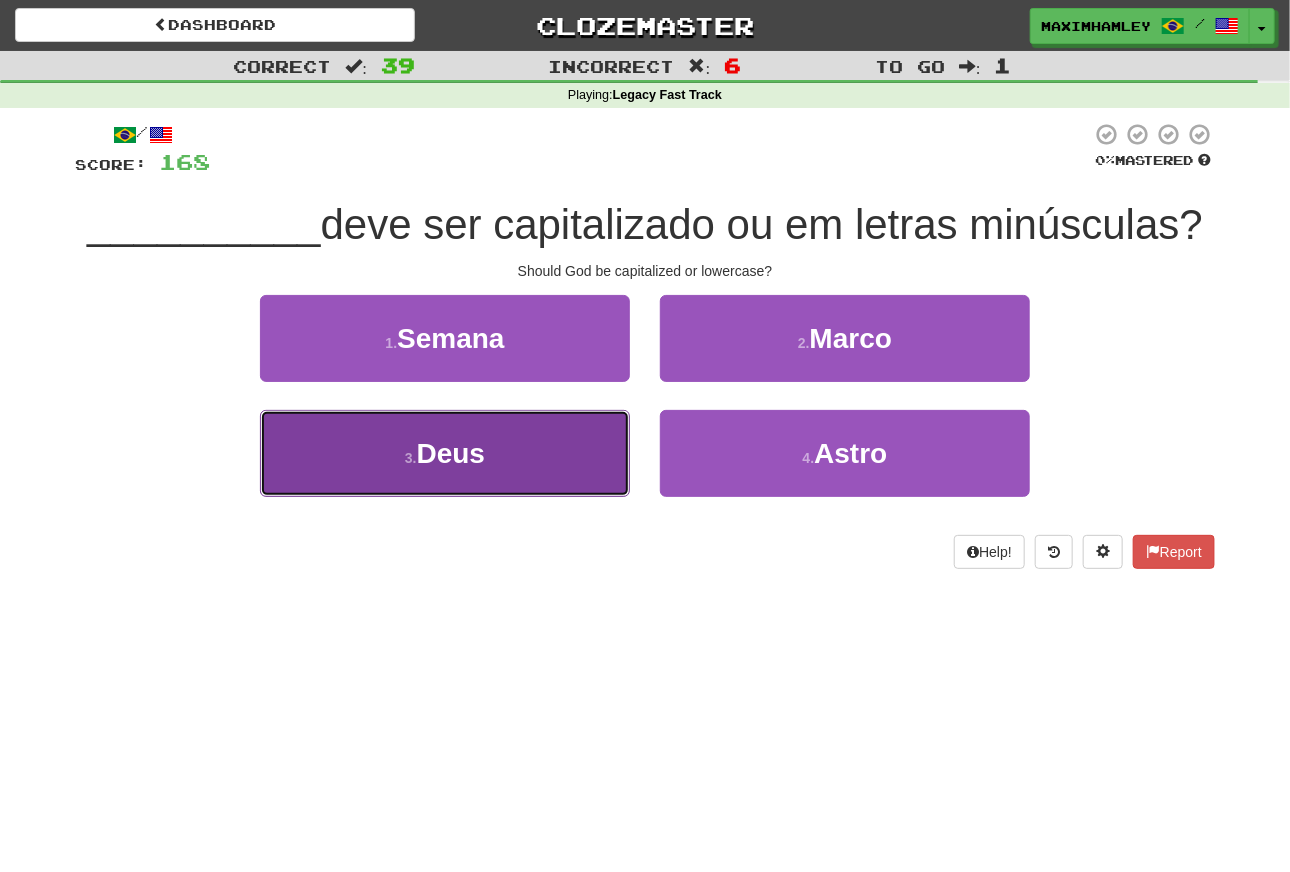 click on "3 .  Deus" at bounding box center [445, 453] 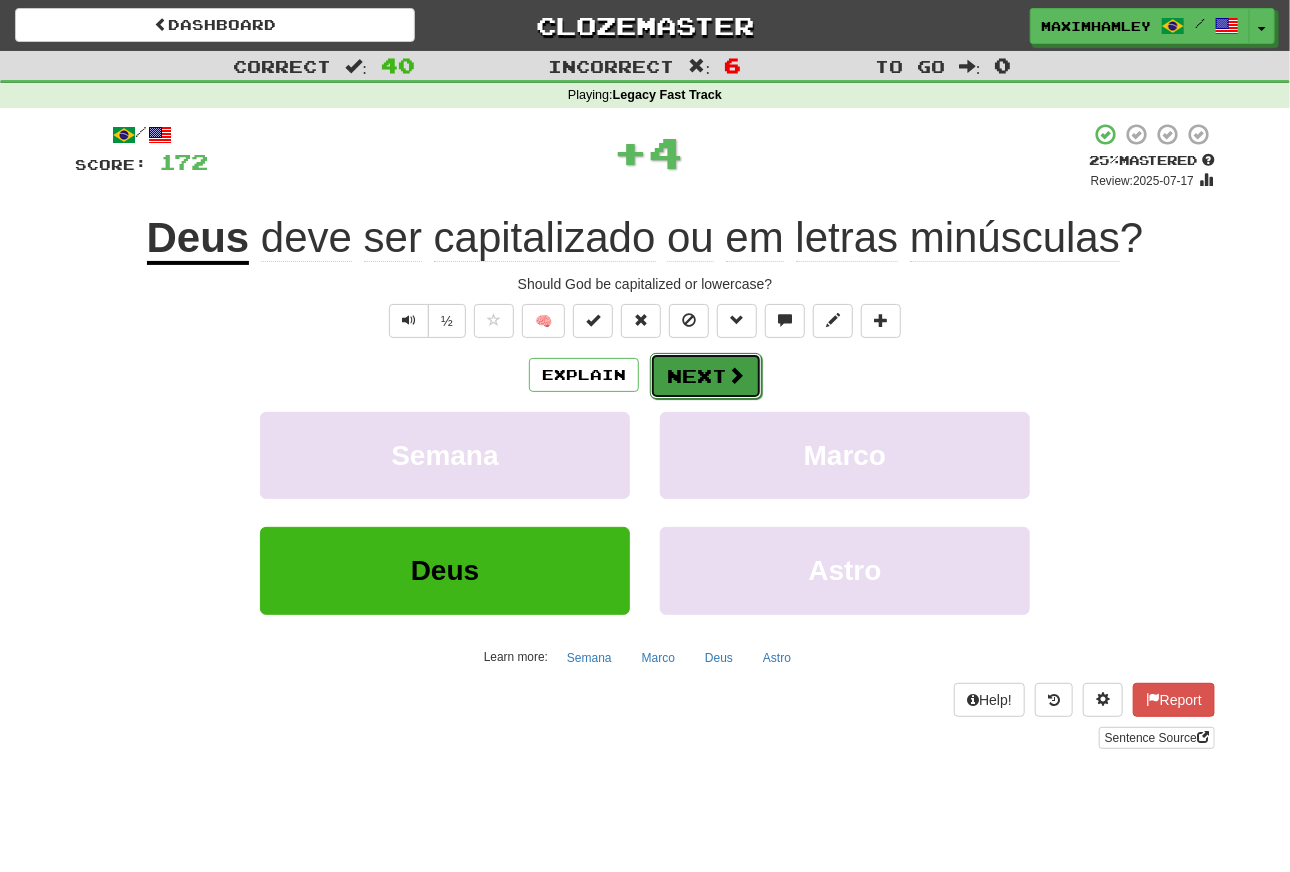 click at bounding box center (736, 375) 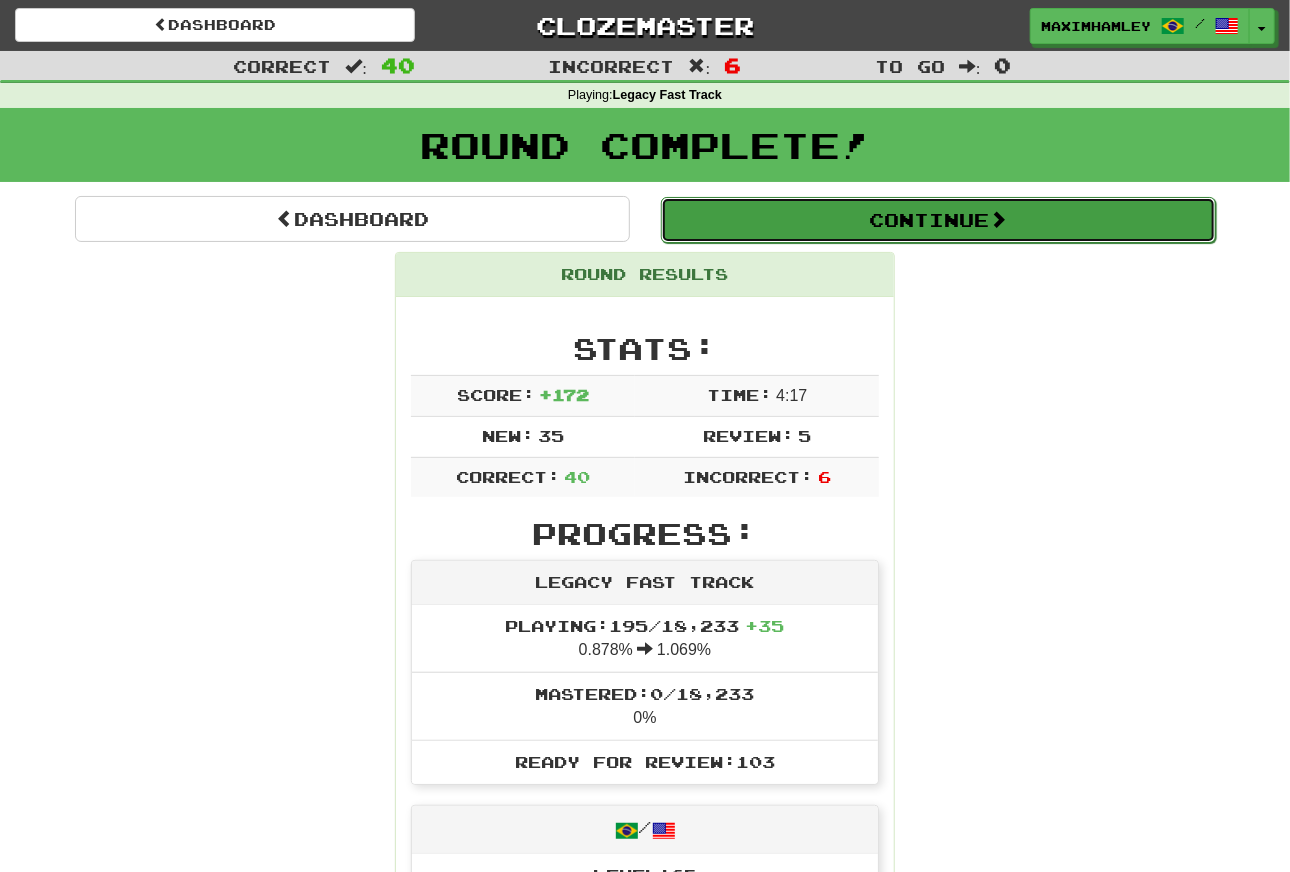 click on "Continue" at bounding box center (938, 220) 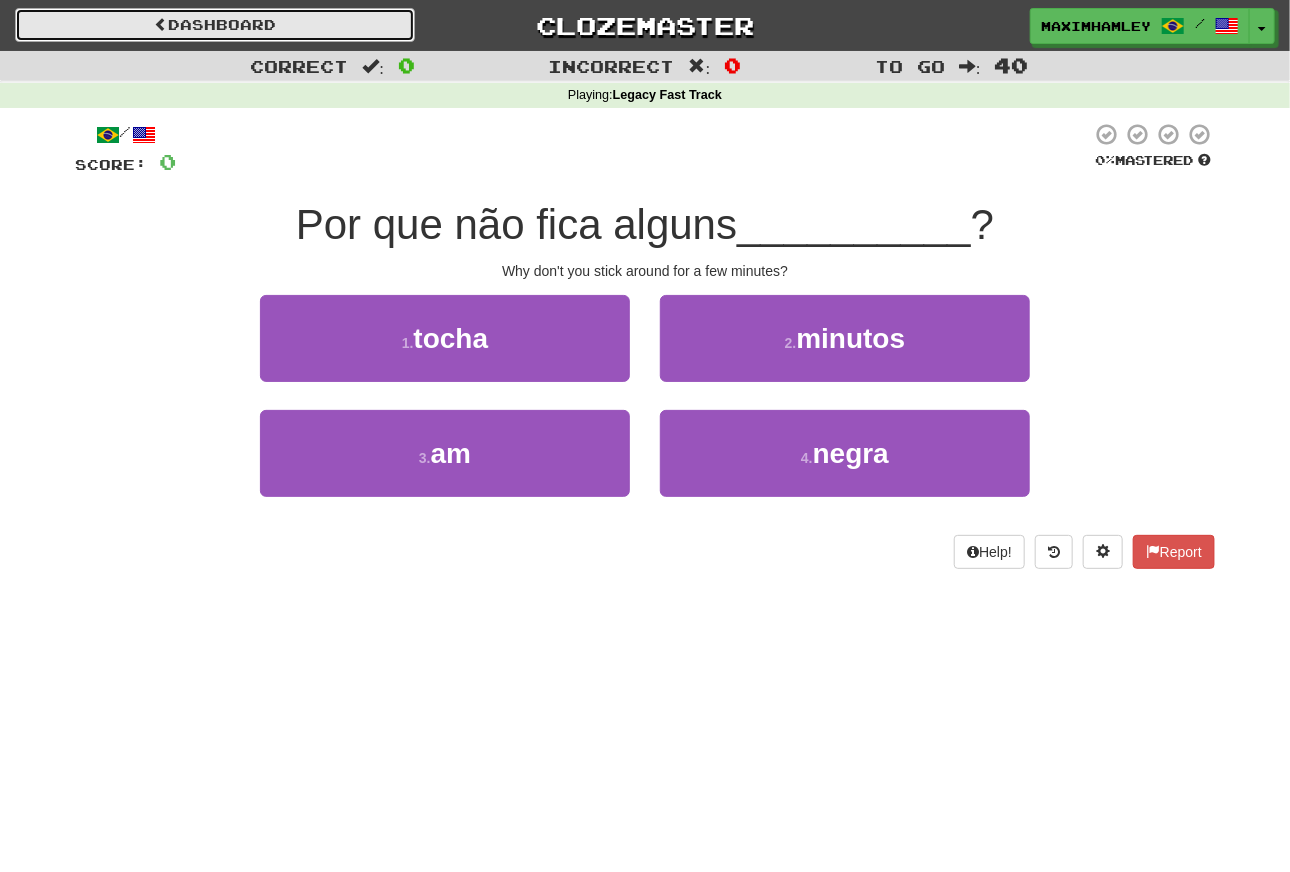 click on "Dashboard" at bounding box center [215, 25] 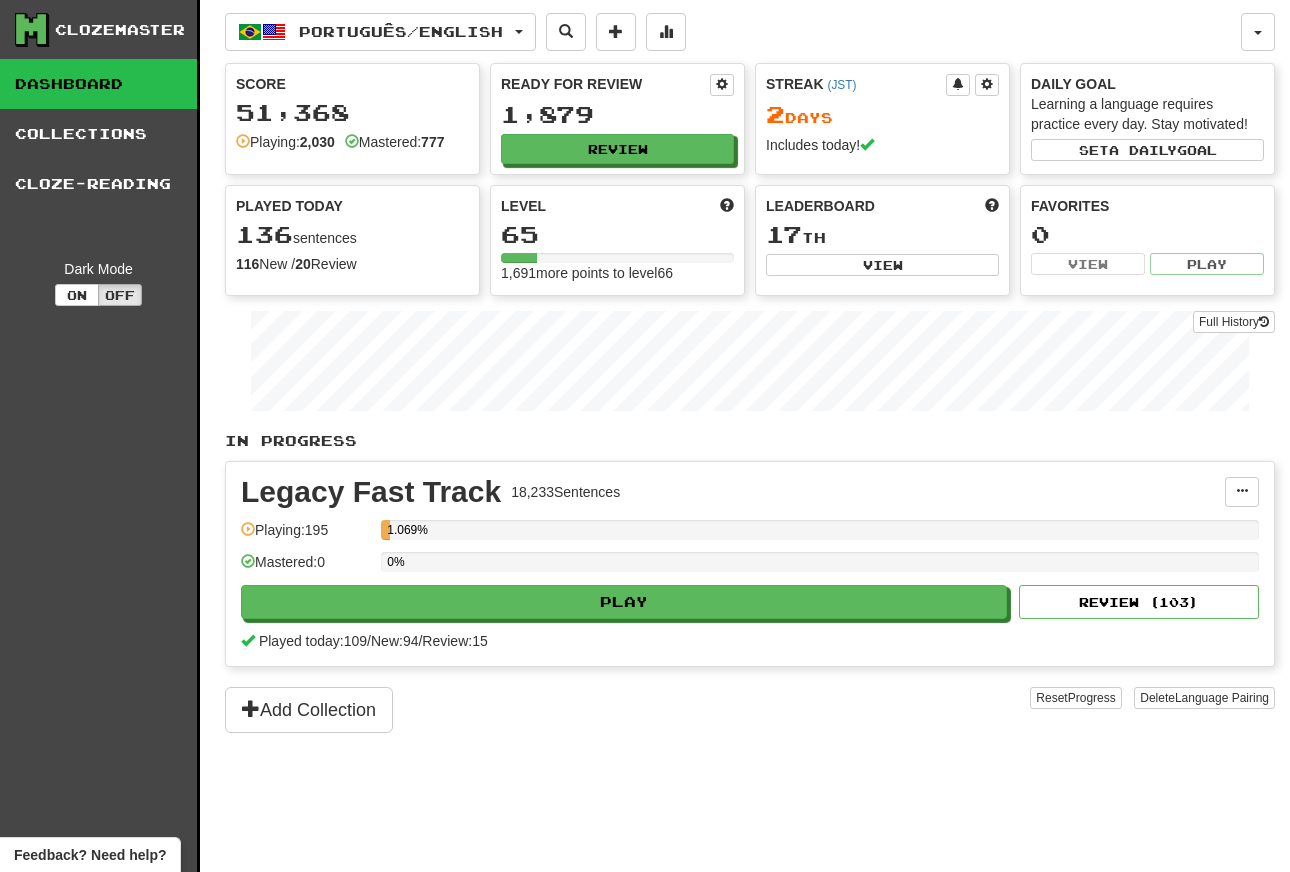 scroll, scrollTop: 0, scrollLeft: 0, axis: both 